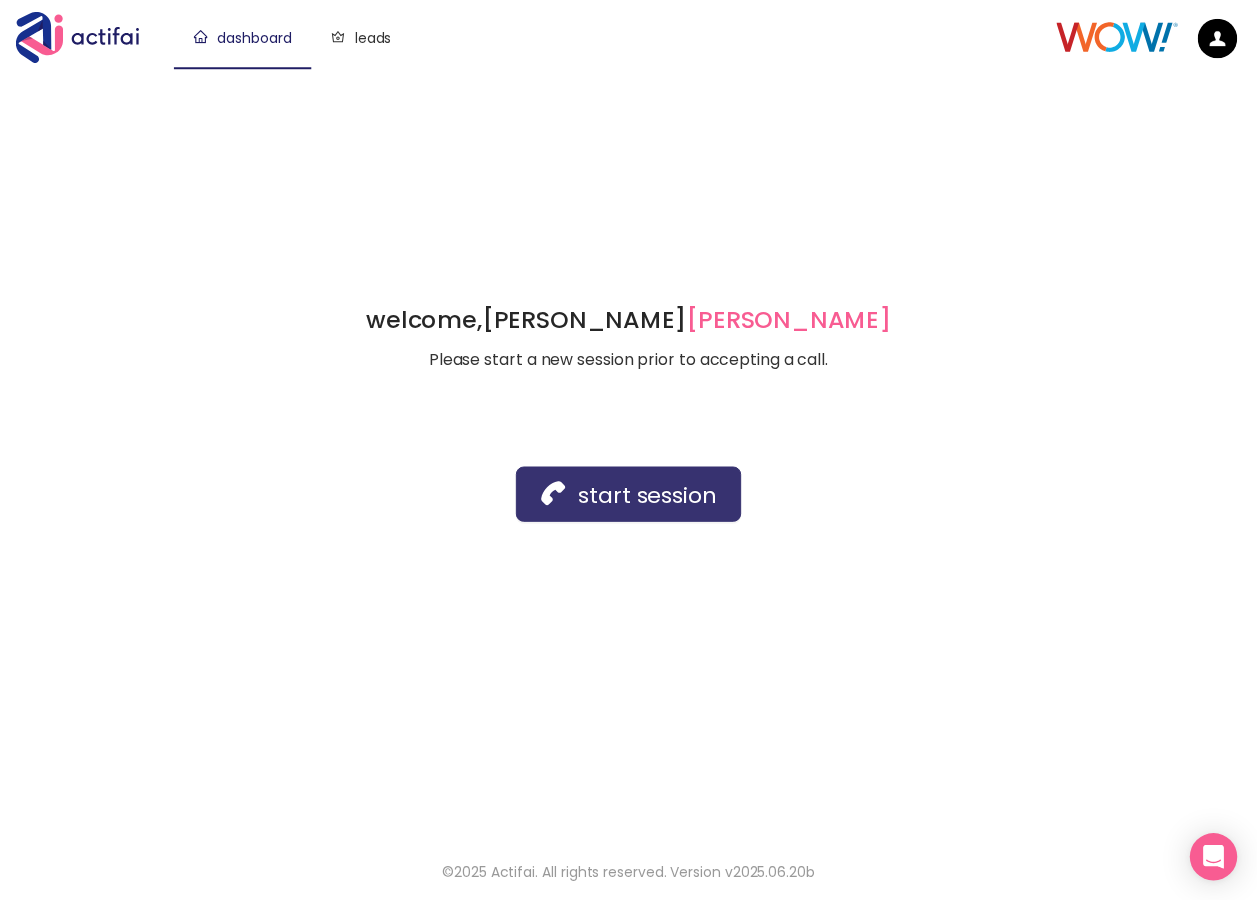 scroll, scrollTop: 0, scrollLeft: 0, axis: both 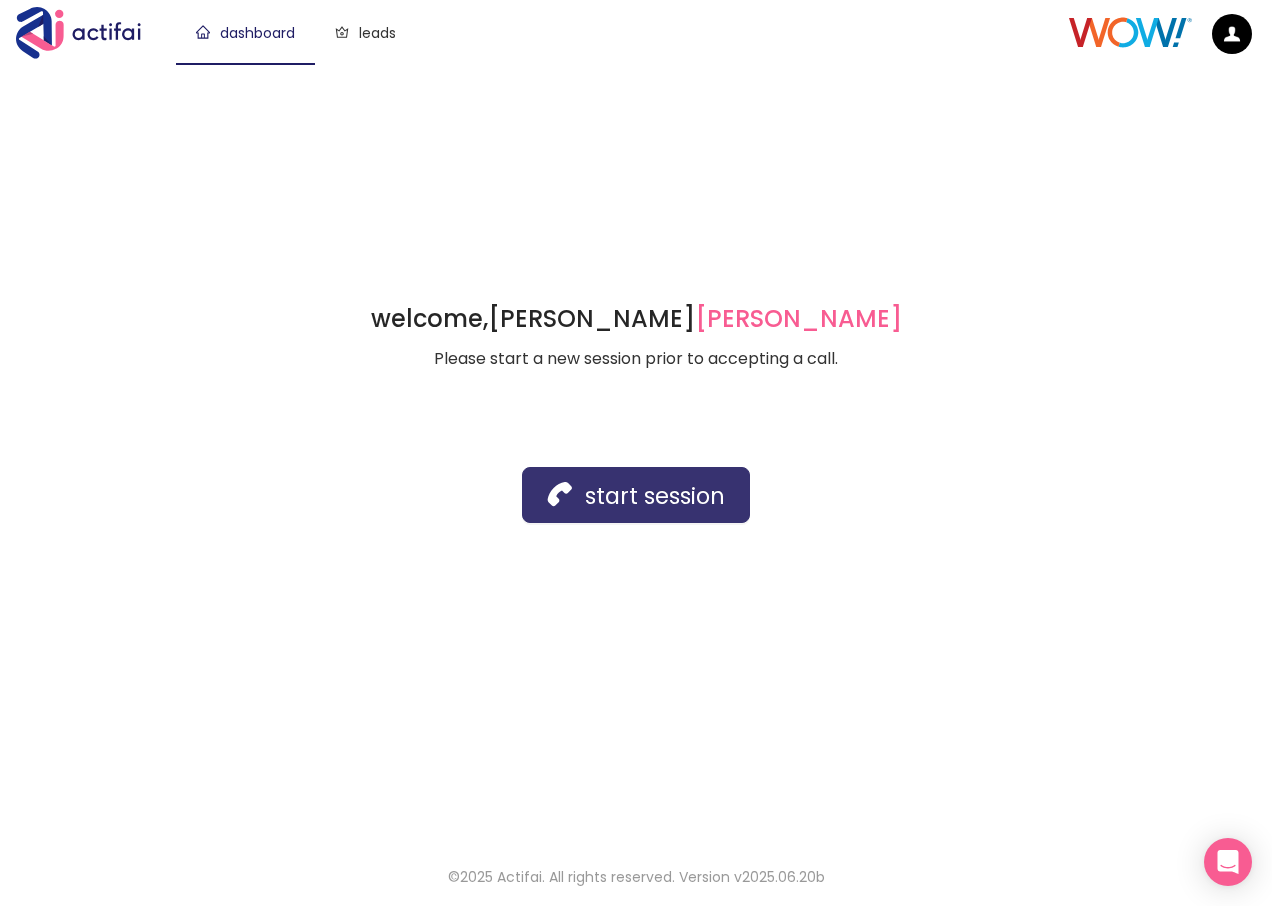 click on "start session" at bounding box center [636, 495] 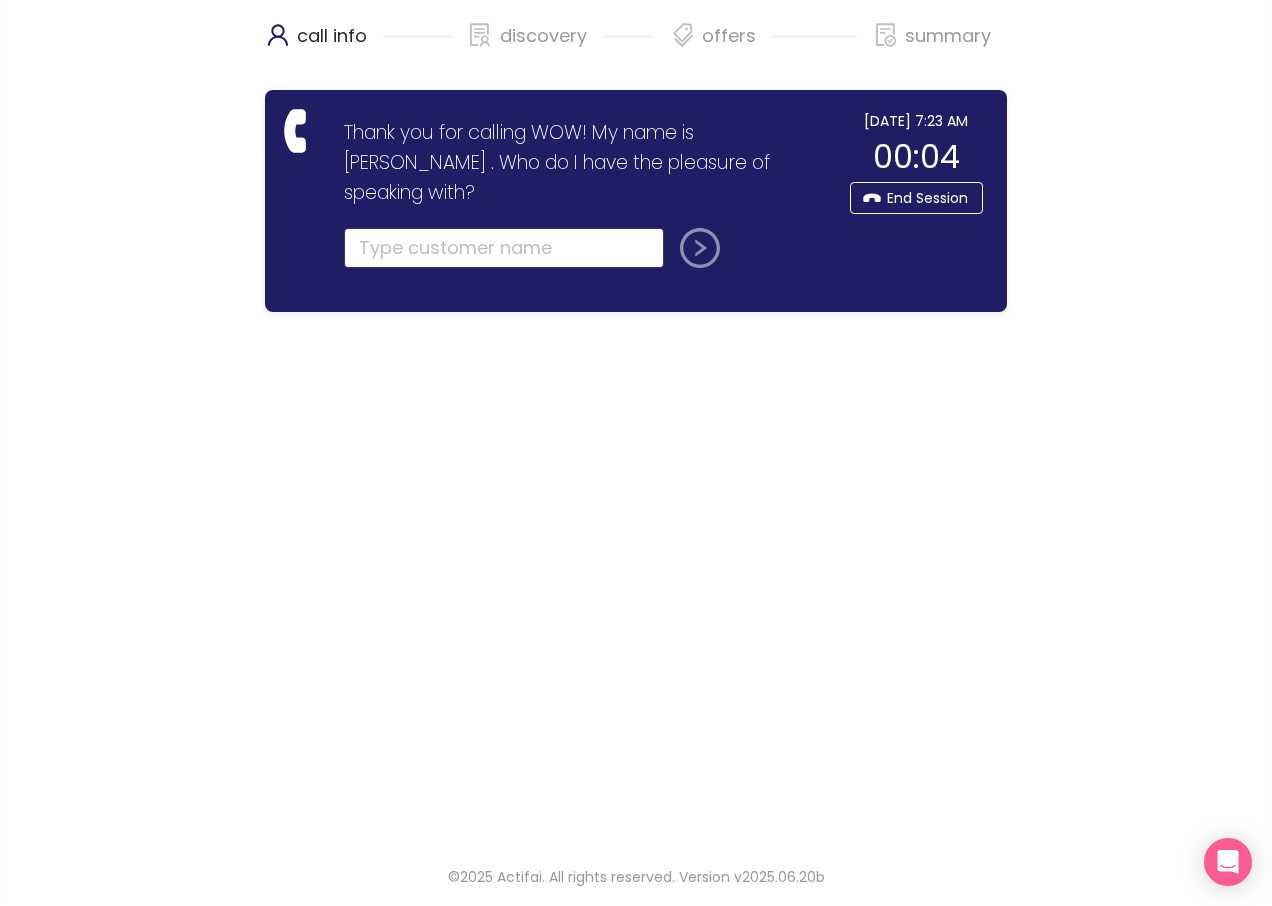 click 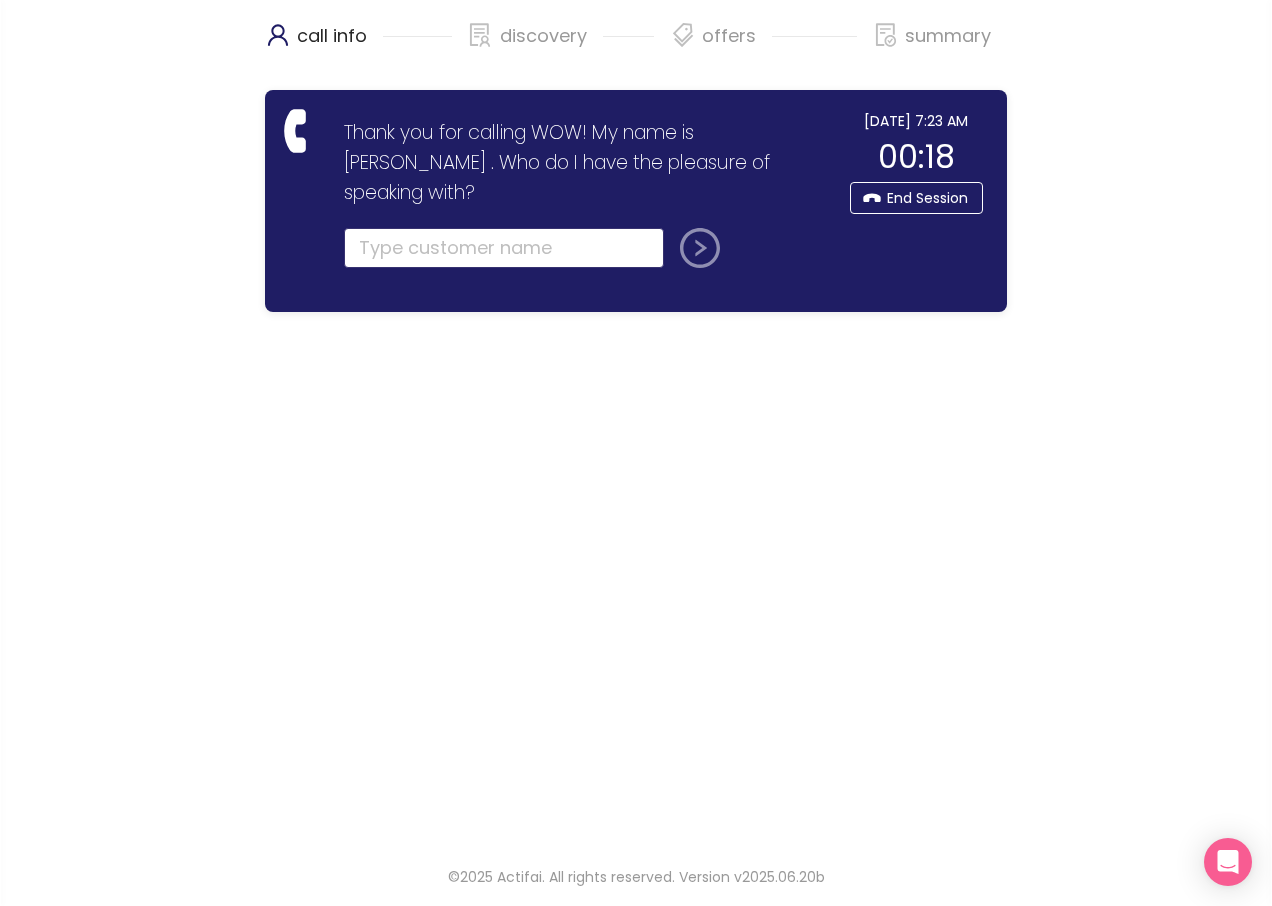 click 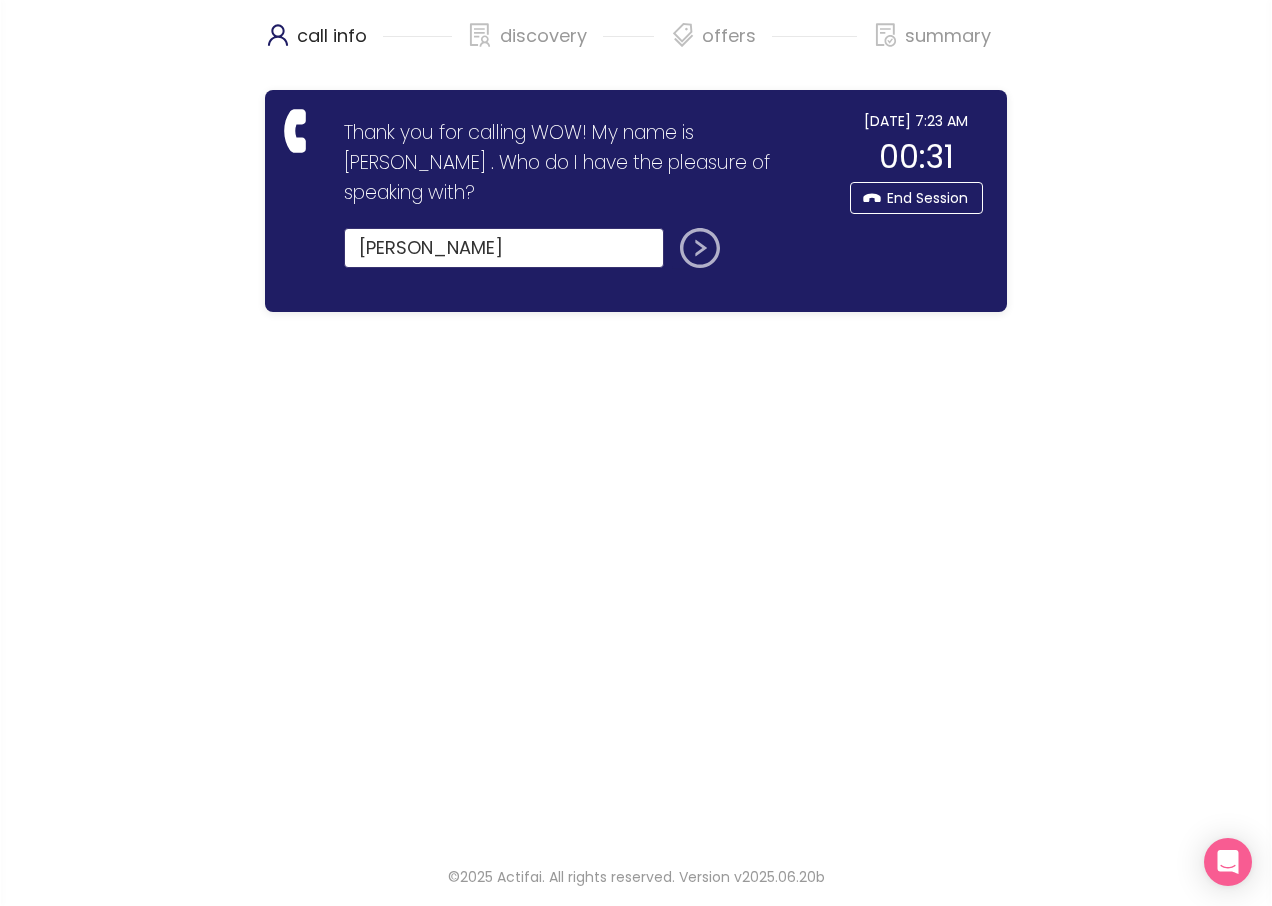 type on "[PERSON_NAME]" 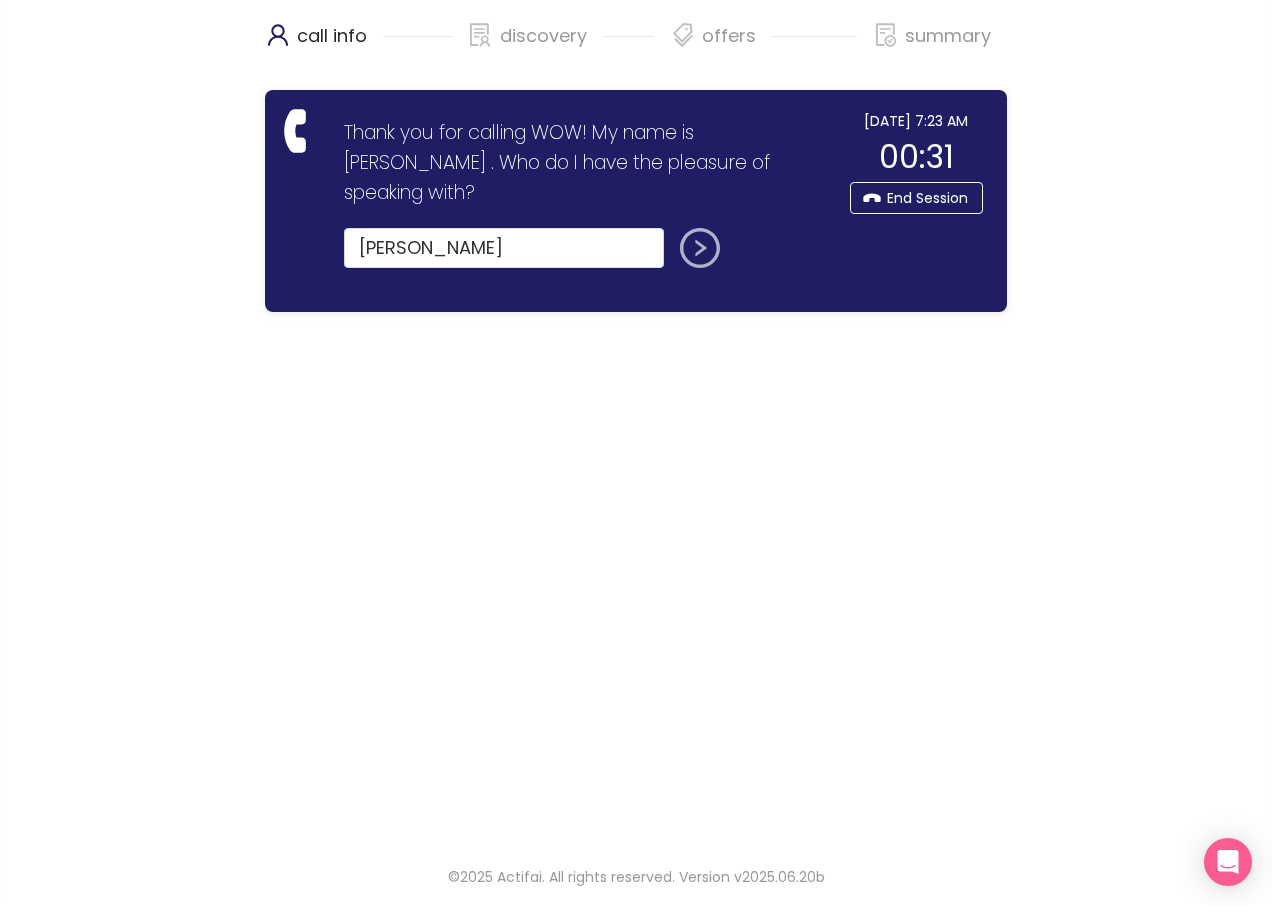 click 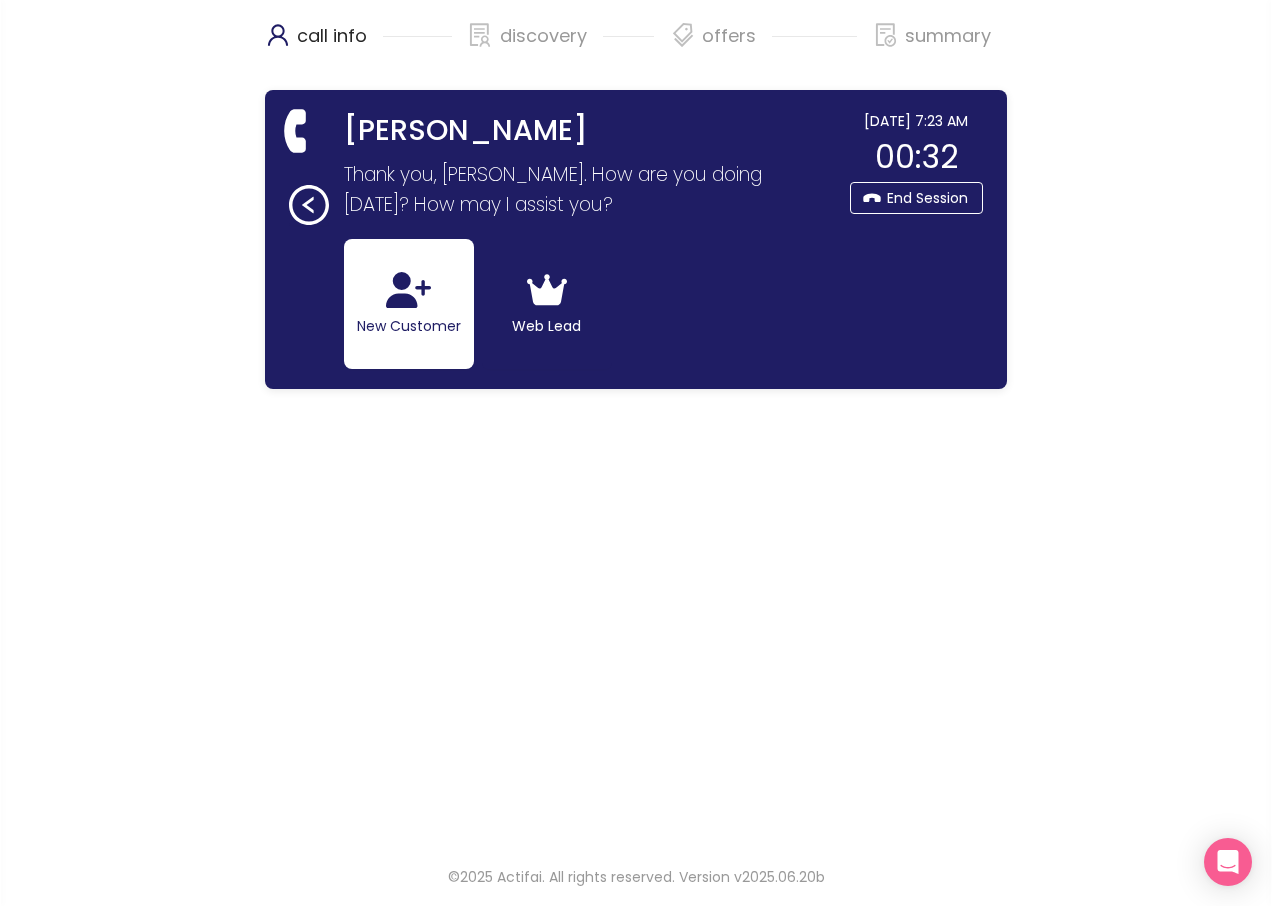click 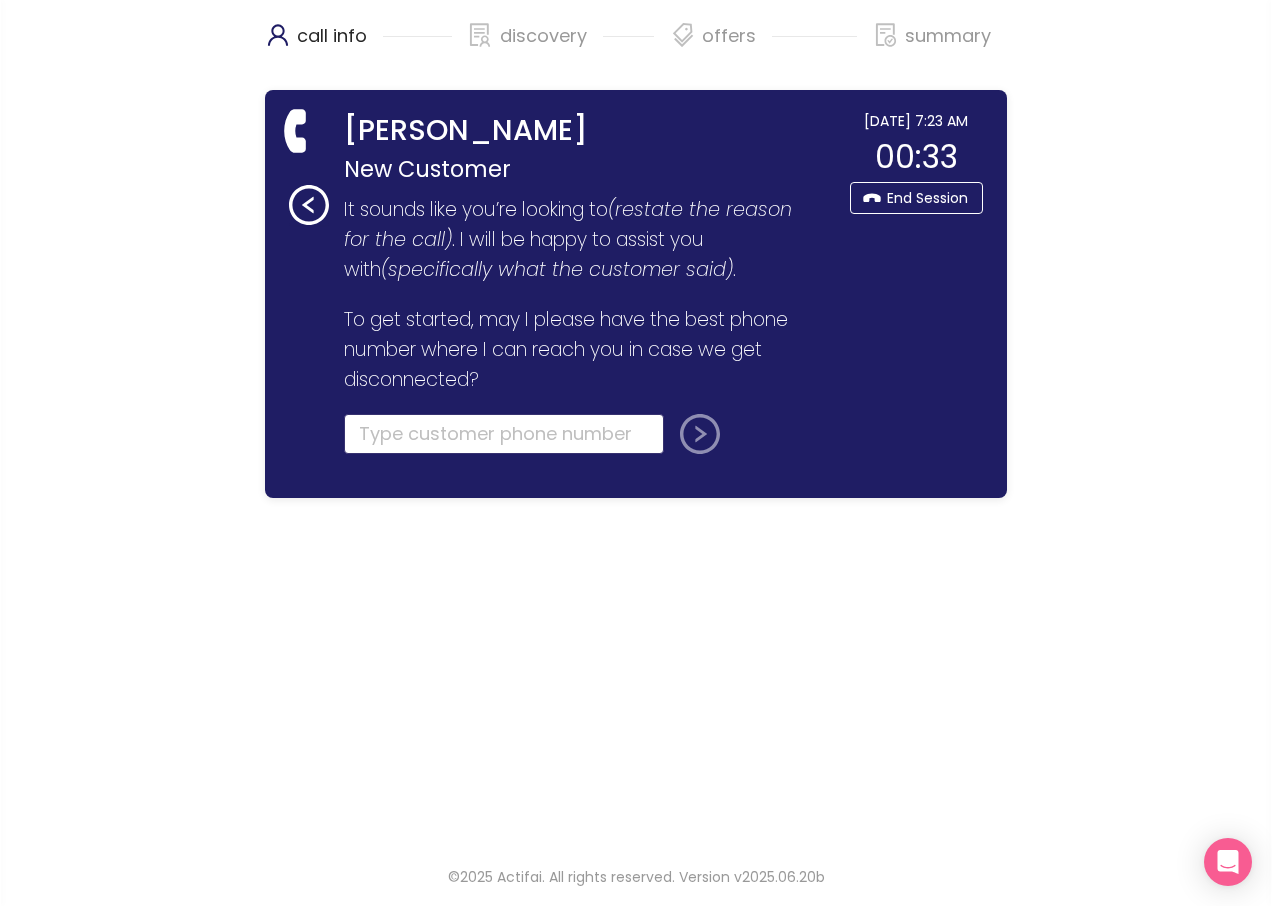 click 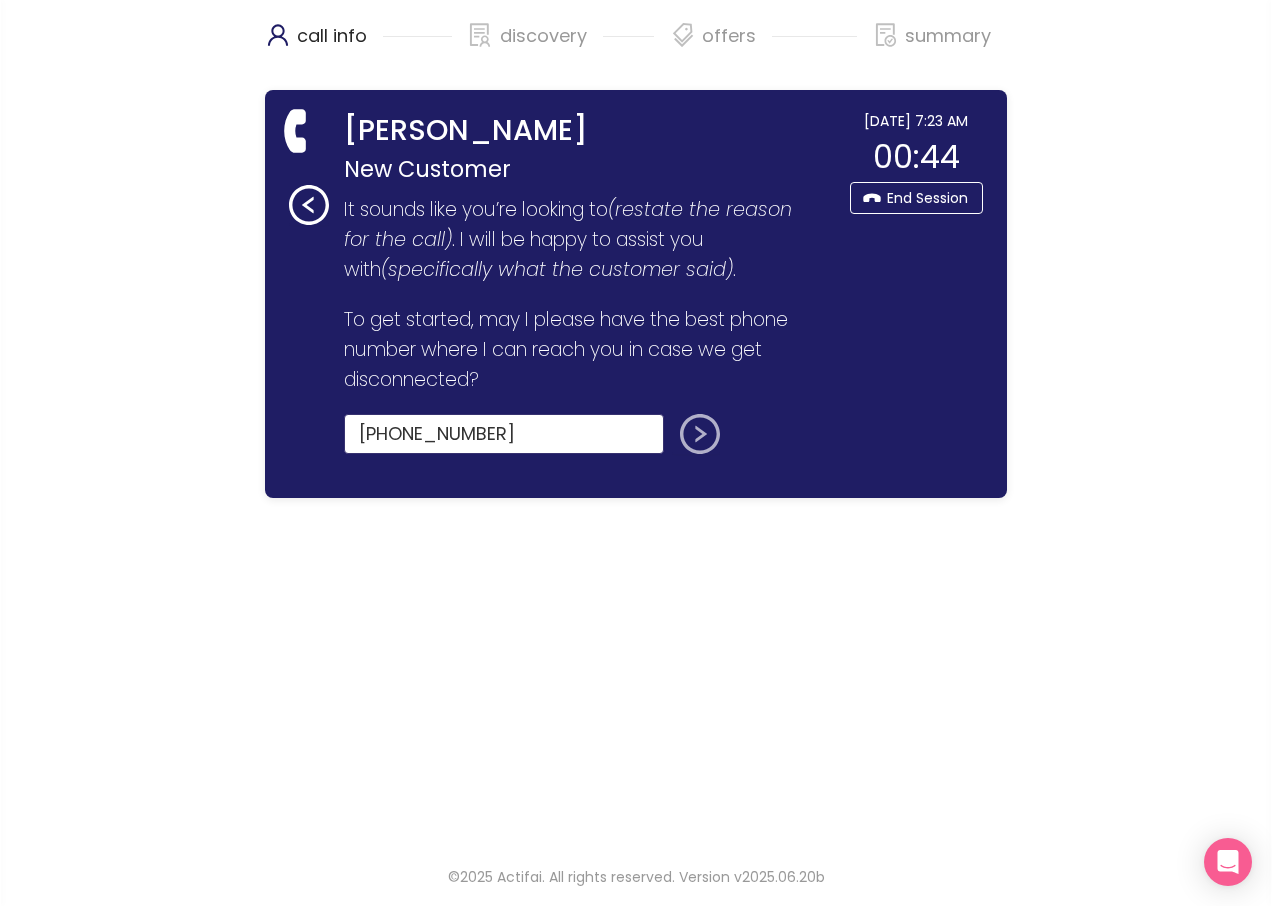 type on "[PHONE_NUMBER]" 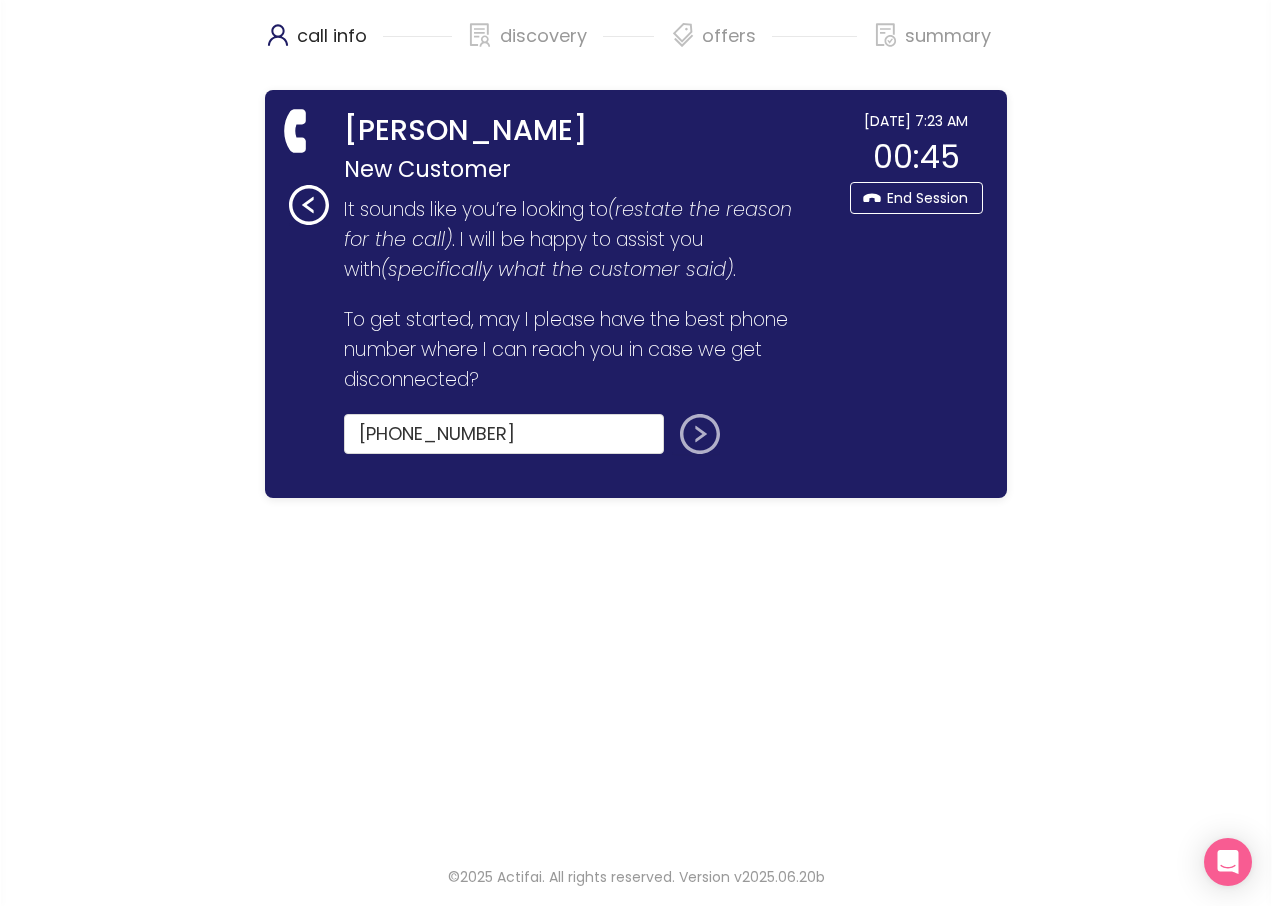 click 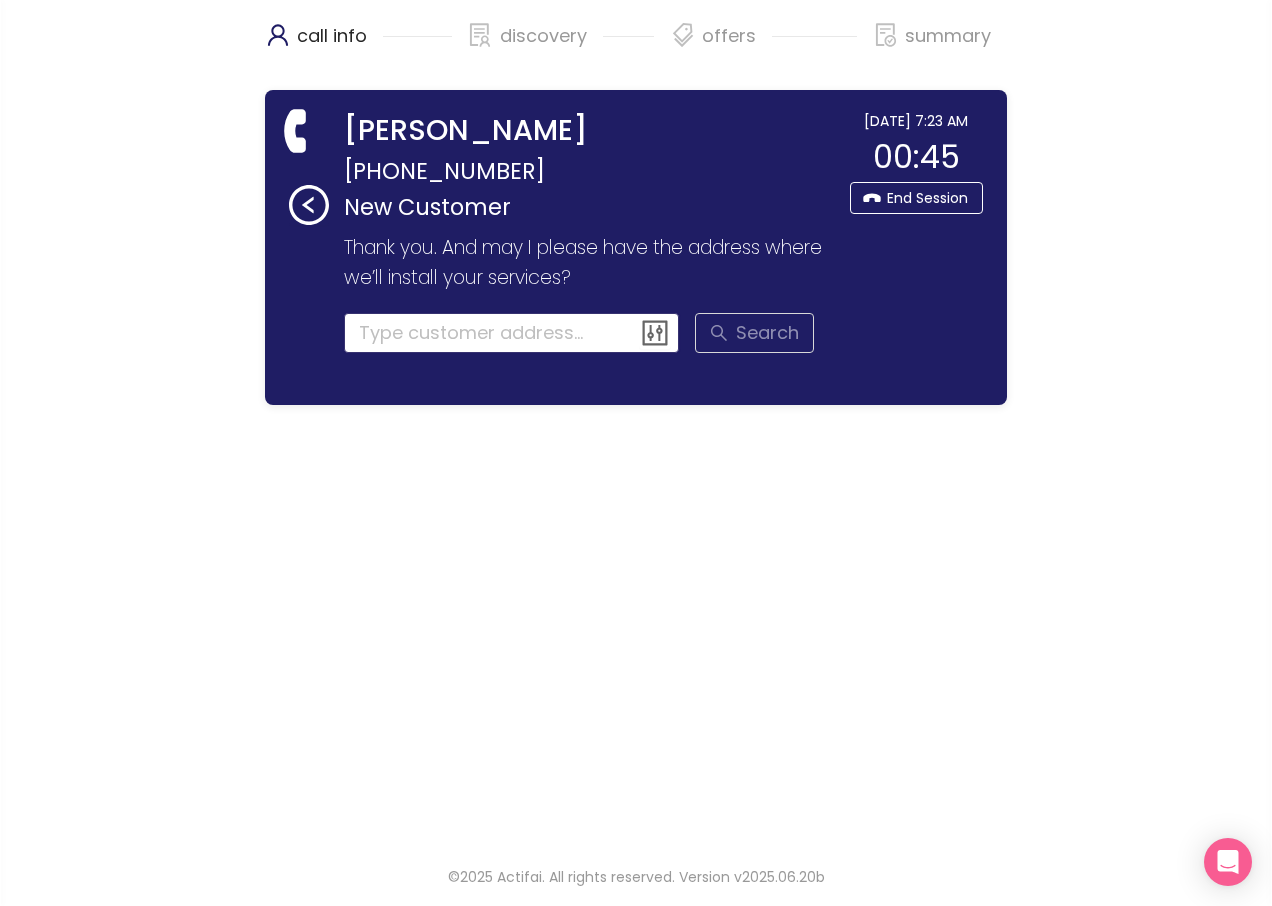 click at bounding box center [512, 333] 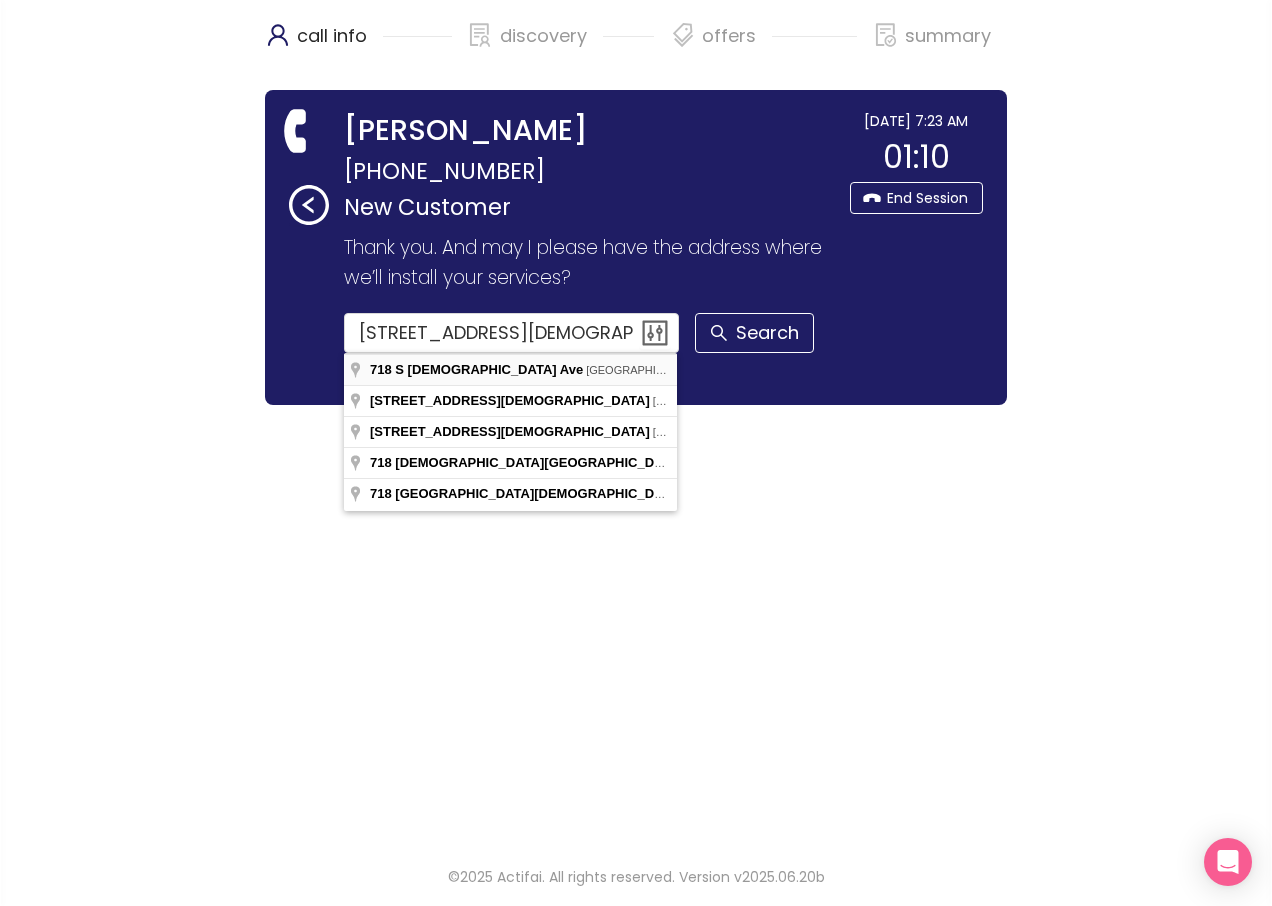 type on "[STREET_ADDRESS][DEMOGRAPHIC_DATA]" 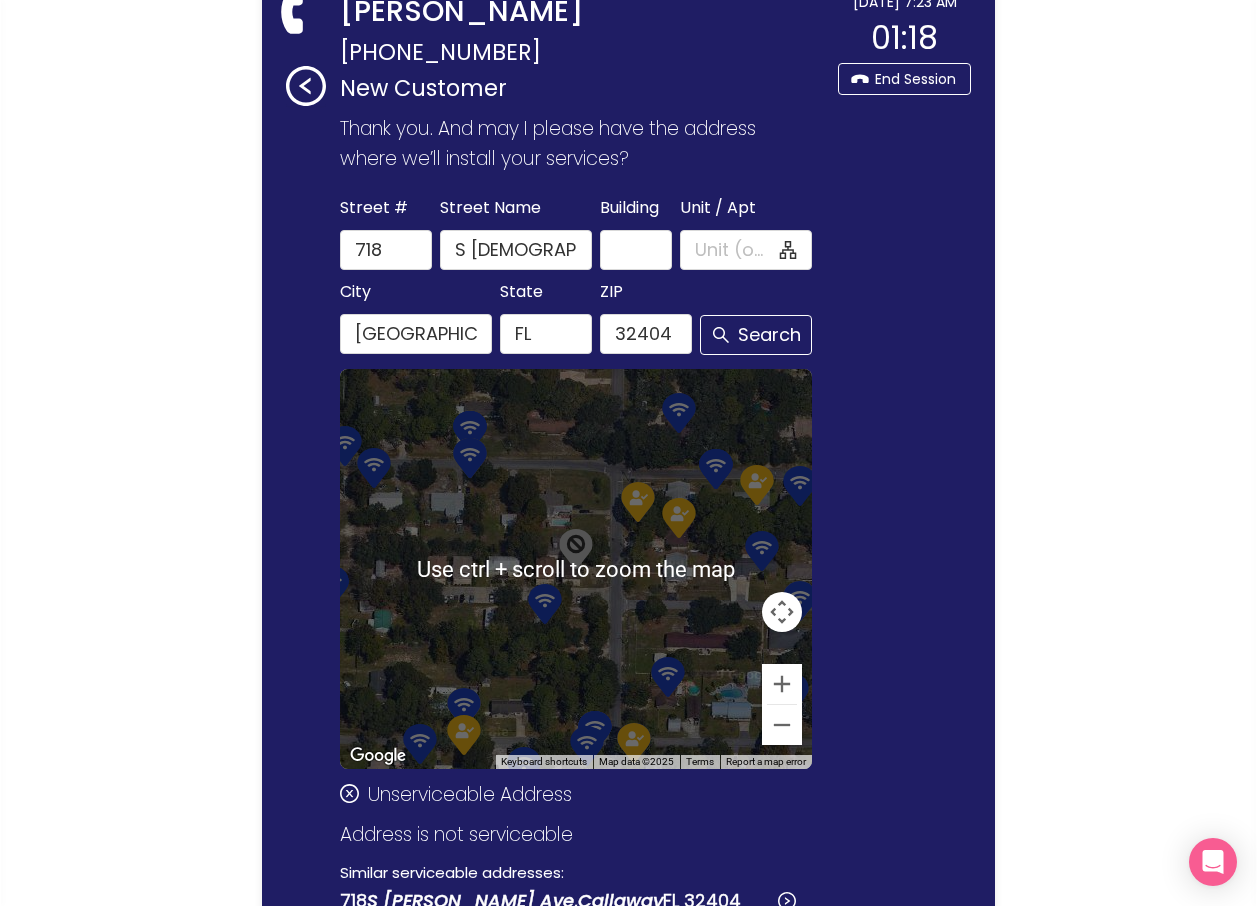 scroll, scrollTop: 0, scrollLeft: 0, axis: both 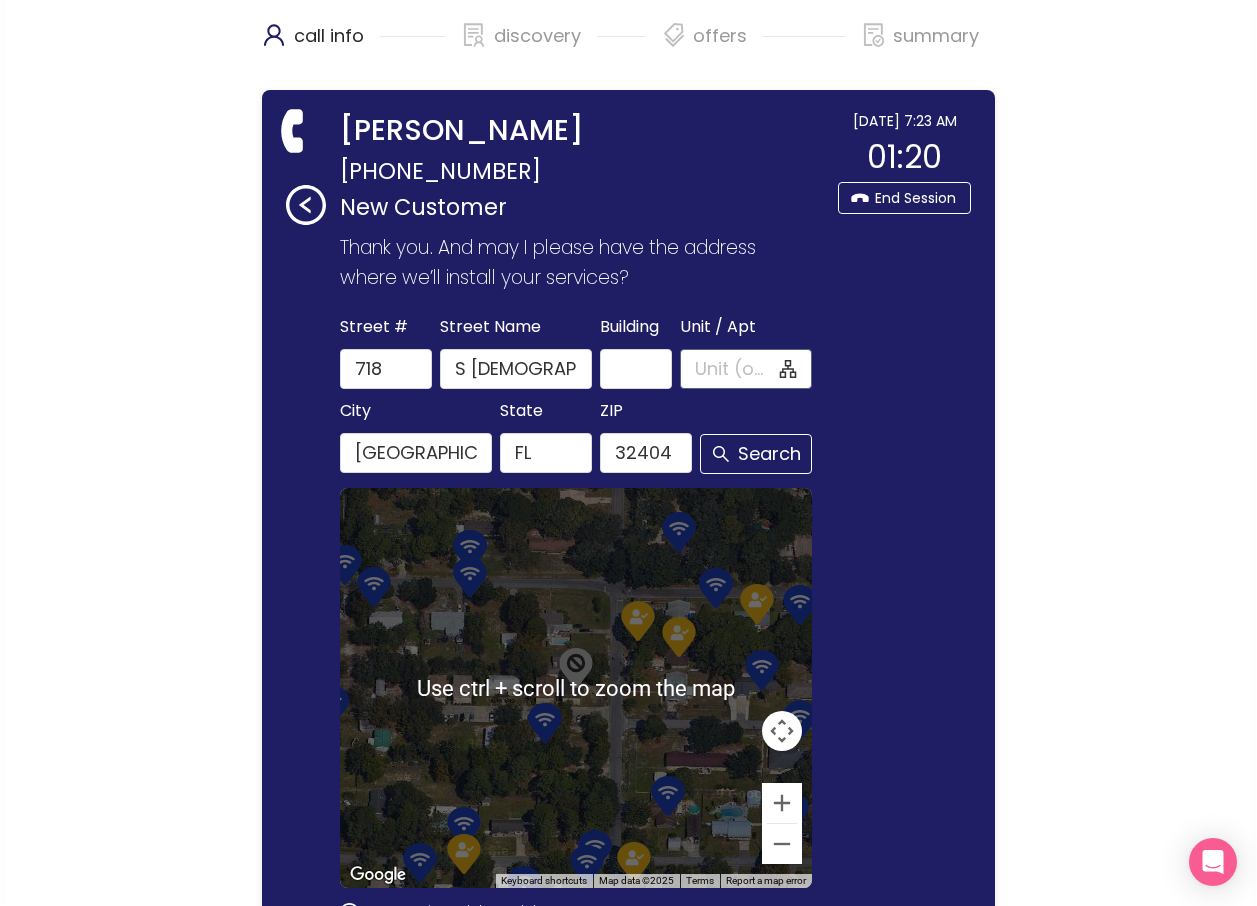 click on "Unit / Apt" at bounding box center [735, 369] 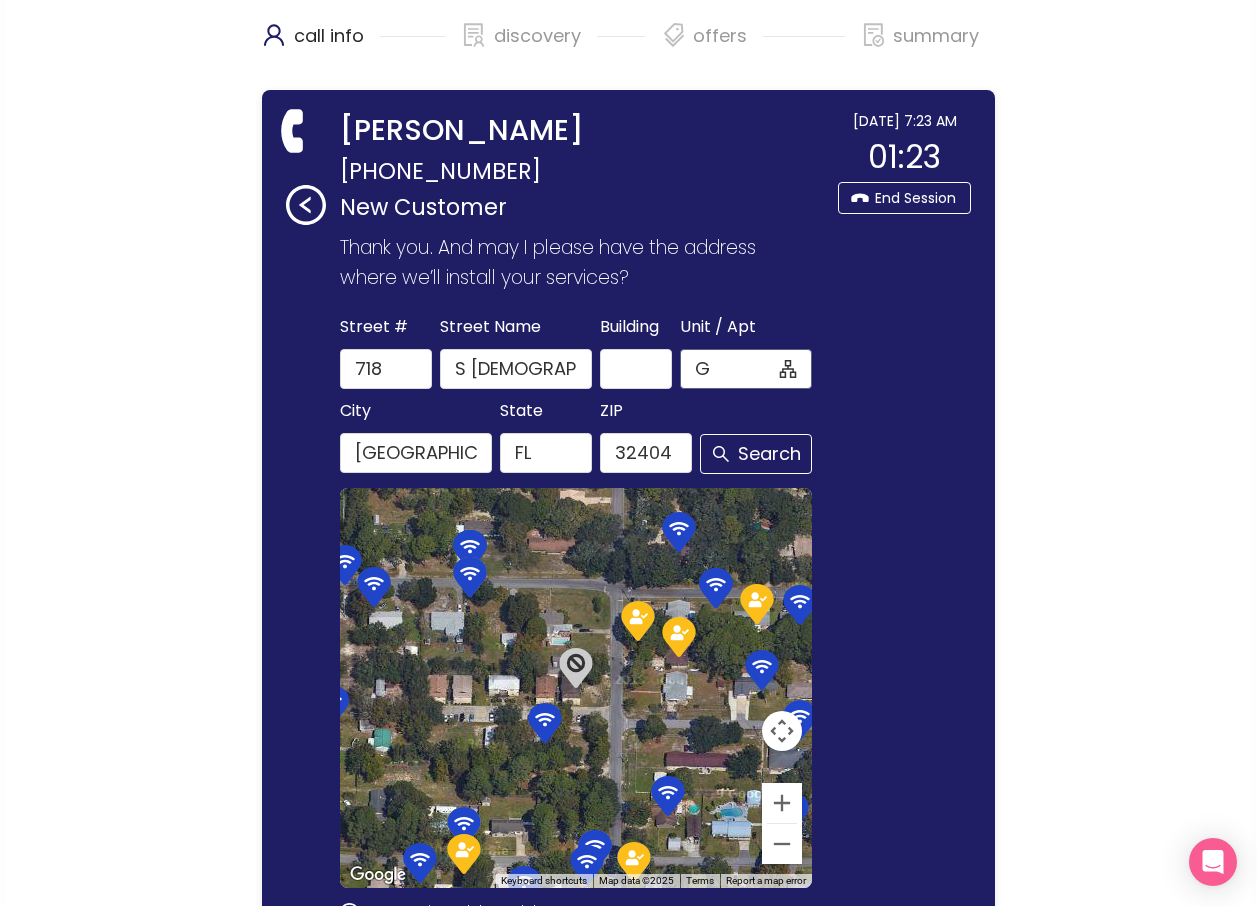 type on "G" 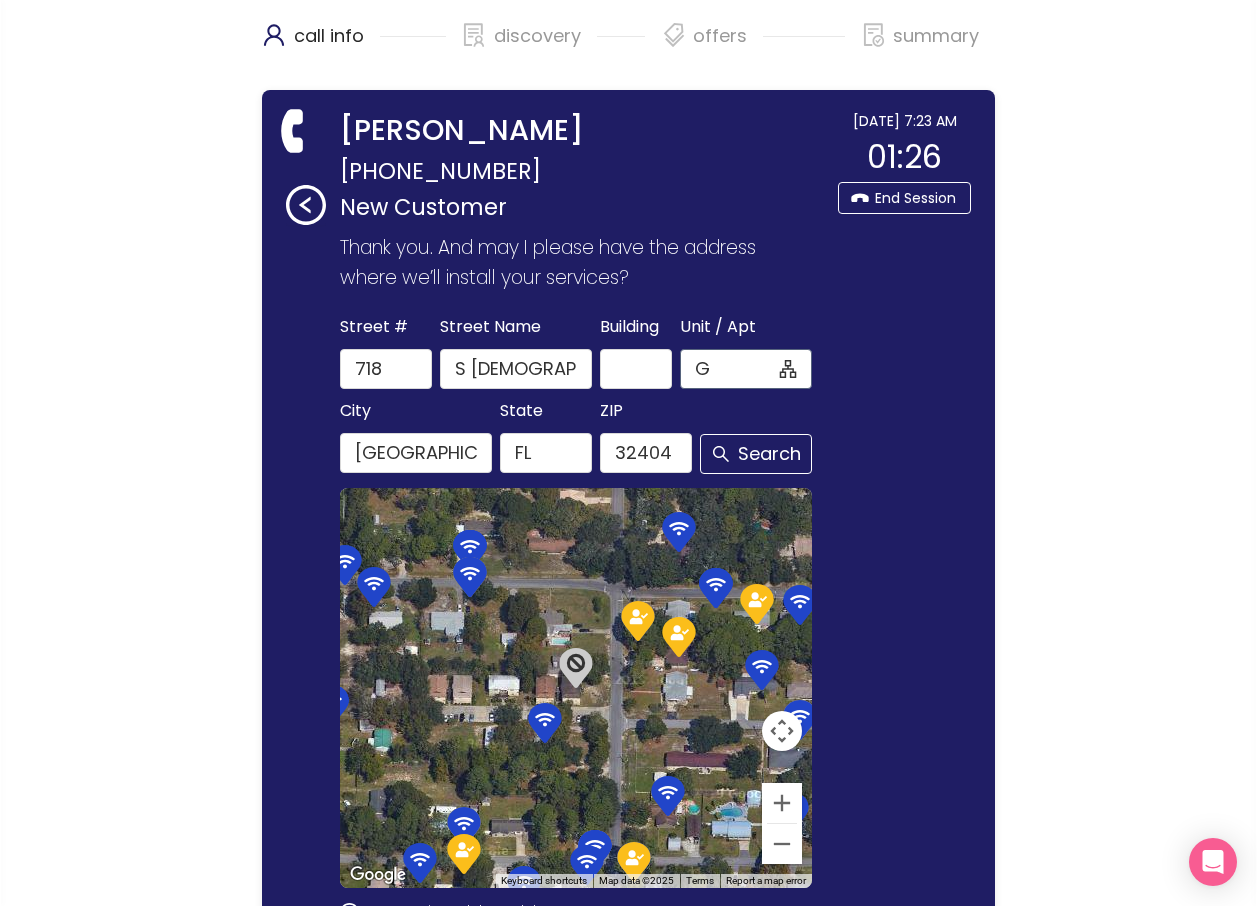 click on "G" at bounding box center (735, 369) 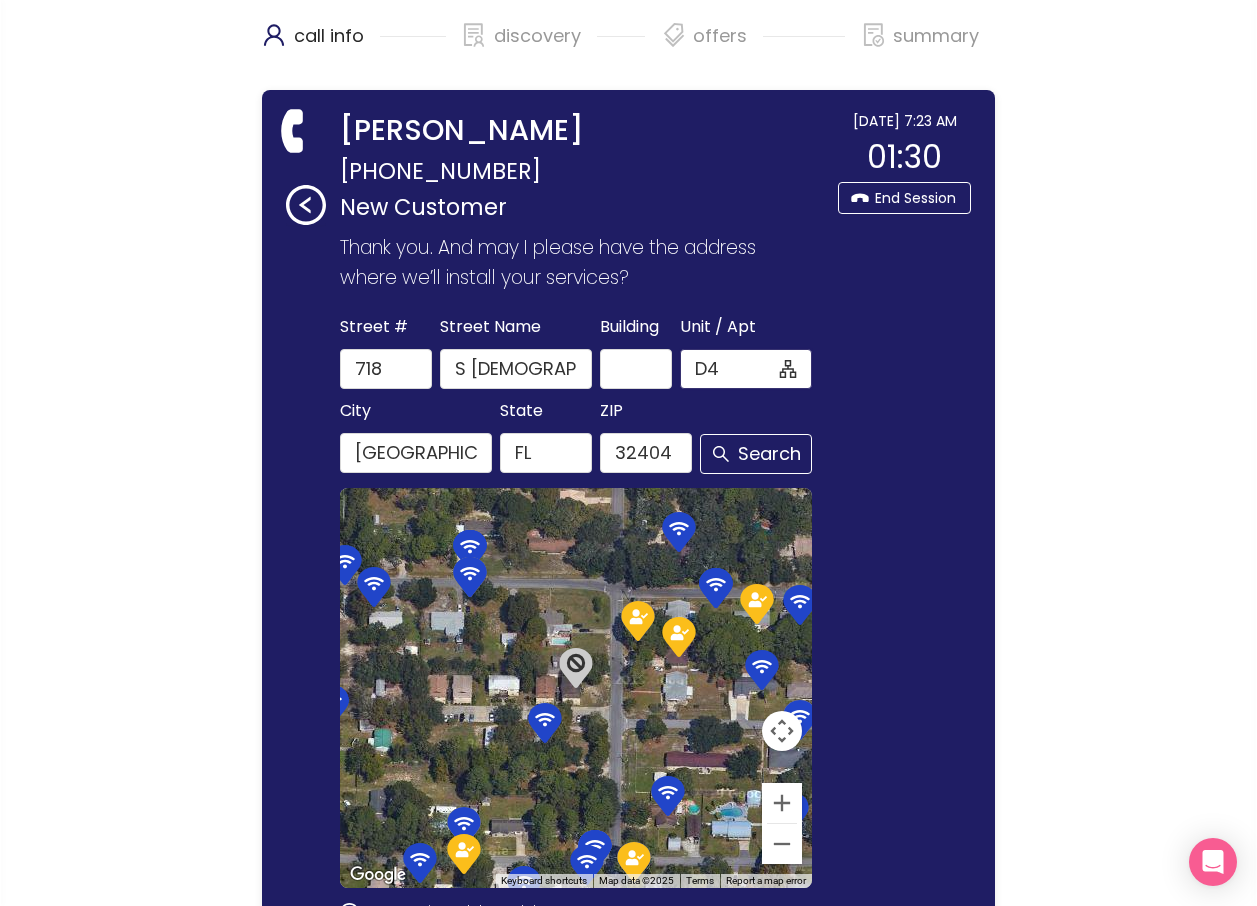 type on "D4" 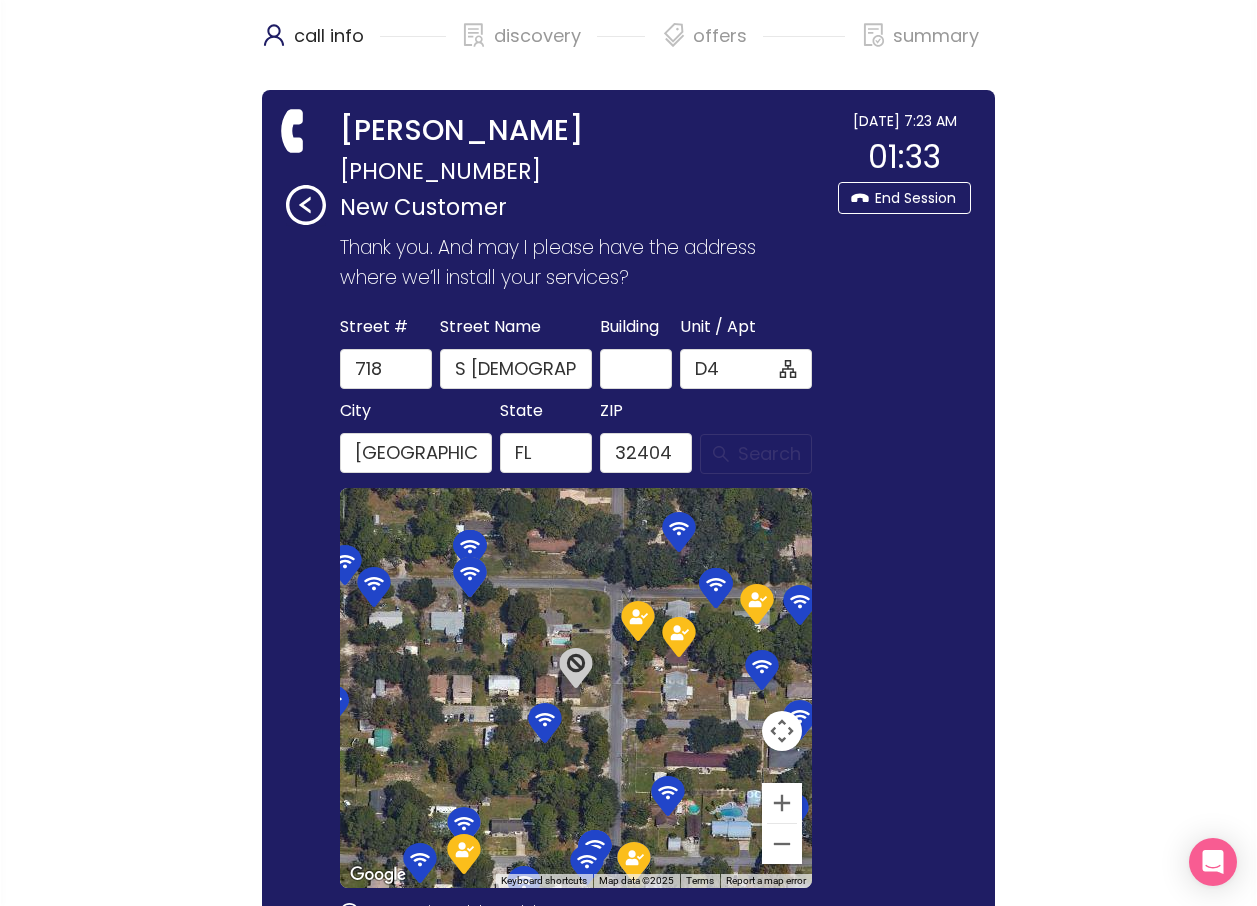 click on "Search" 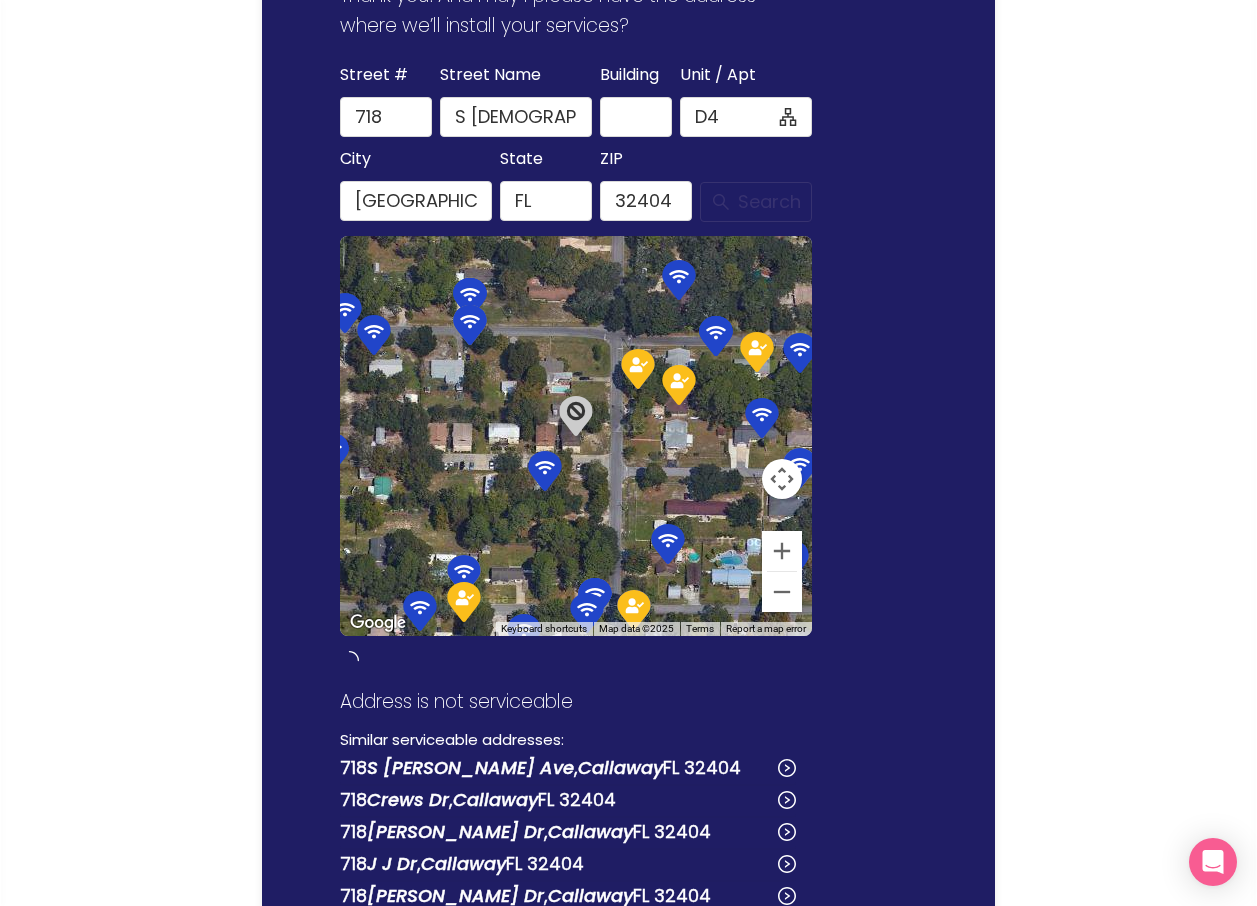 scroll, scrollTop: 300, scrollLeft: 0, axis: vertical 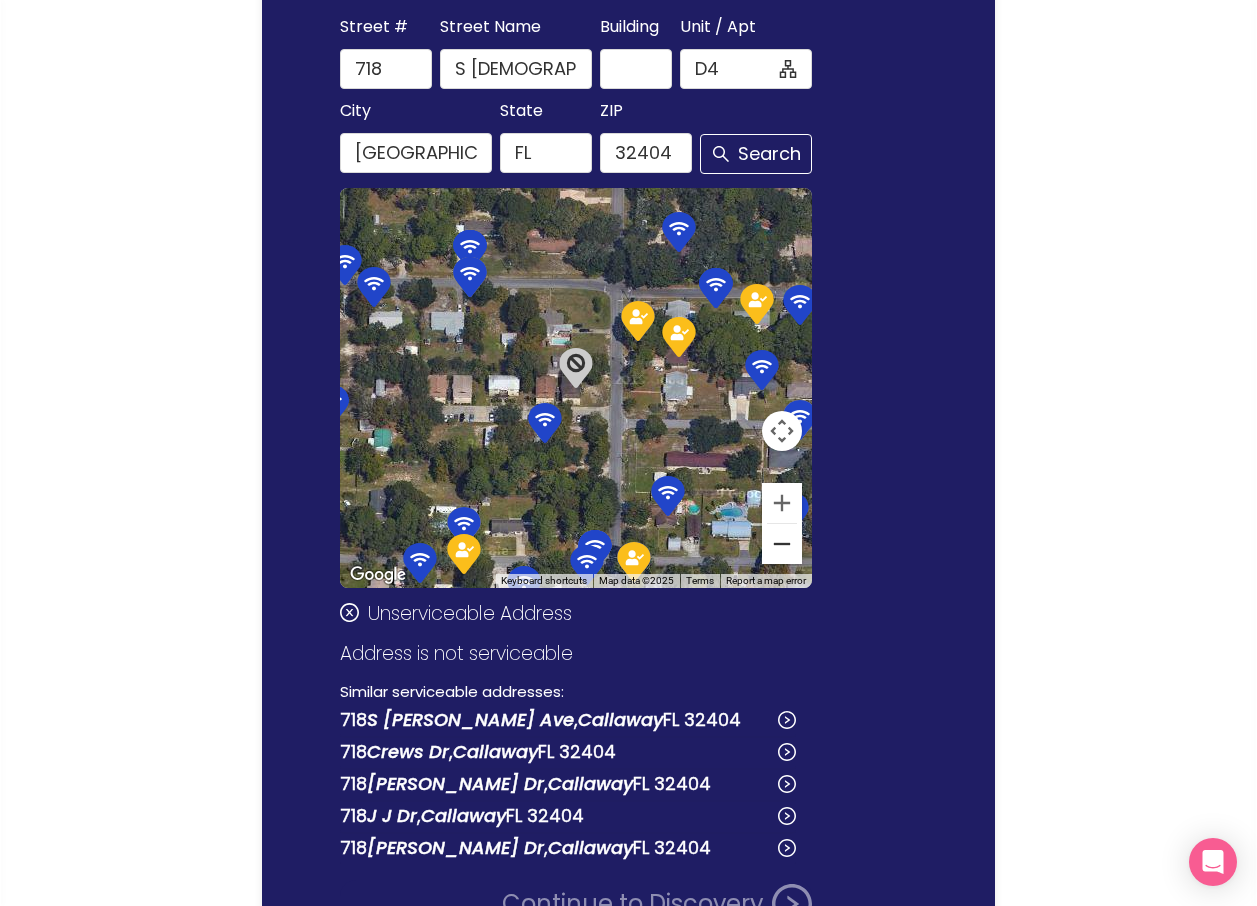click at bounding box center (782, 544) 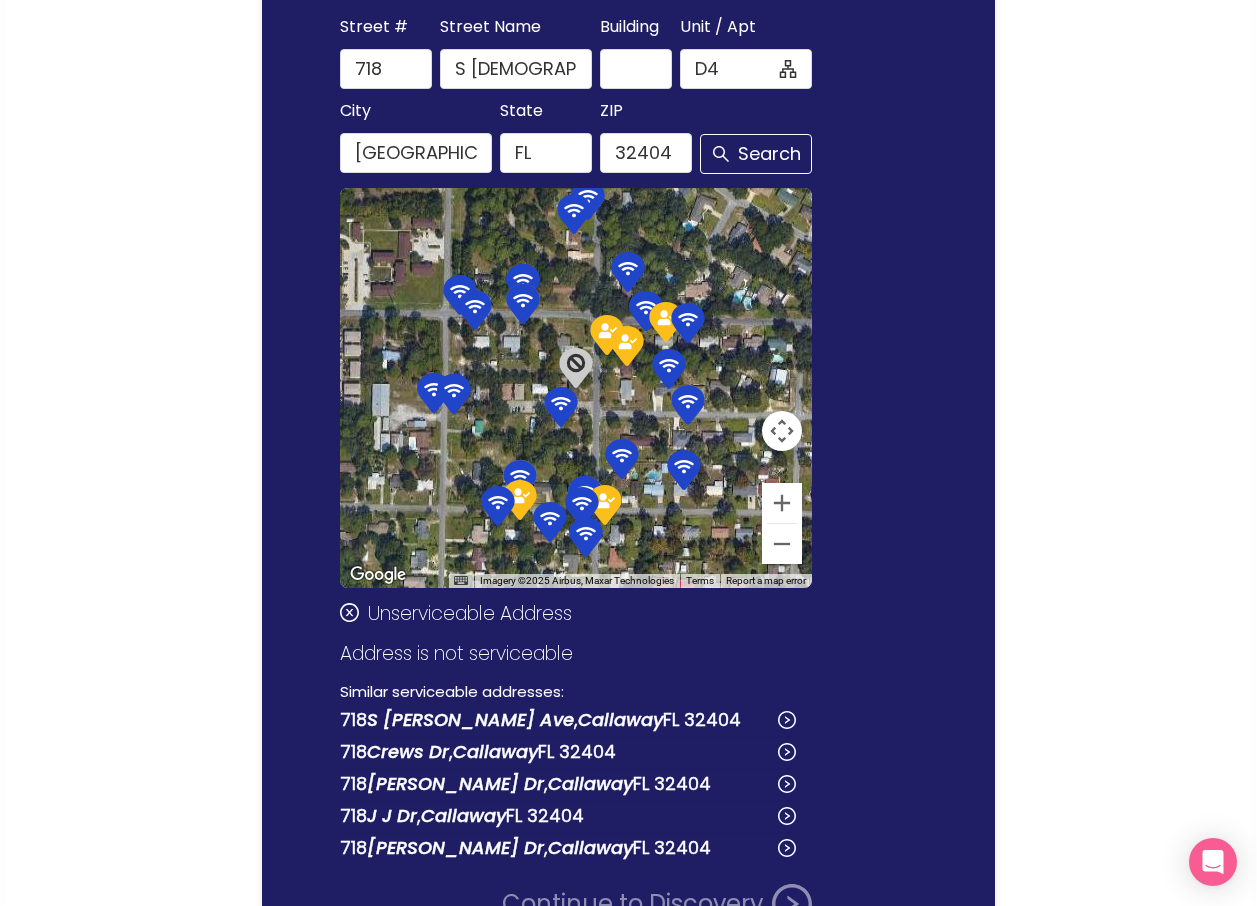 scroll, scrollTop: 400, scrollLeft: 0, axis: vertical 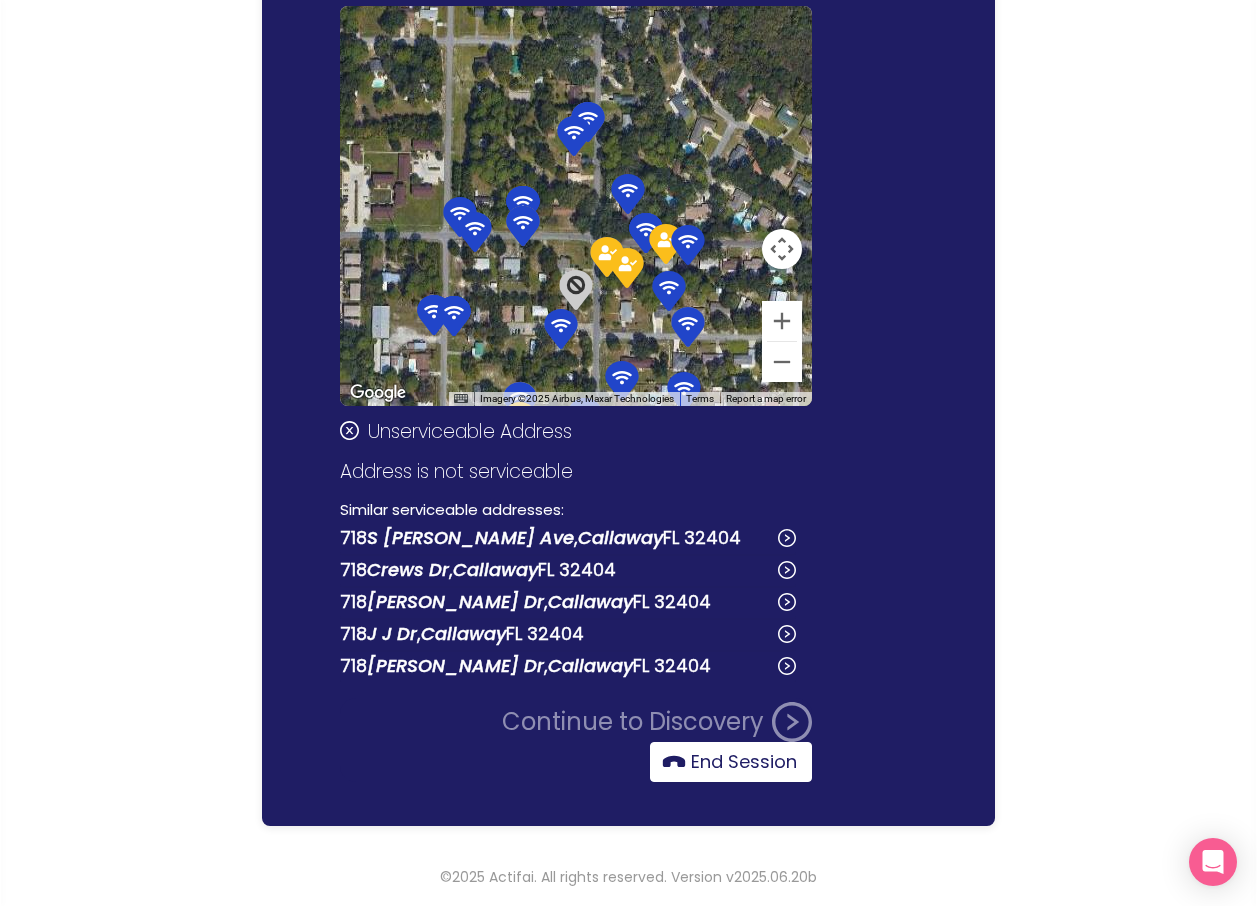 click on "End Session" 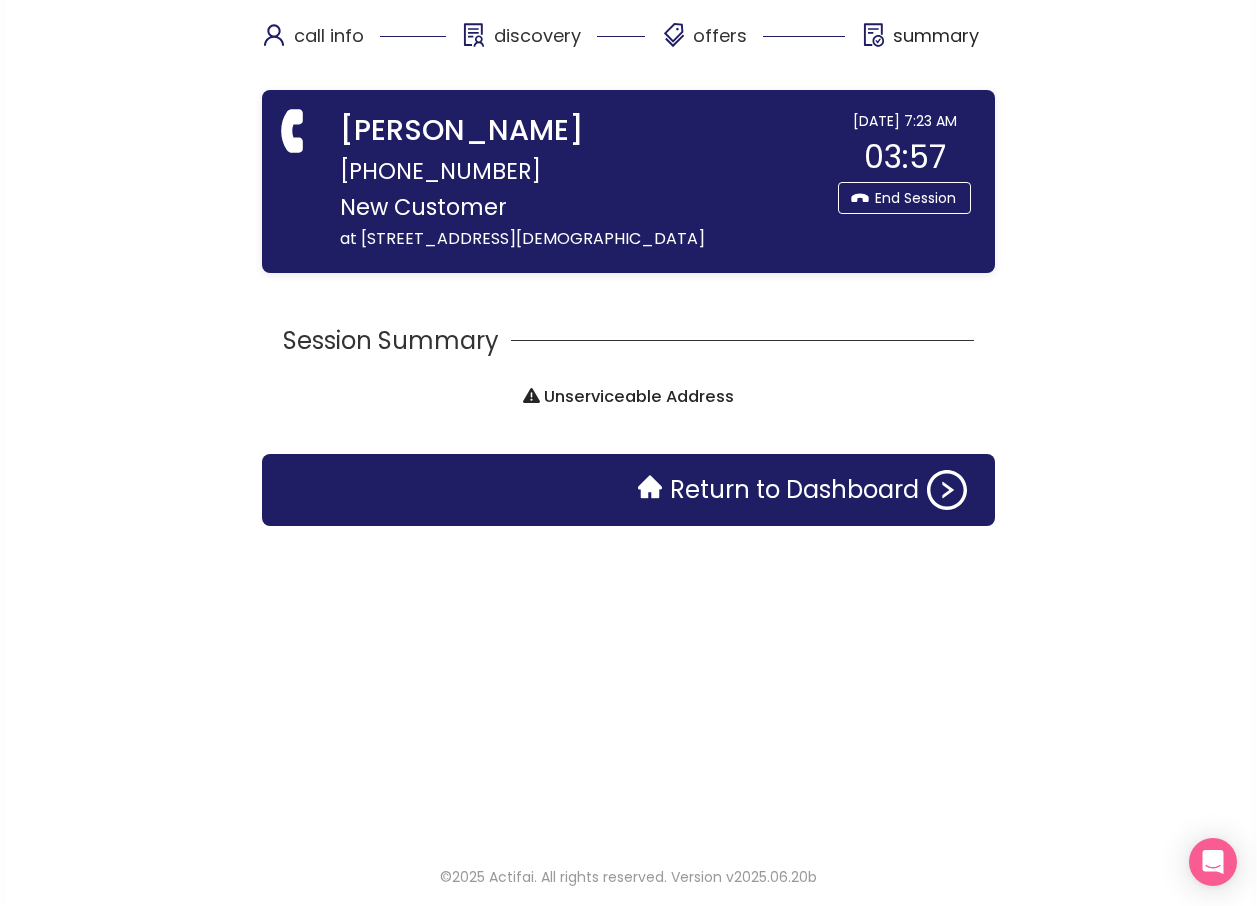 scroll, scrollTop: 0, scrollLeft: 0, axis: both 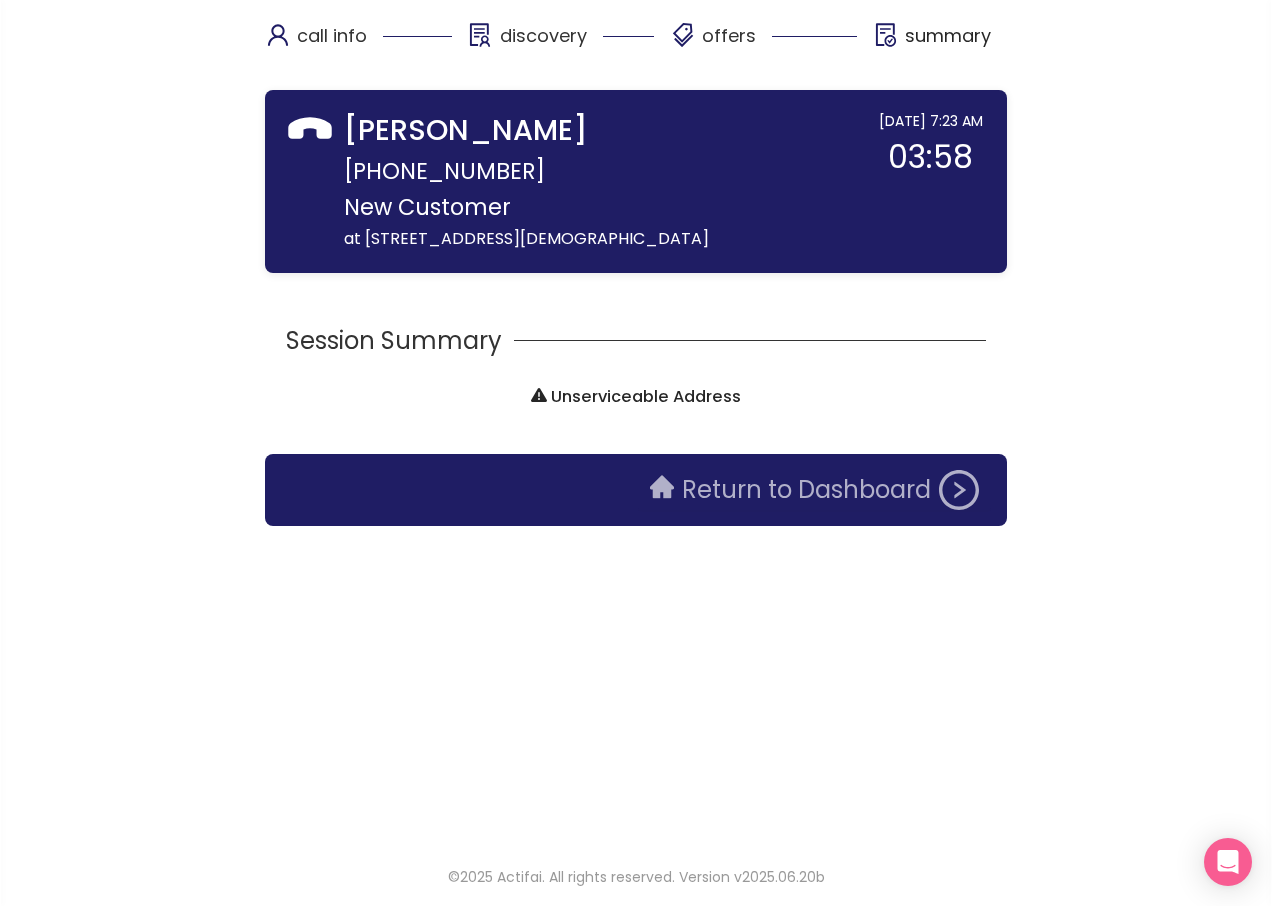 click on "Return to Dashboard" 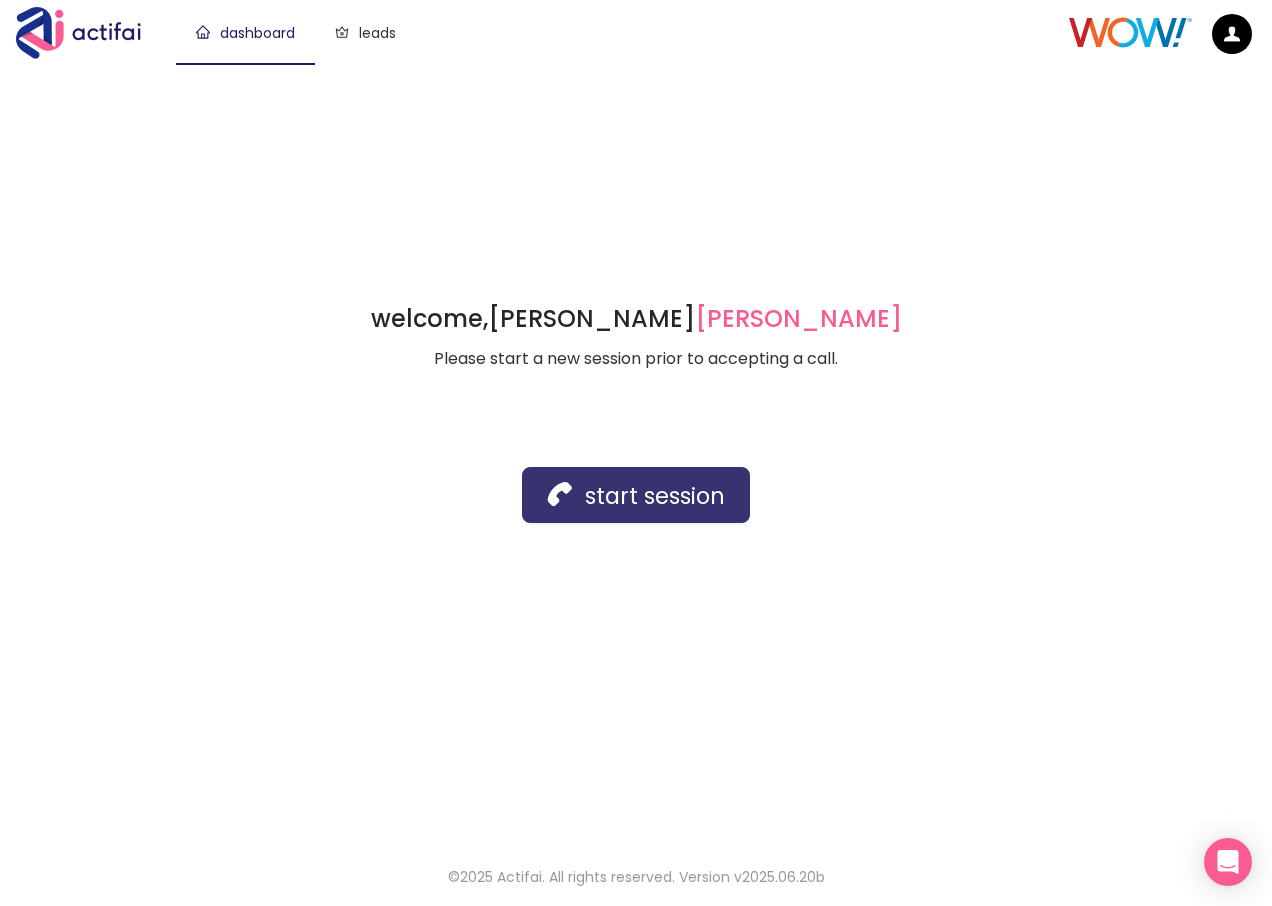click on "start session" at bounding box center [636, 495] 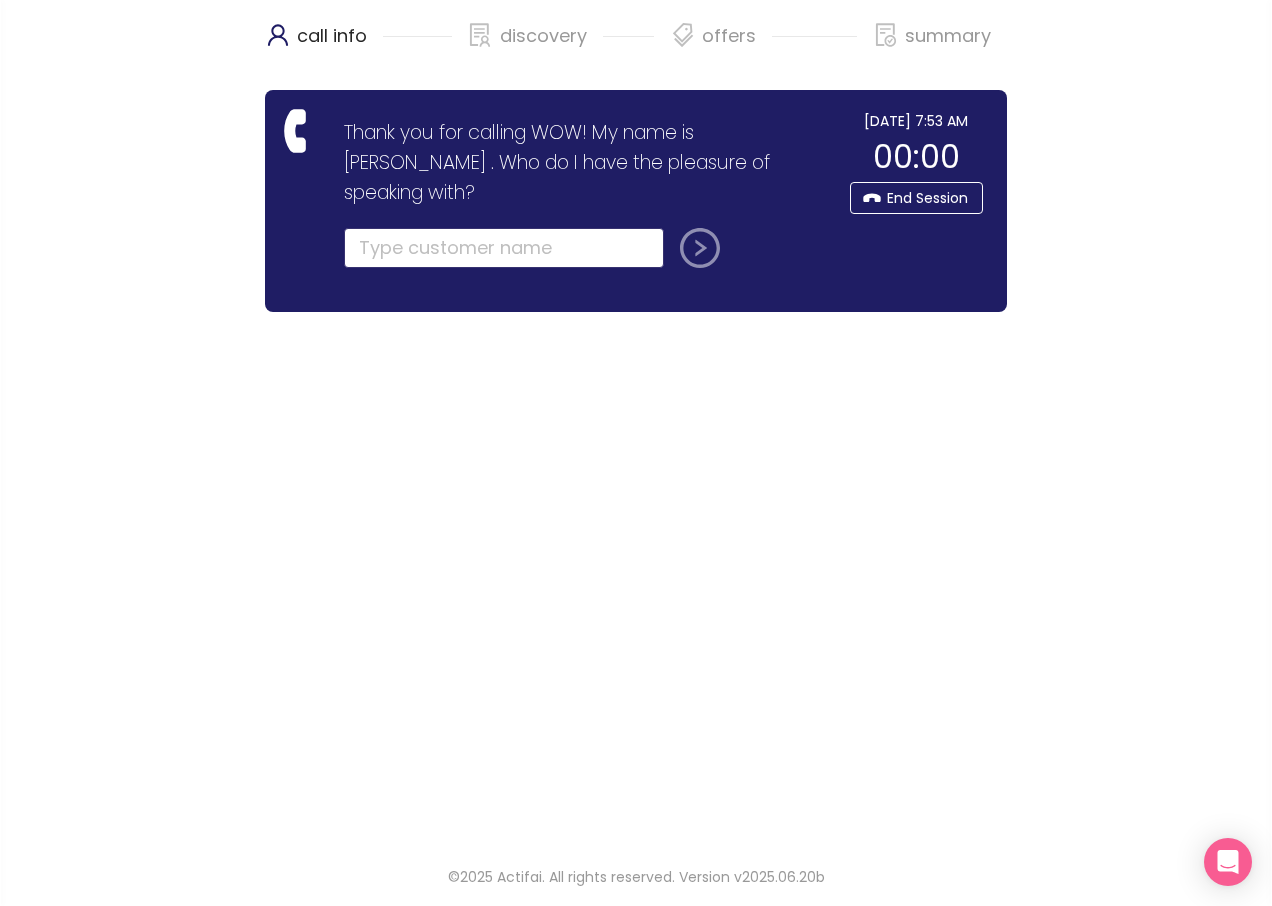 drag, startPoint x: 410, startPoint y: 220, endPoint x: 841, endPoint y: 332, distance: 445.31448 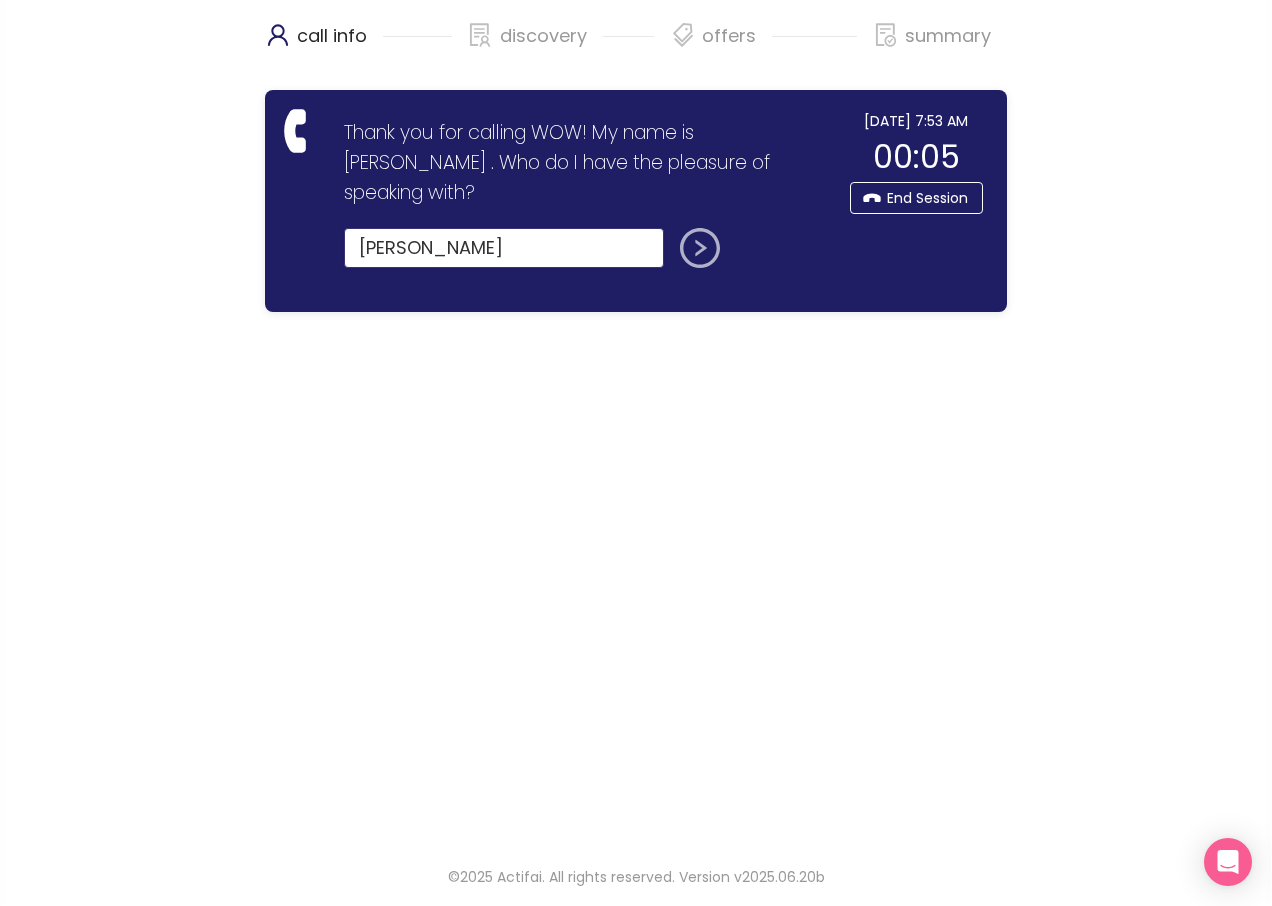 type on "[PERSON_NAME]" 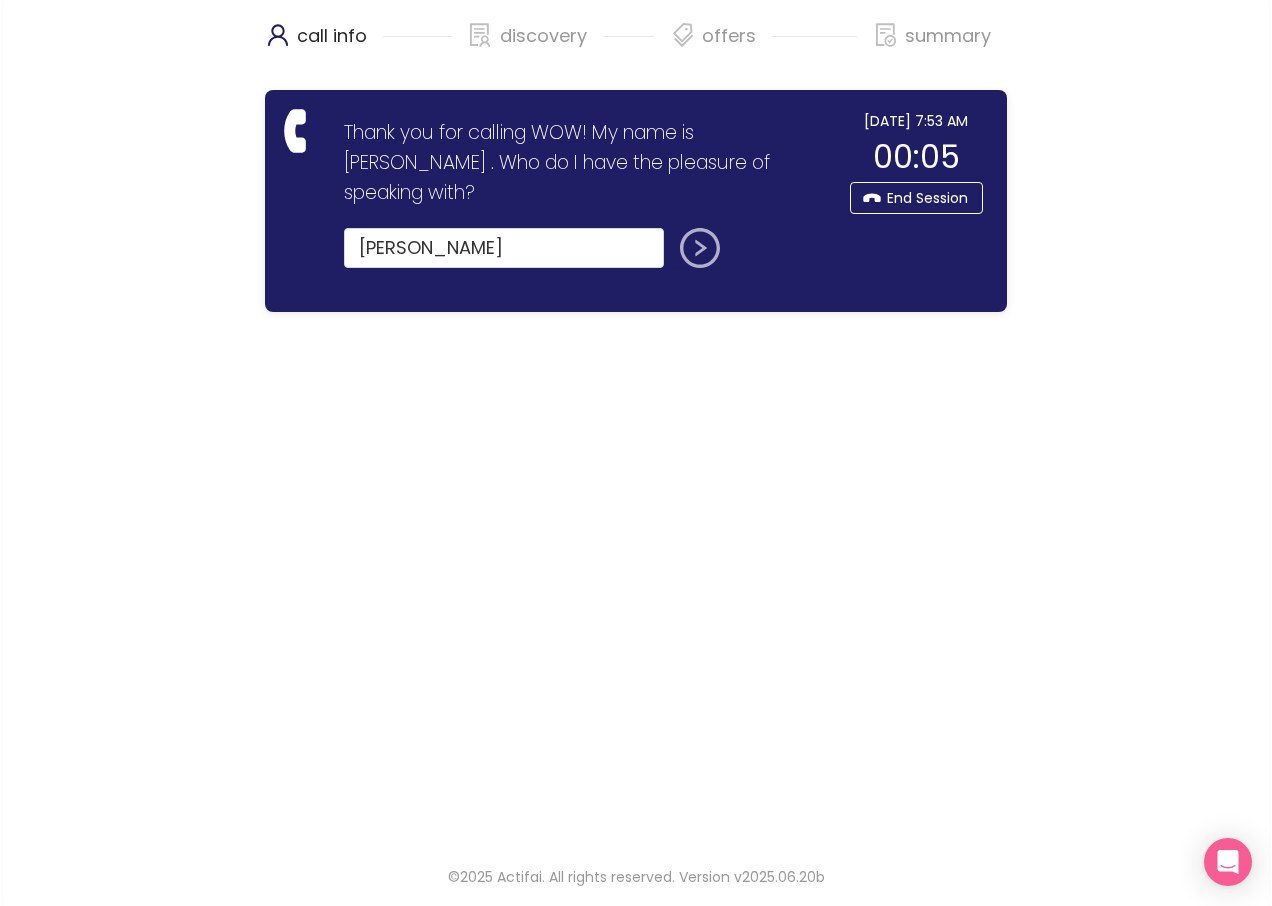 click 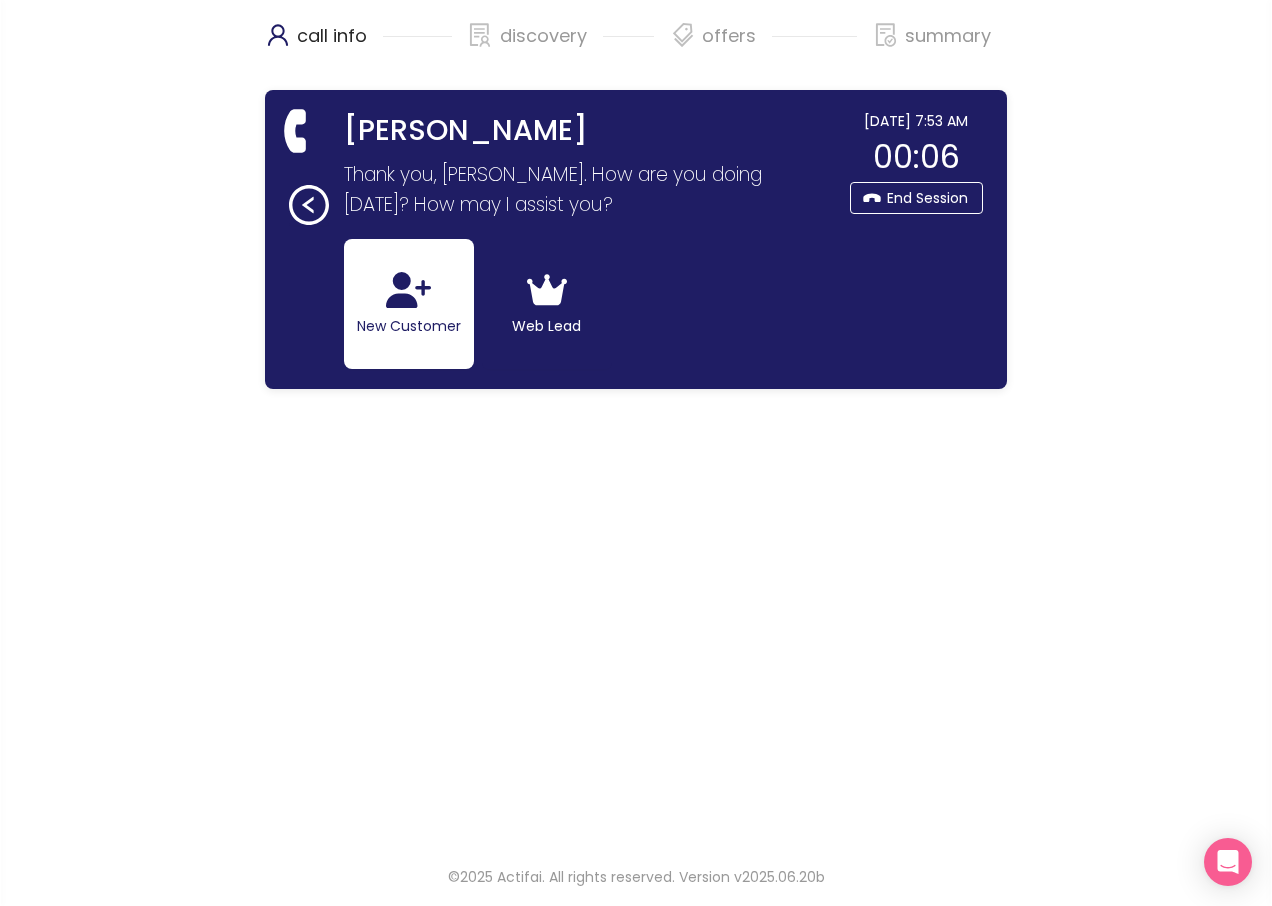 click 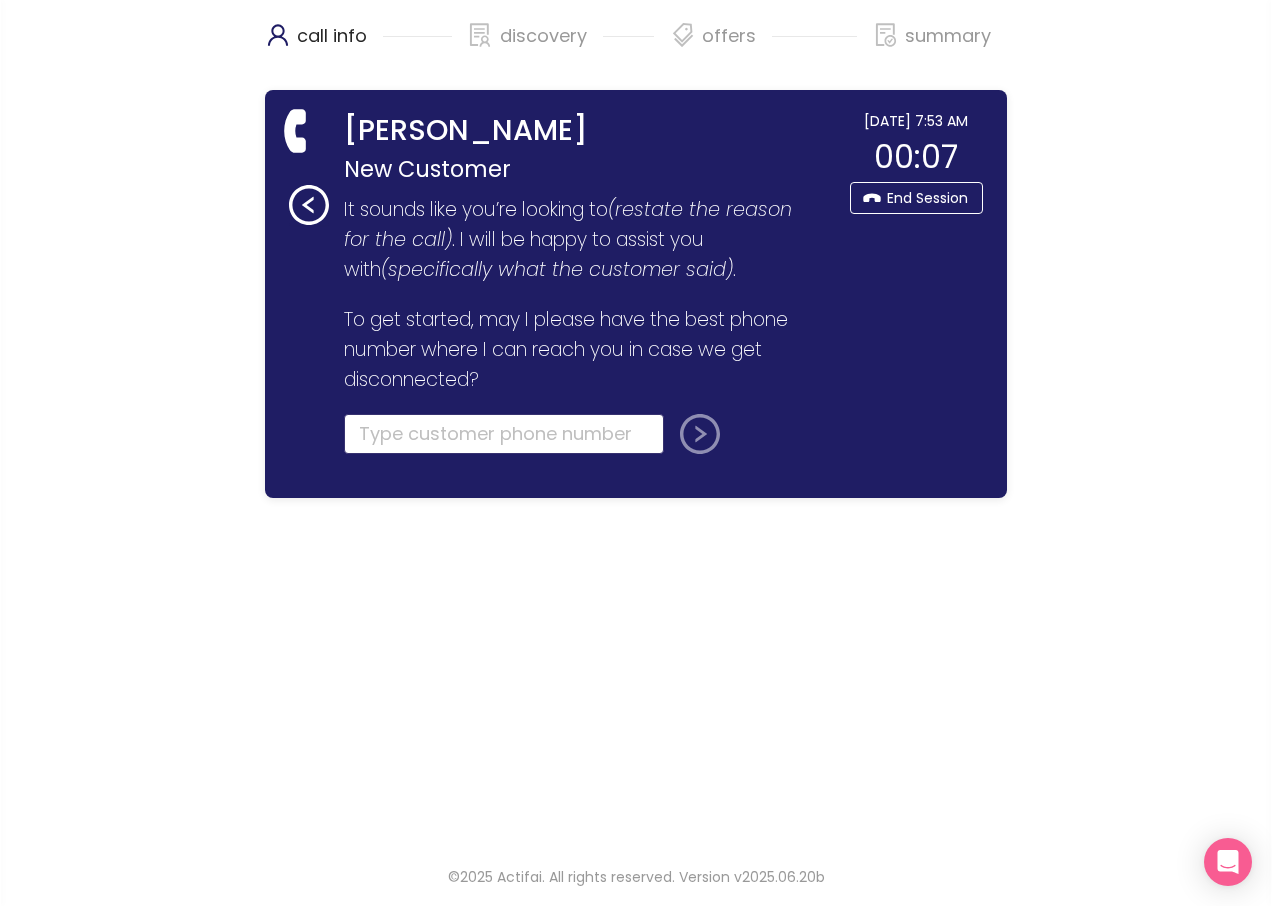 click 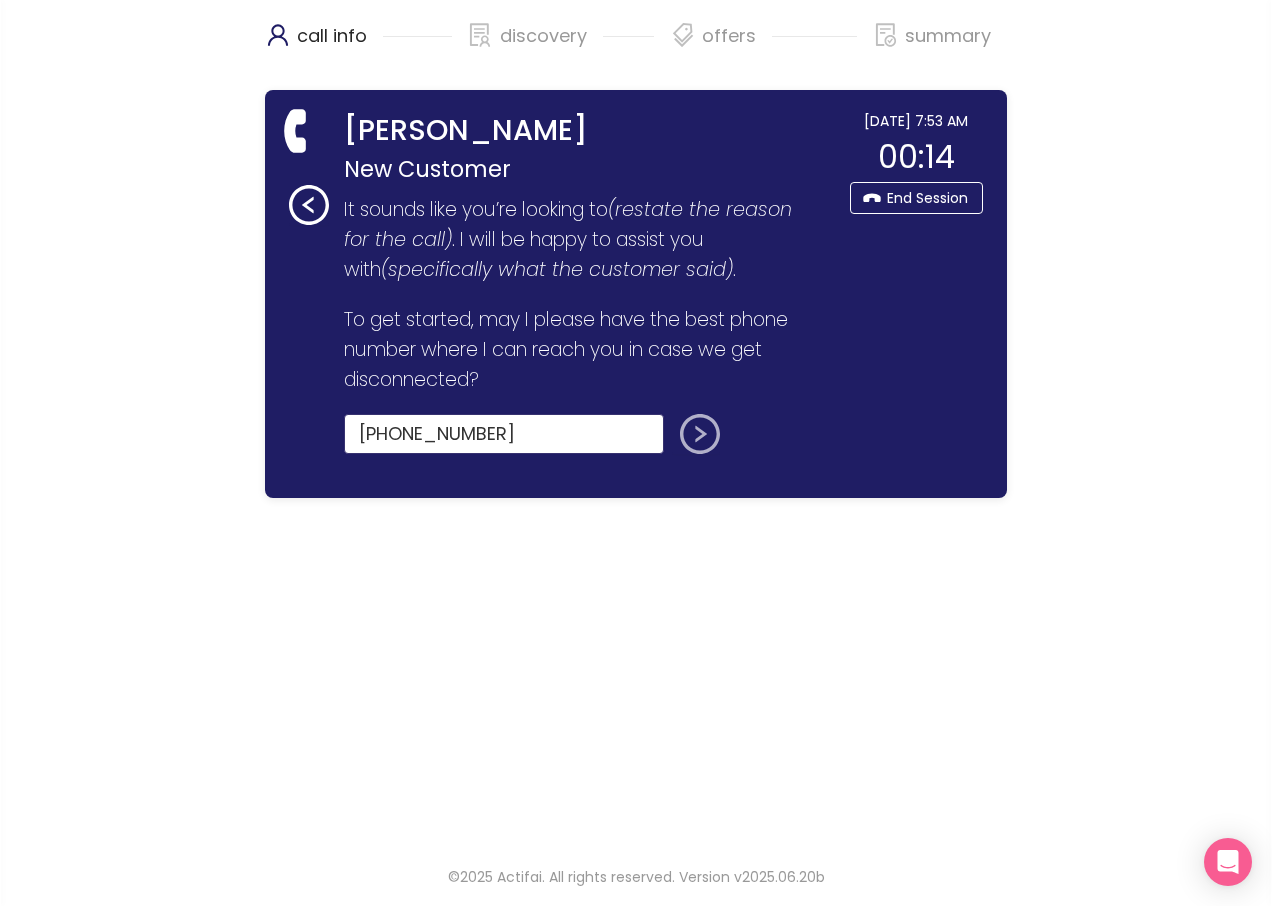 type on "[PHONE_NUMBER]" 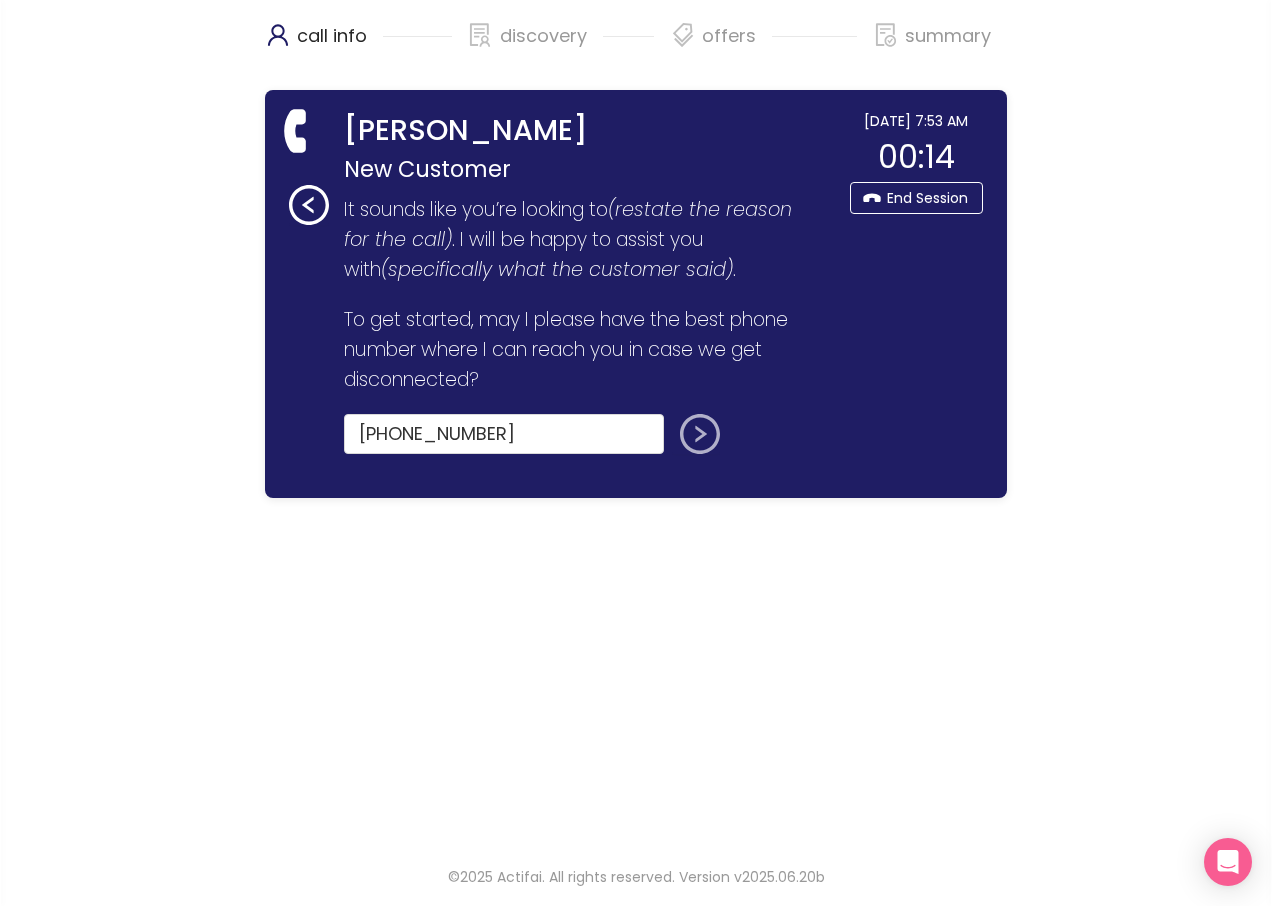 click 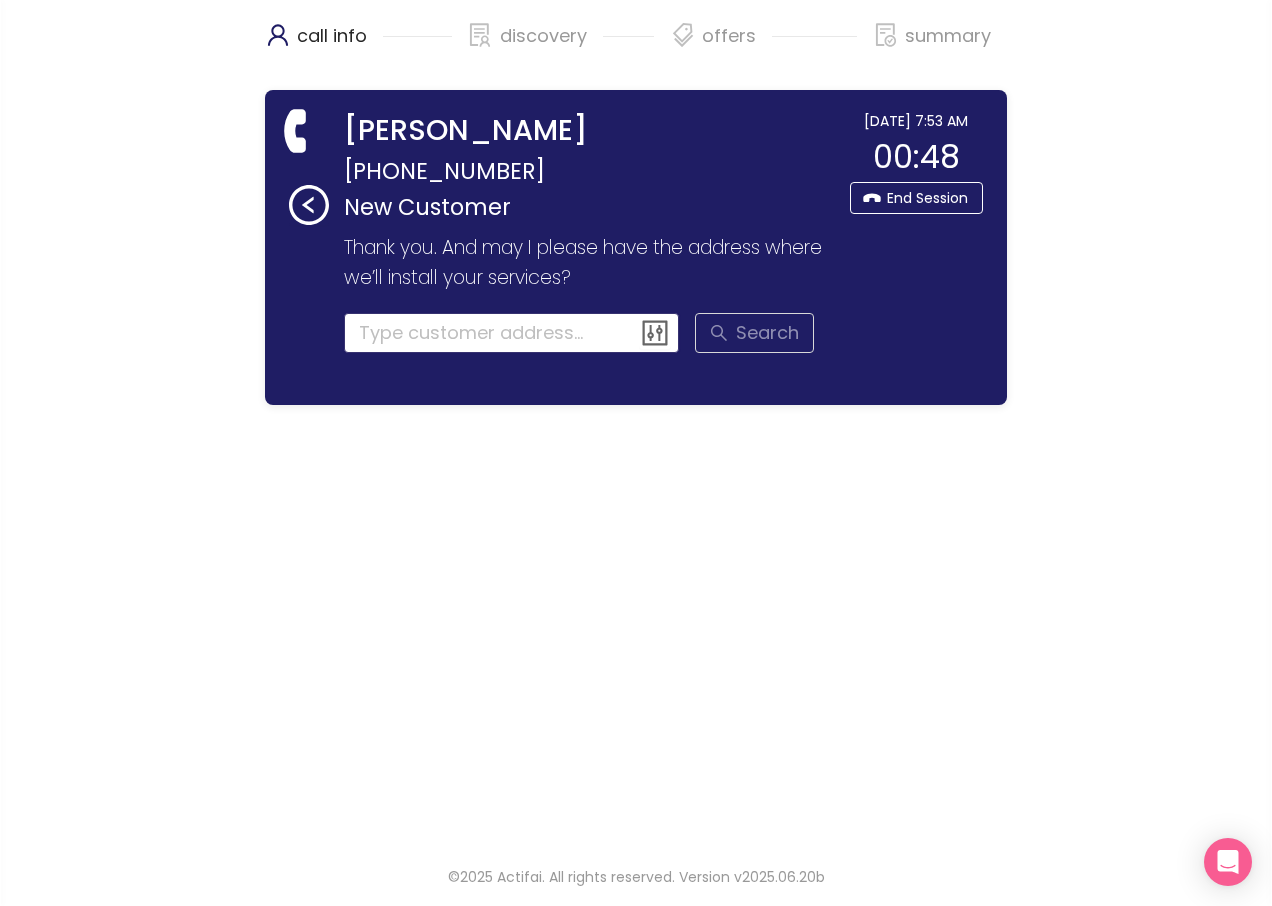click at bounding box center (512, 333) 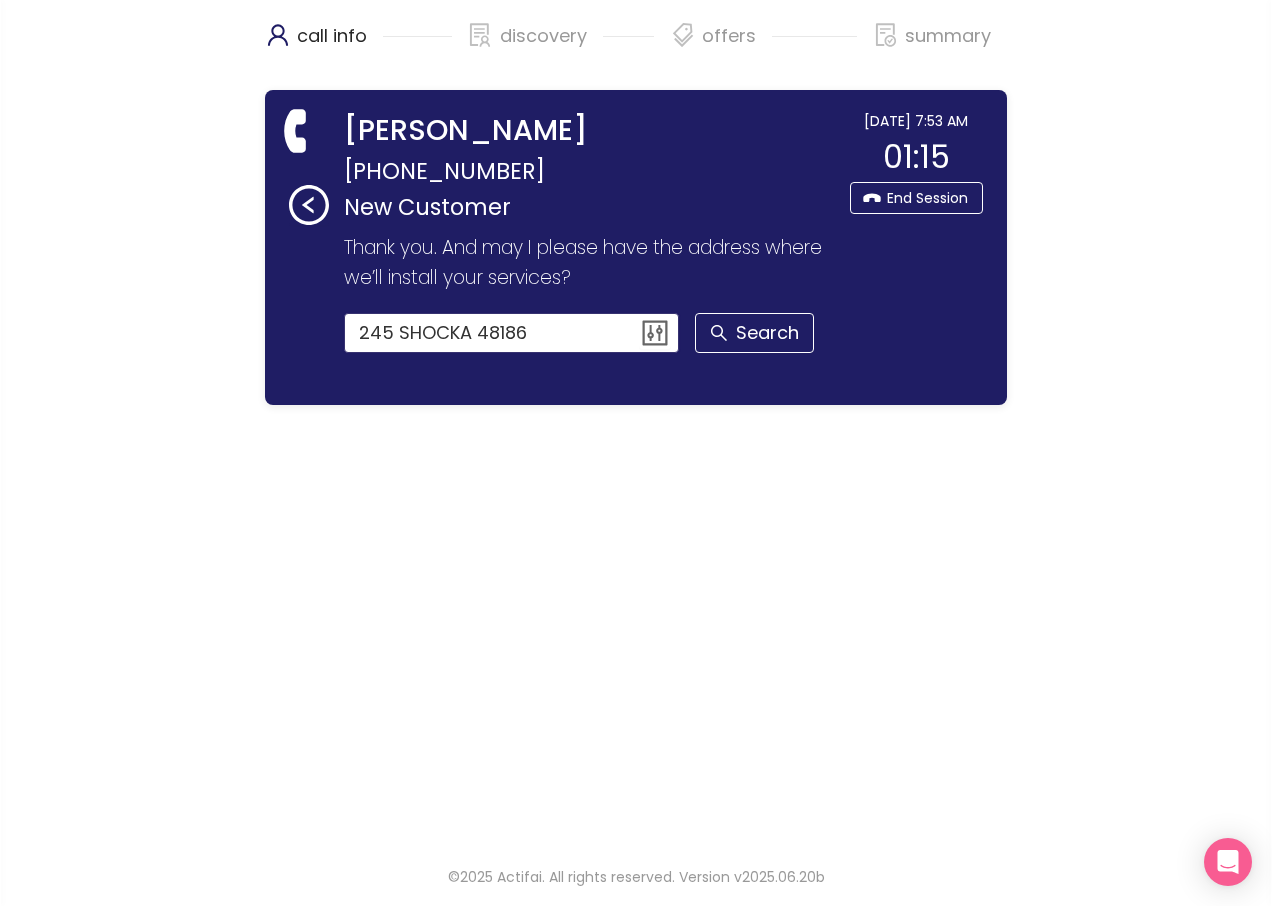 click on "245 SHOCKA 48186" at bounding box center [512, 333] 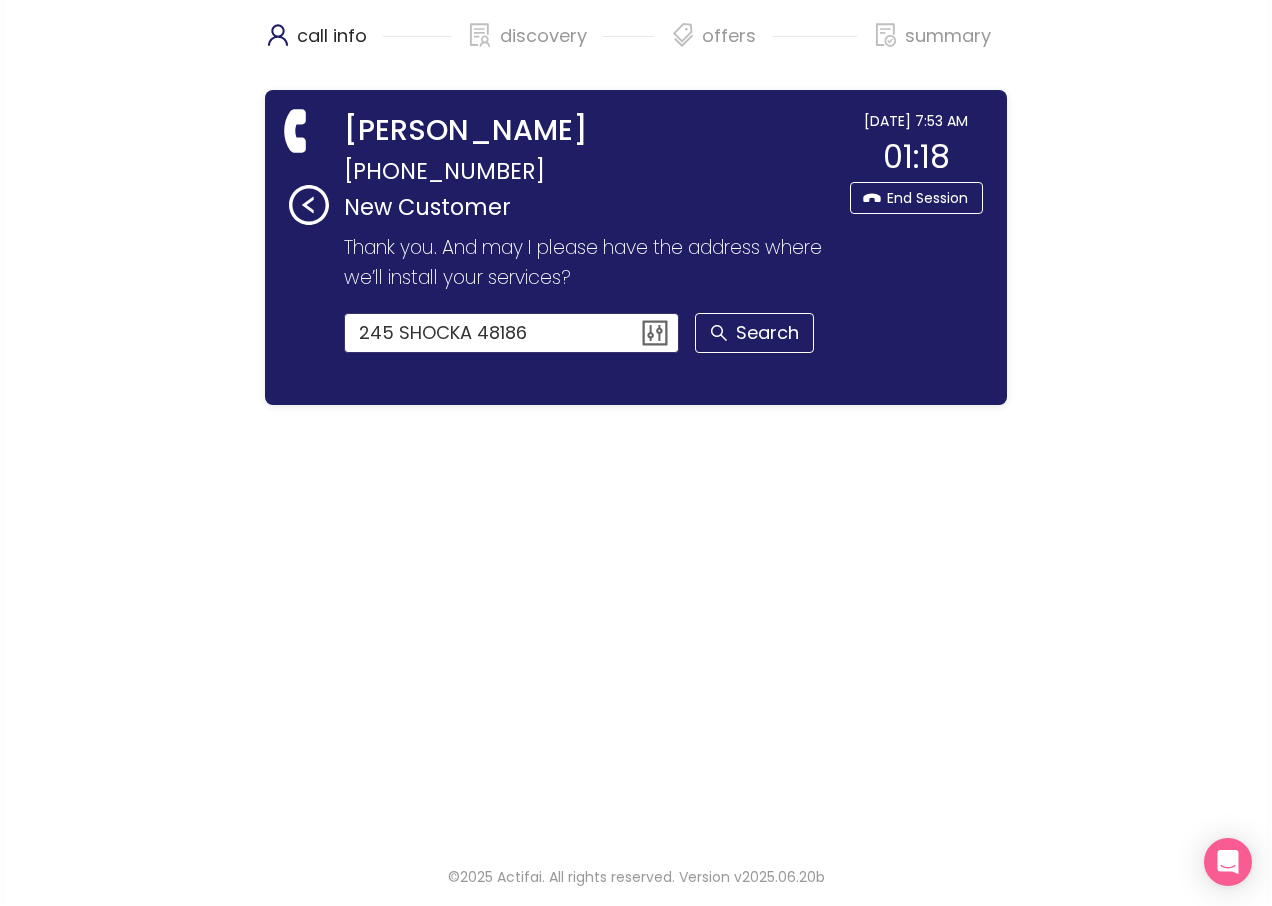 click on "245 SHOCKA 48186" at bounding box center (512, 333) 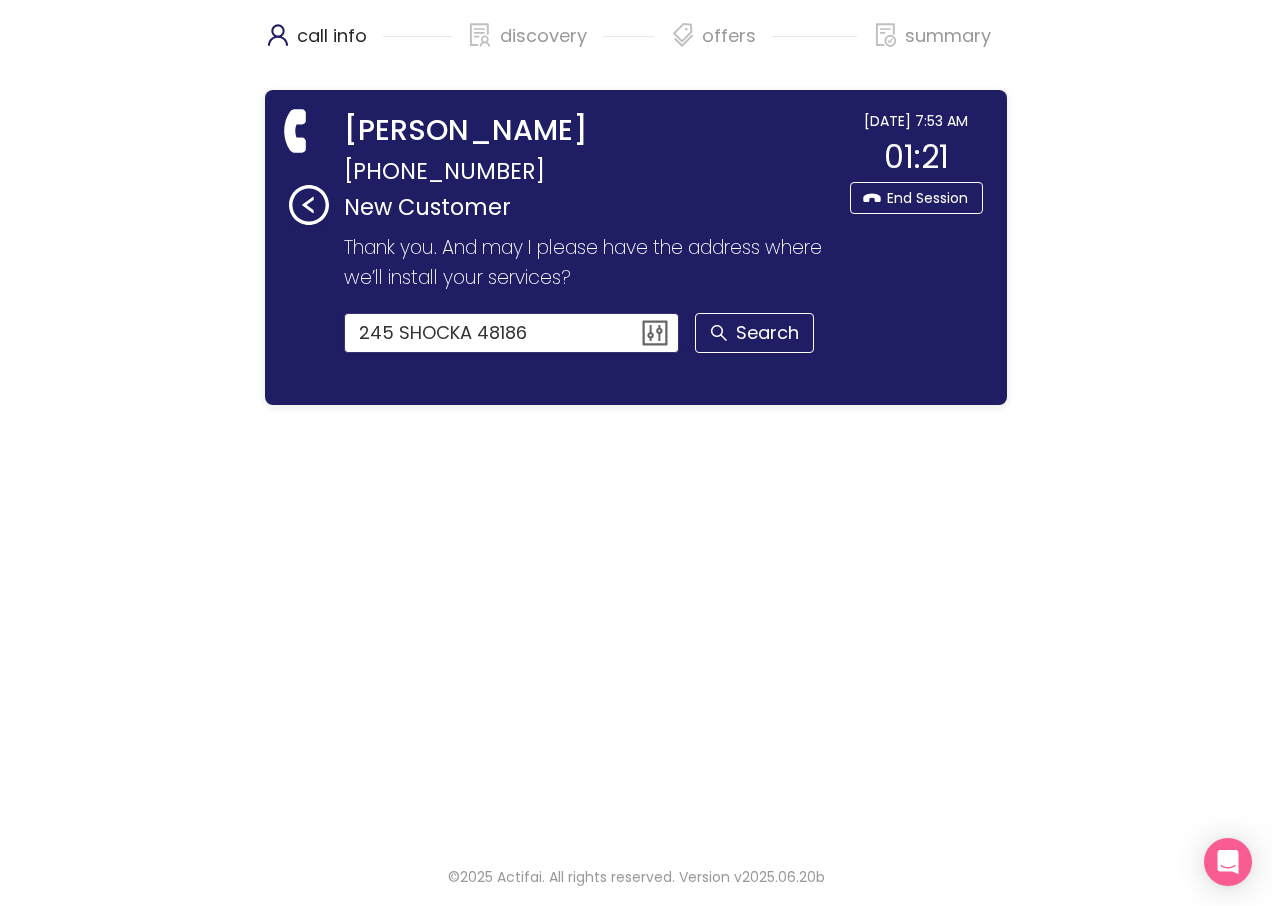 click on "245 SHOCKA 48186" at bounding box center (512, 333) 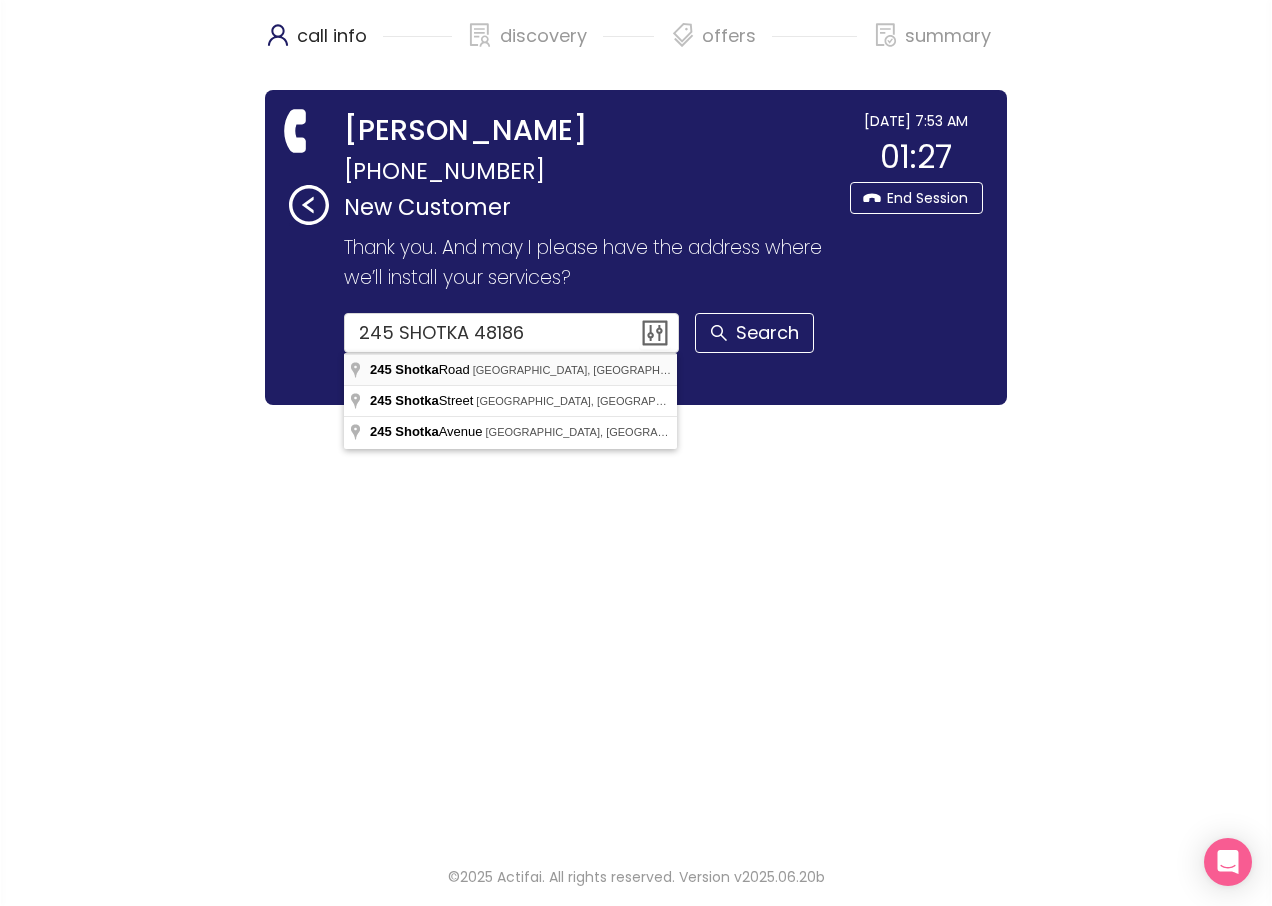 type on "[STREET_ADDRESS]" 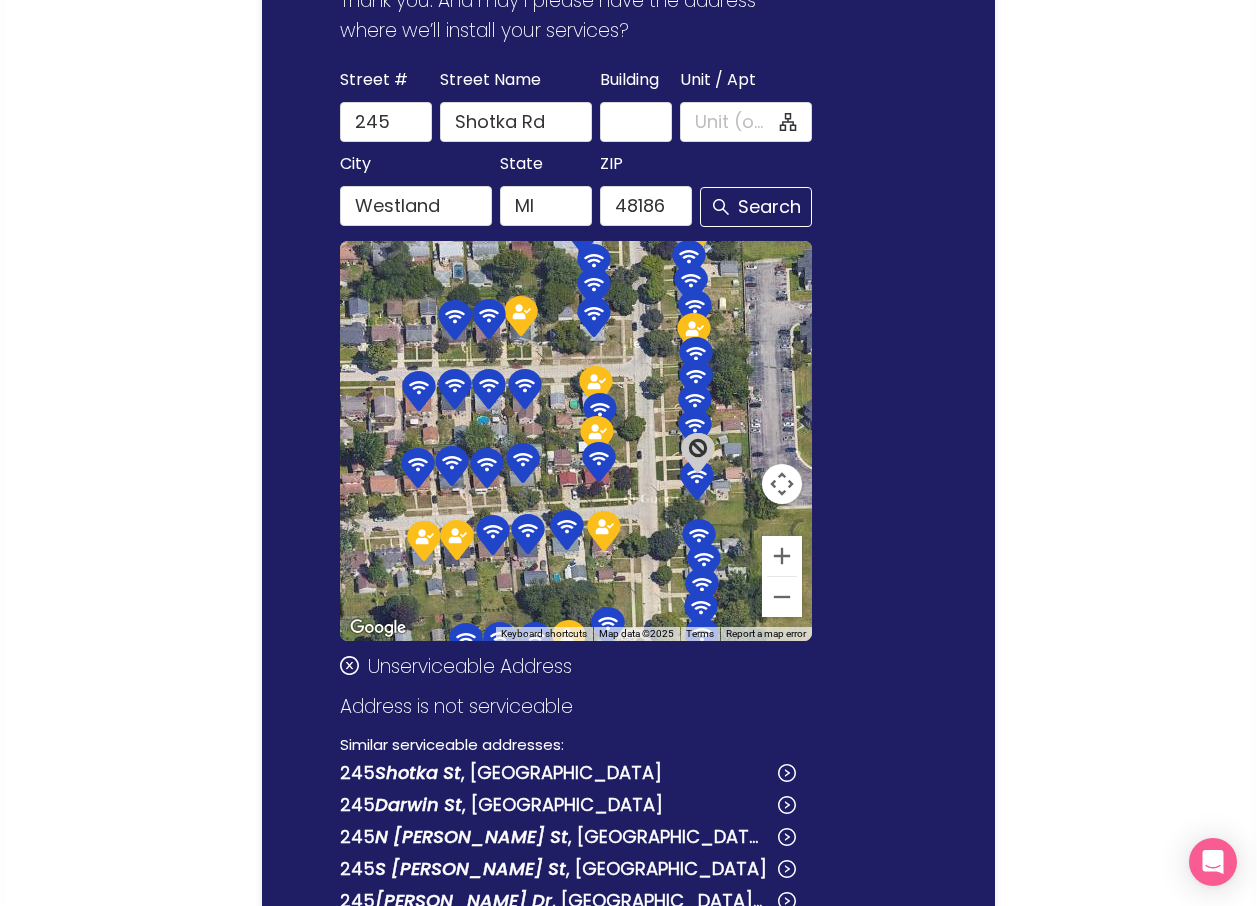 scroll, scrollTop: 300, scrollLeft: 0, axis: vertical 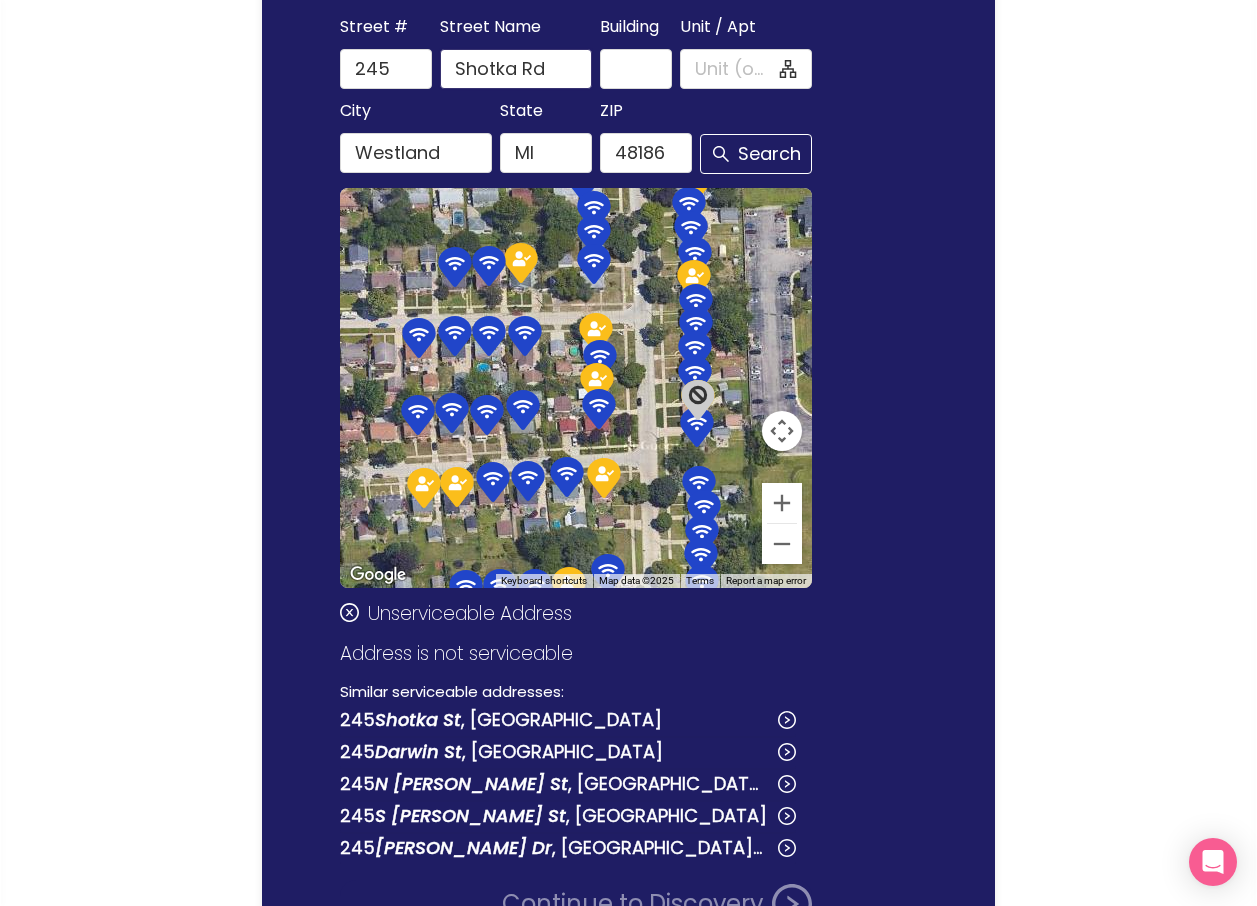 drag, startPoint x: 563, startPoint y: 139, endPoint x: 548, endPoint y: 59, distance: 81.394104 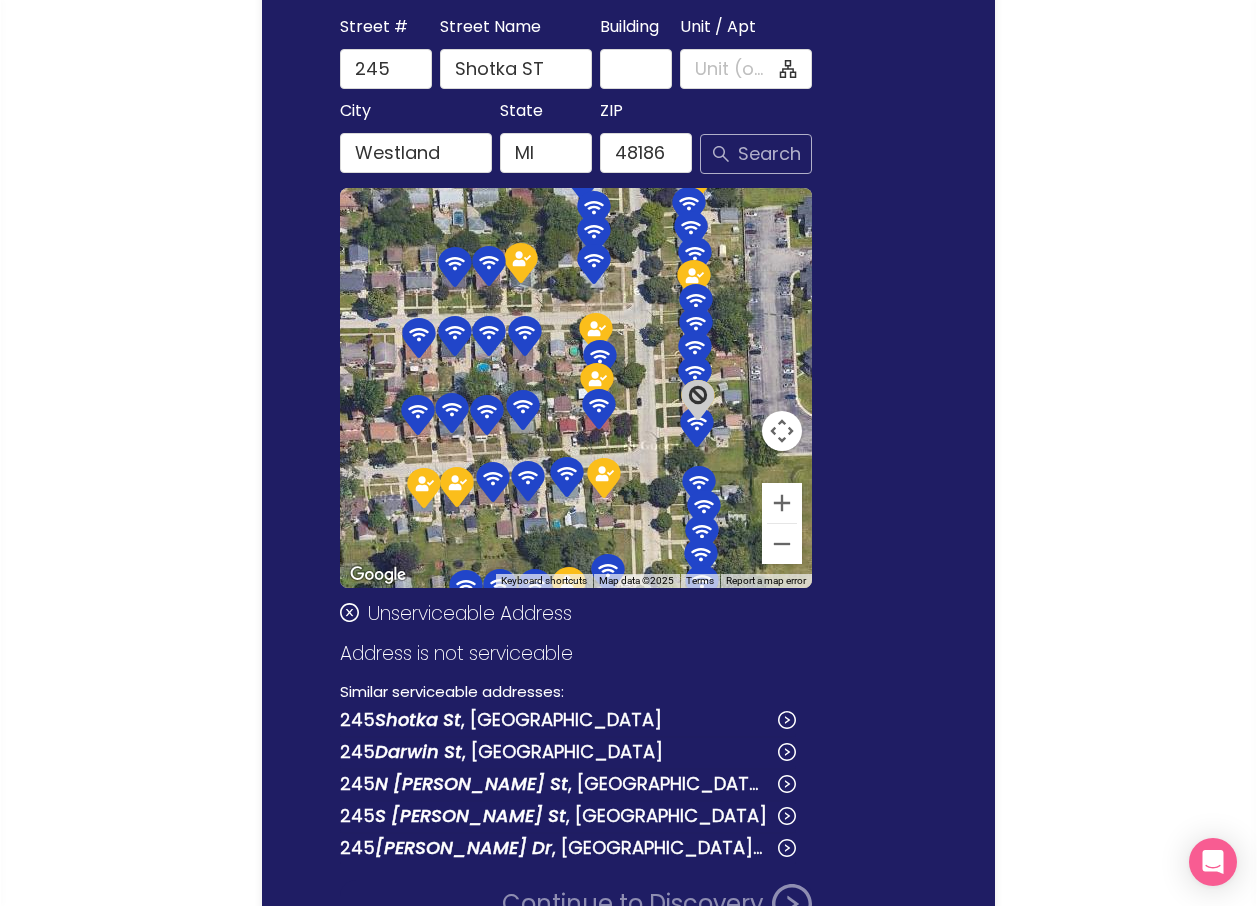 click on "Search" 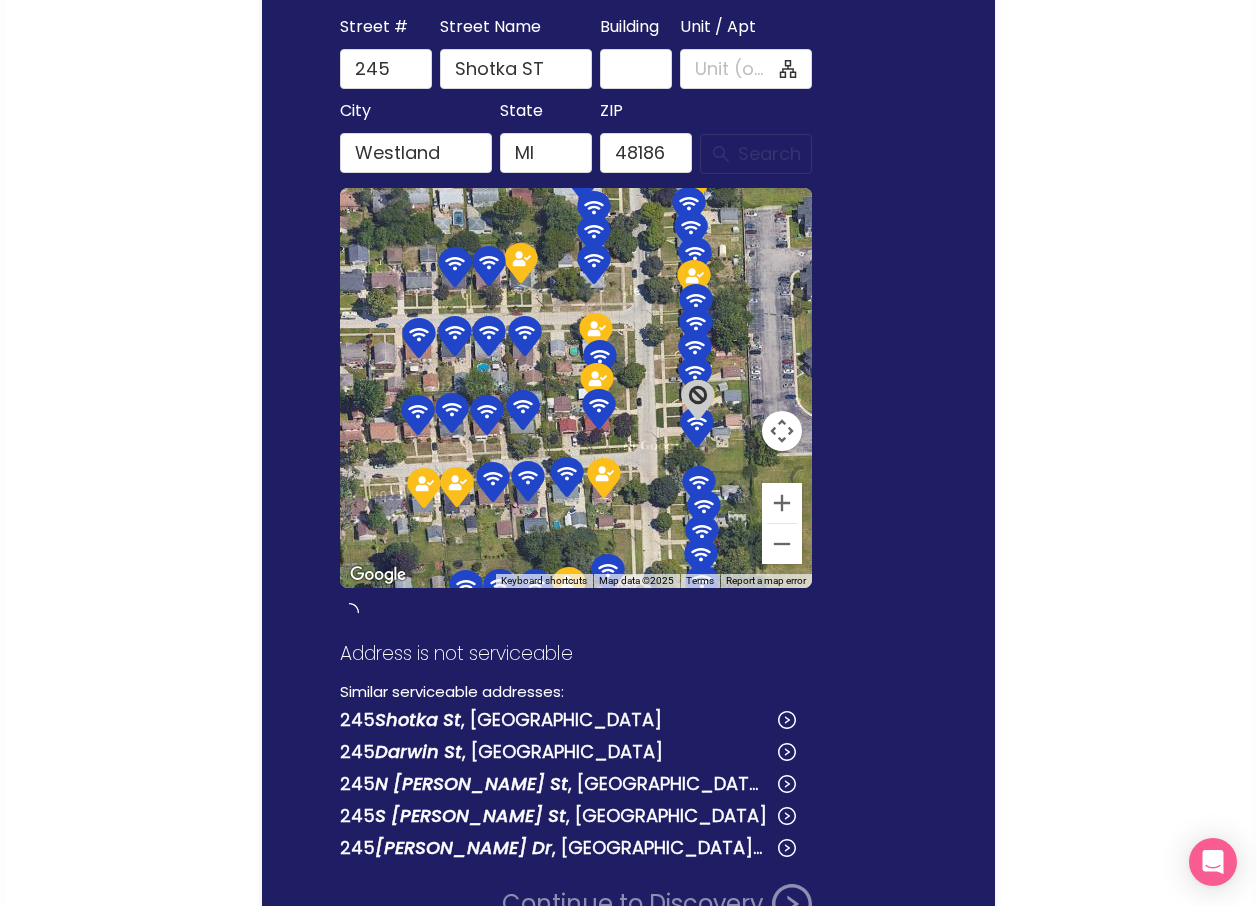 type on "Shotka St" 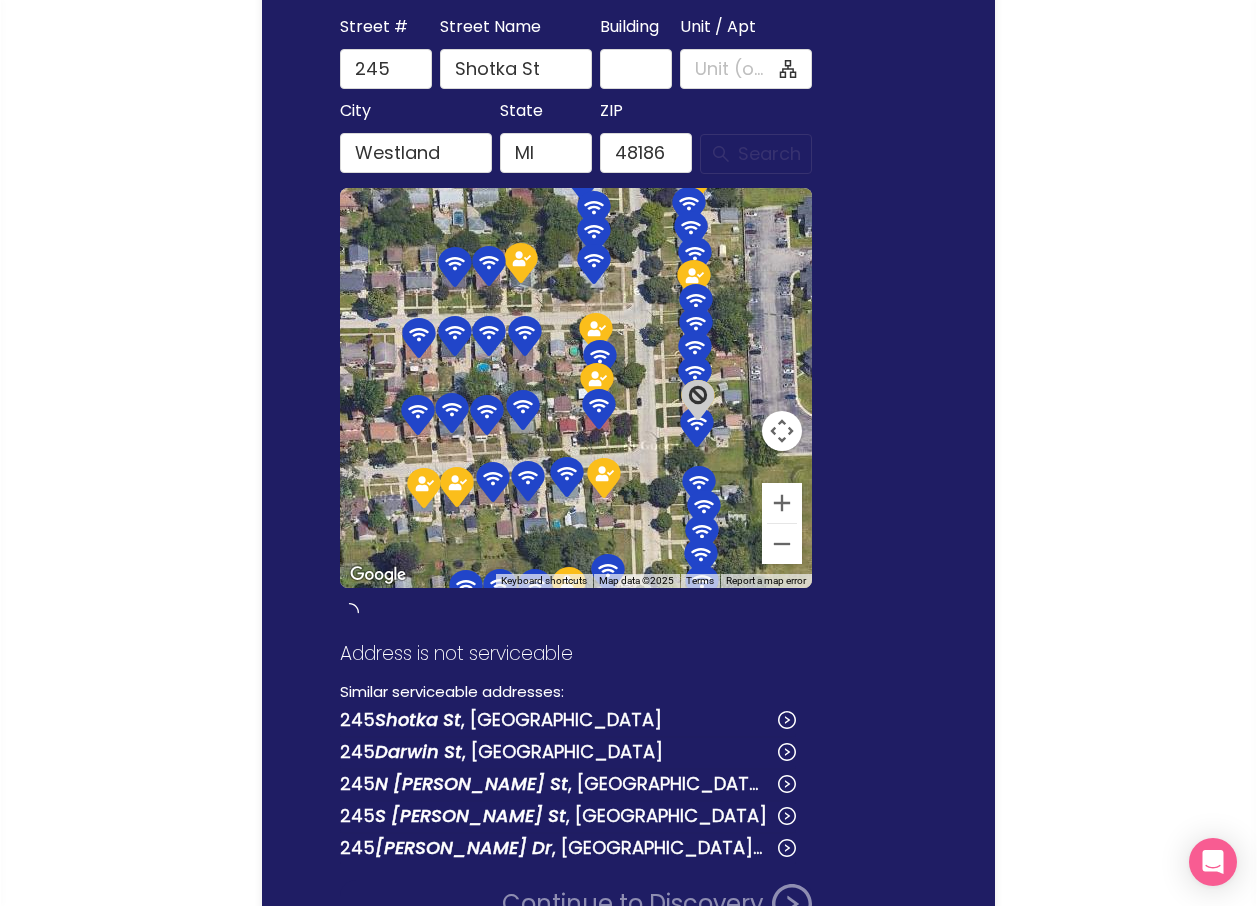 scroll, scrollTop: 278, scrollLeft: 0, axis: vertical 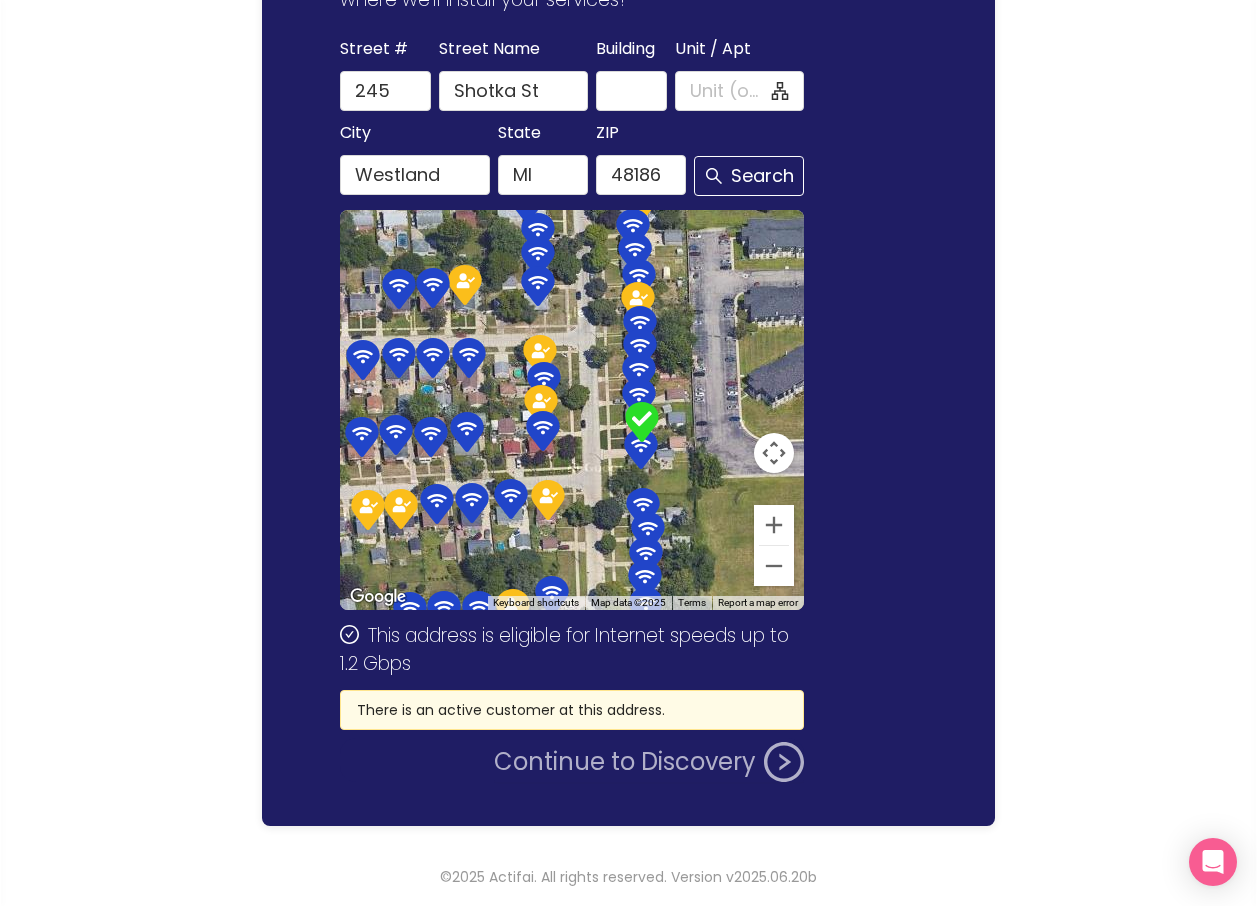 click on "Continue to Discovery" 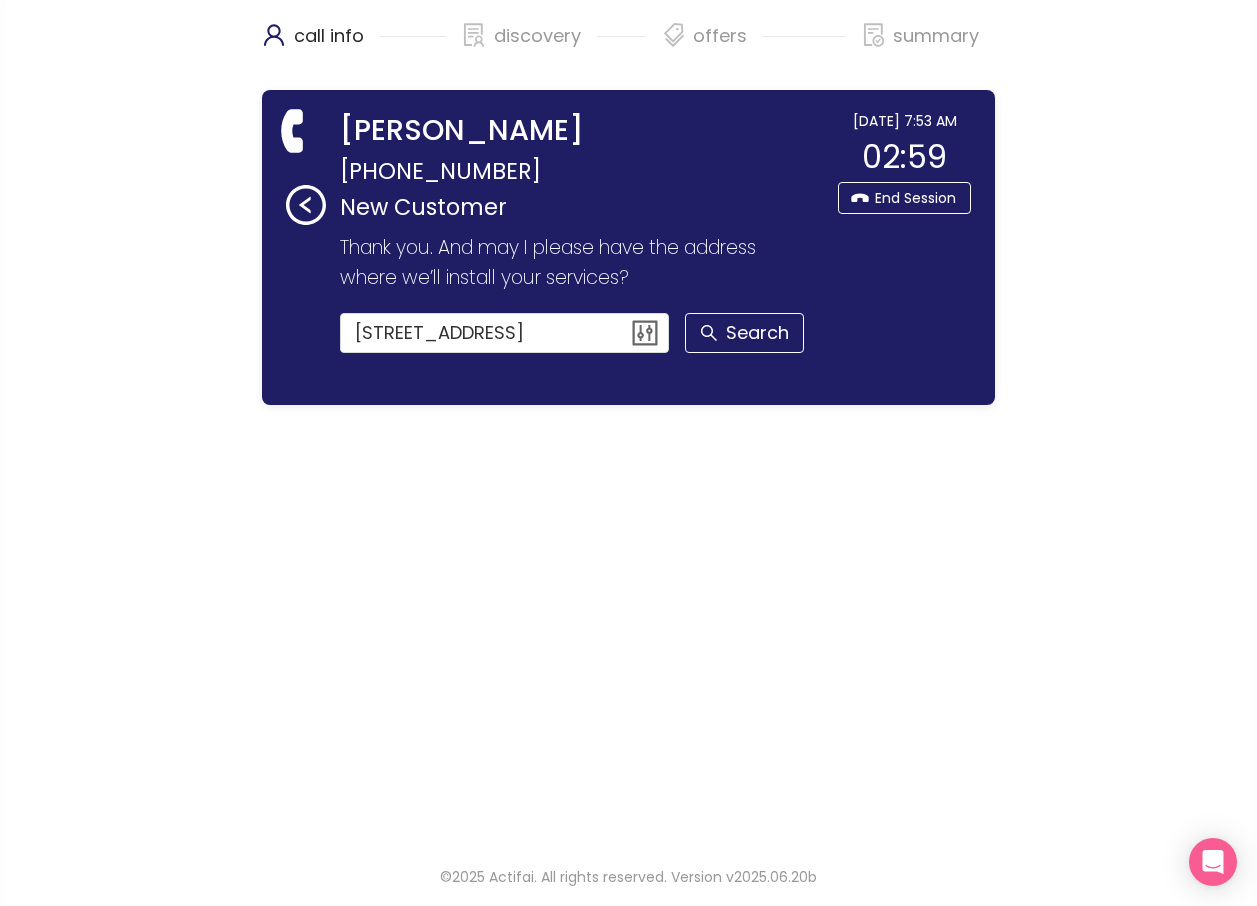 scroll, scrollTop: 0, scrollLeft: 0, axis: both 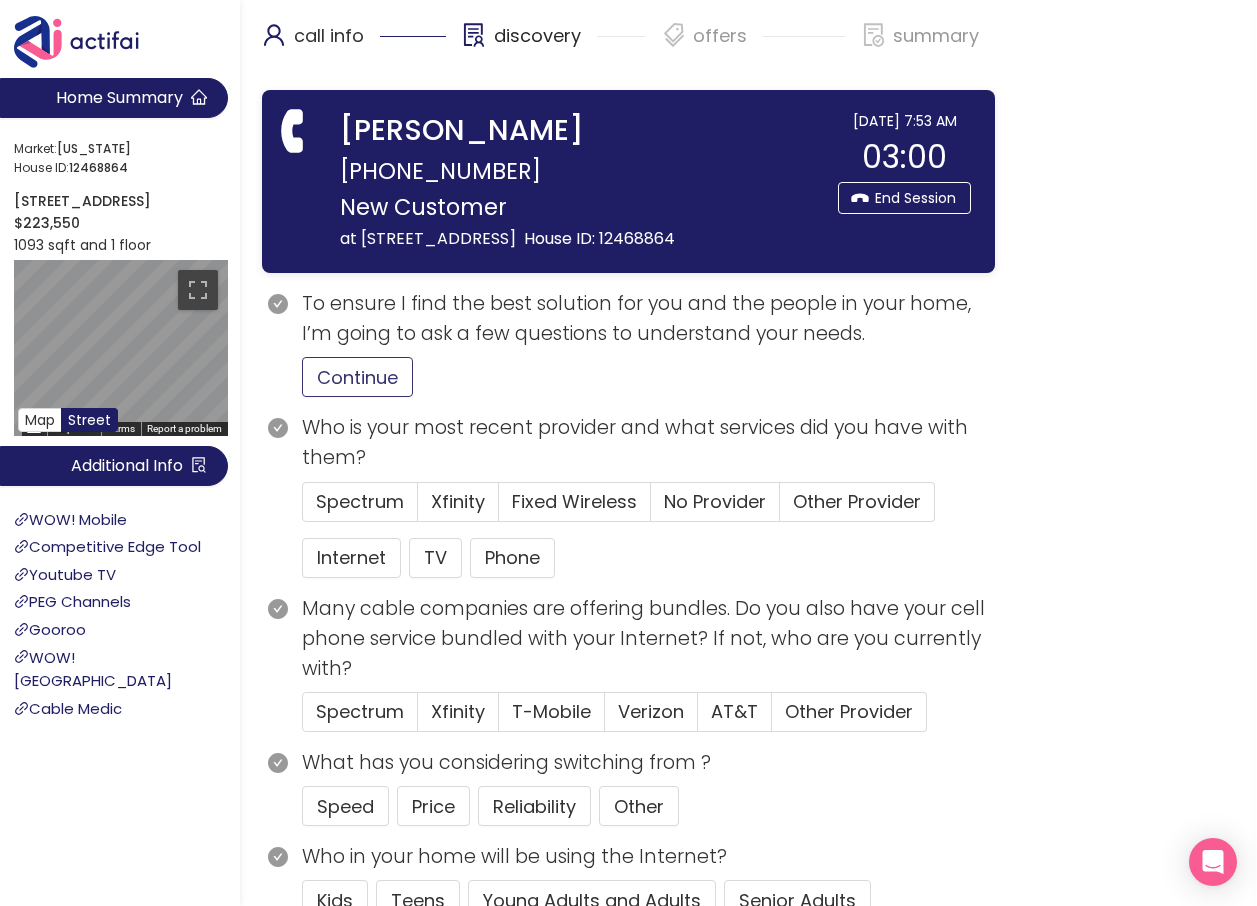 click on "Continue" at bounding box center [357, 377] 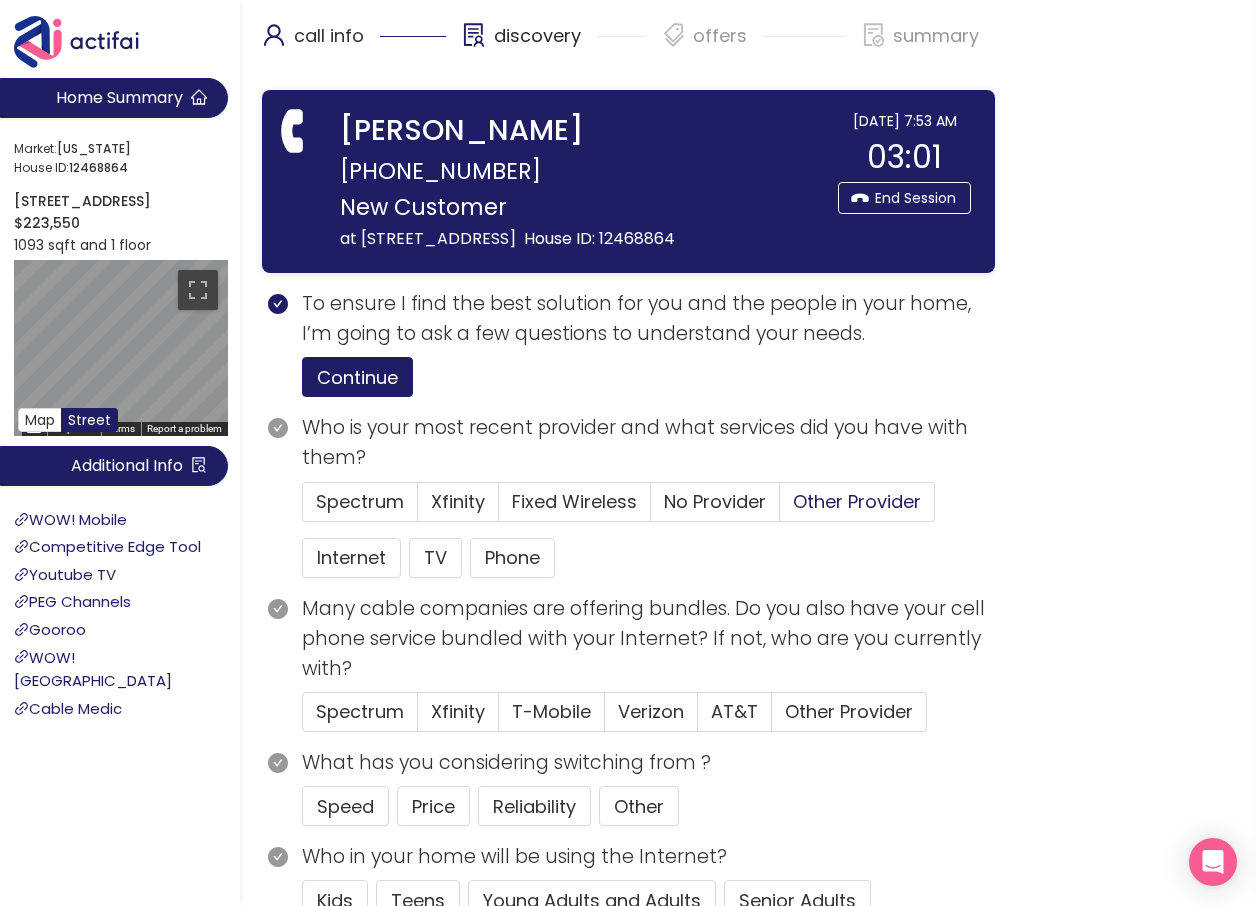 drag, startPoint x: 856, startPoint y: 491, endPoint x: 839, endPoint y: 505, distance: 22.022715 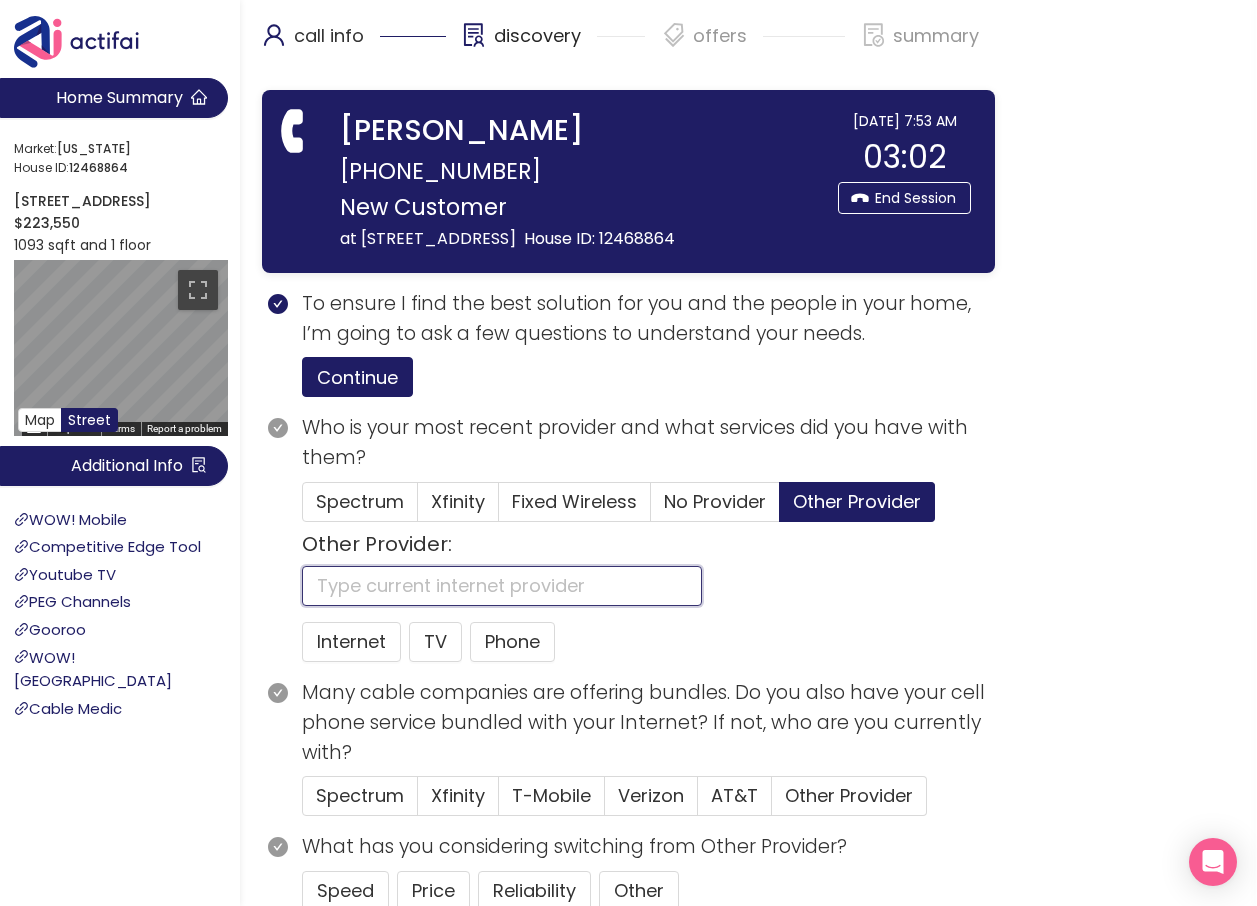 click 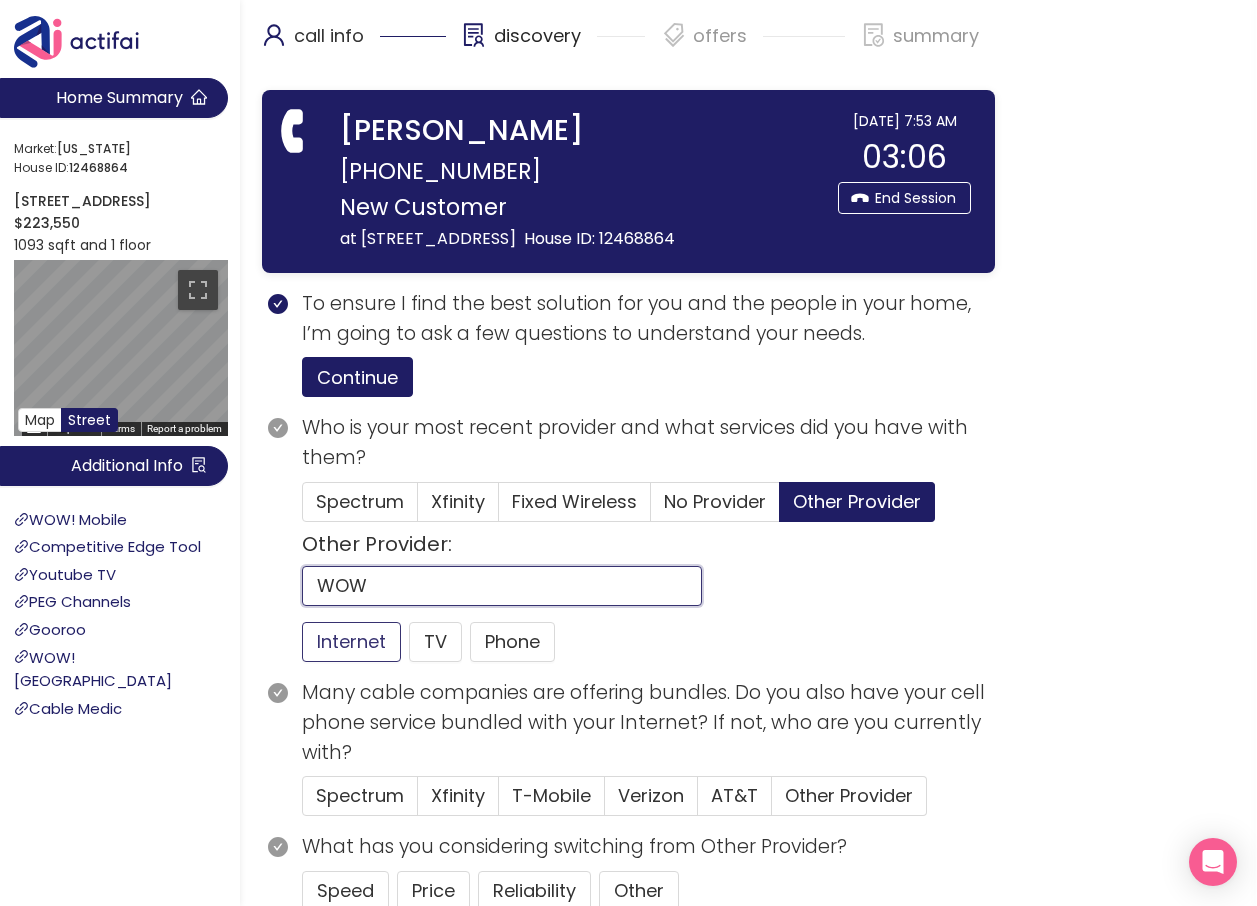 type on "WOW" 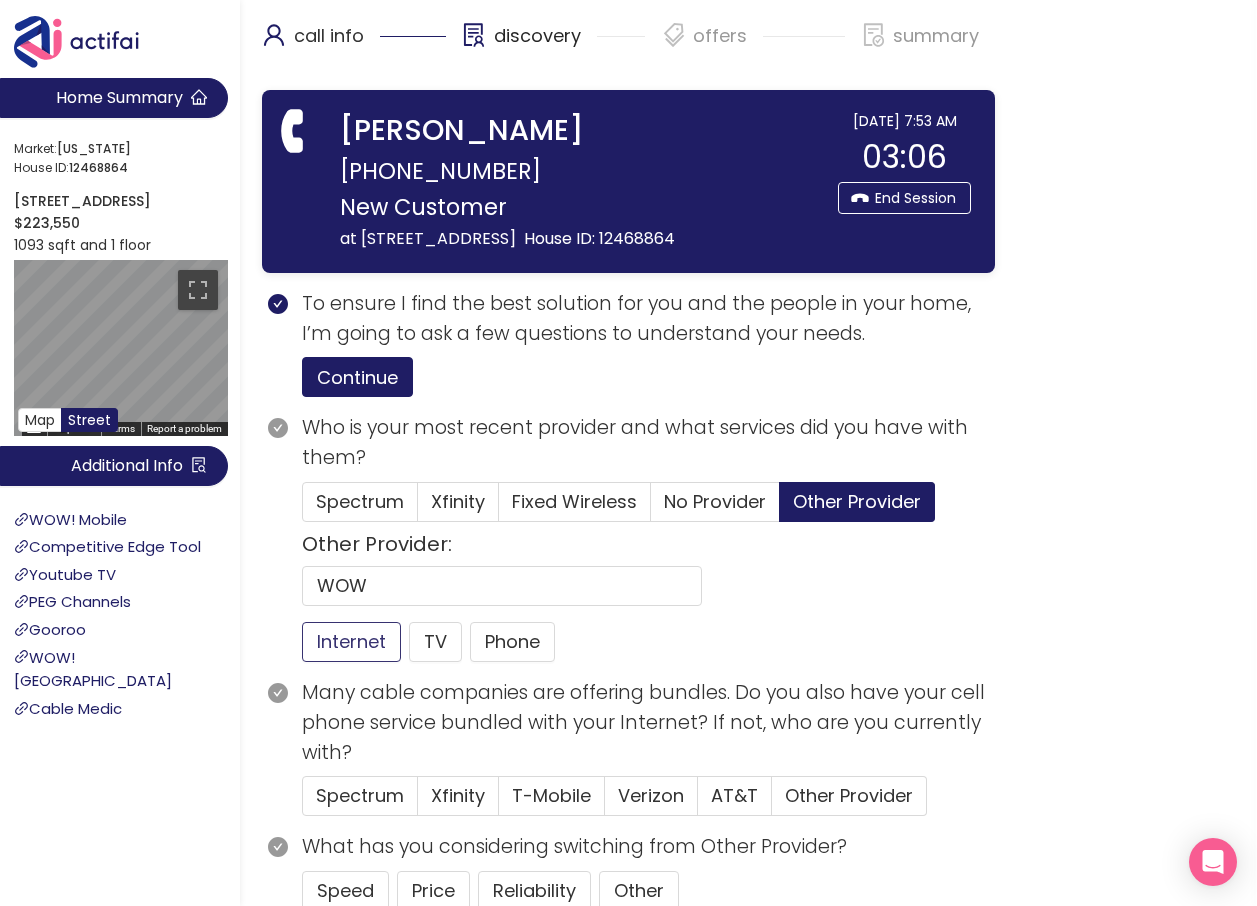 click on "Internet" 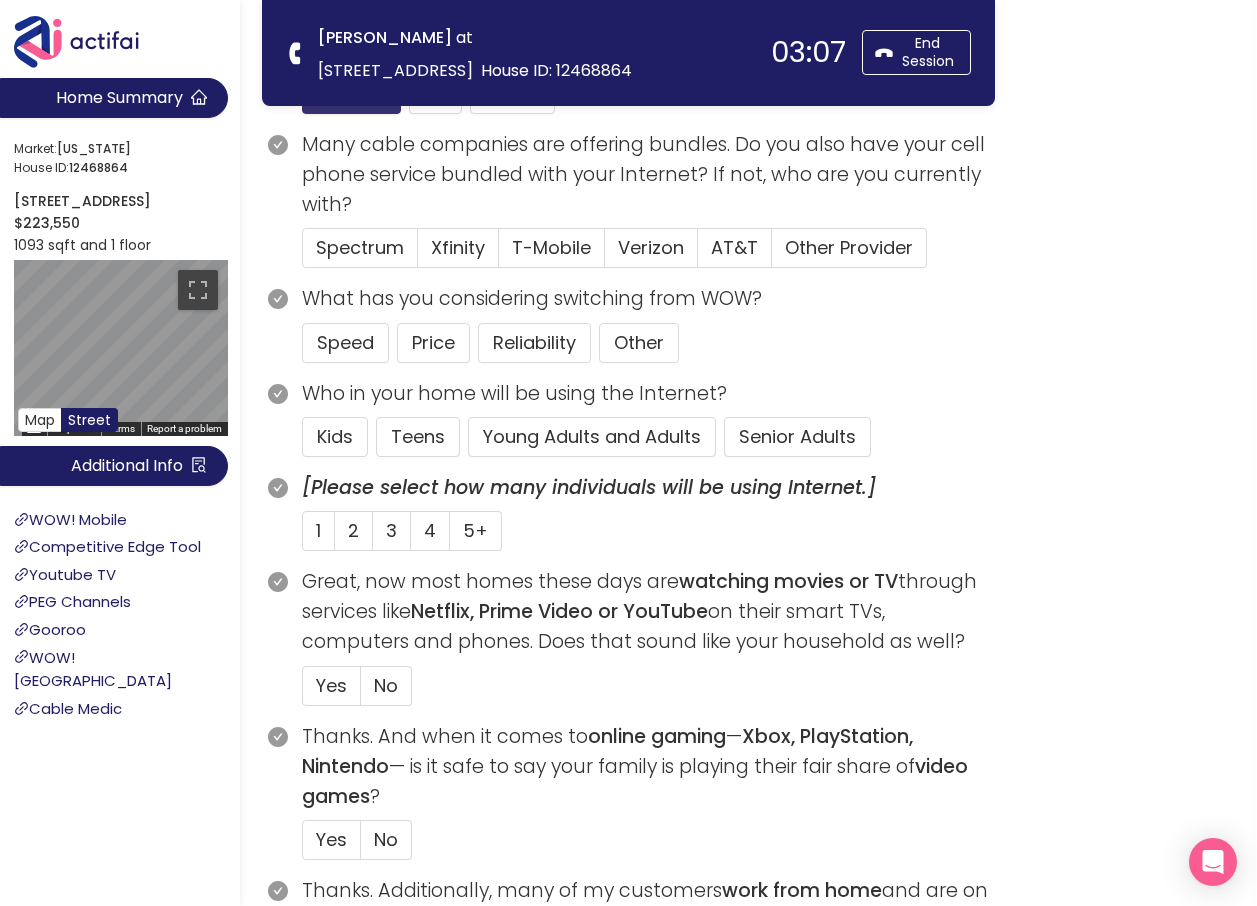 scroll, scrollTop: 400, scrollLeft: 0, axis: vertical 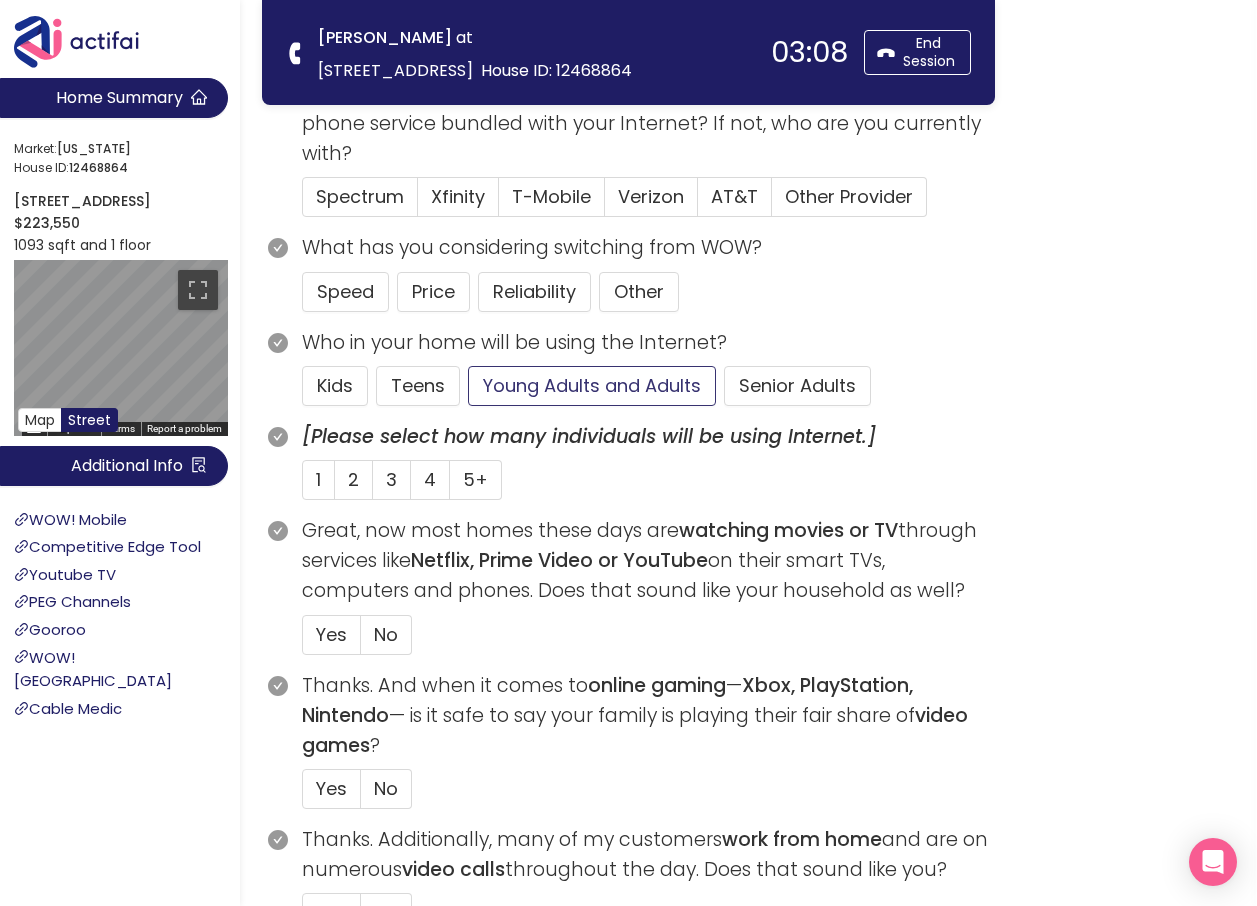 drag, startPoint x: 565, startPoint y: 379, endPoint x: 482, endPoint y: 437, distance: 101.257095 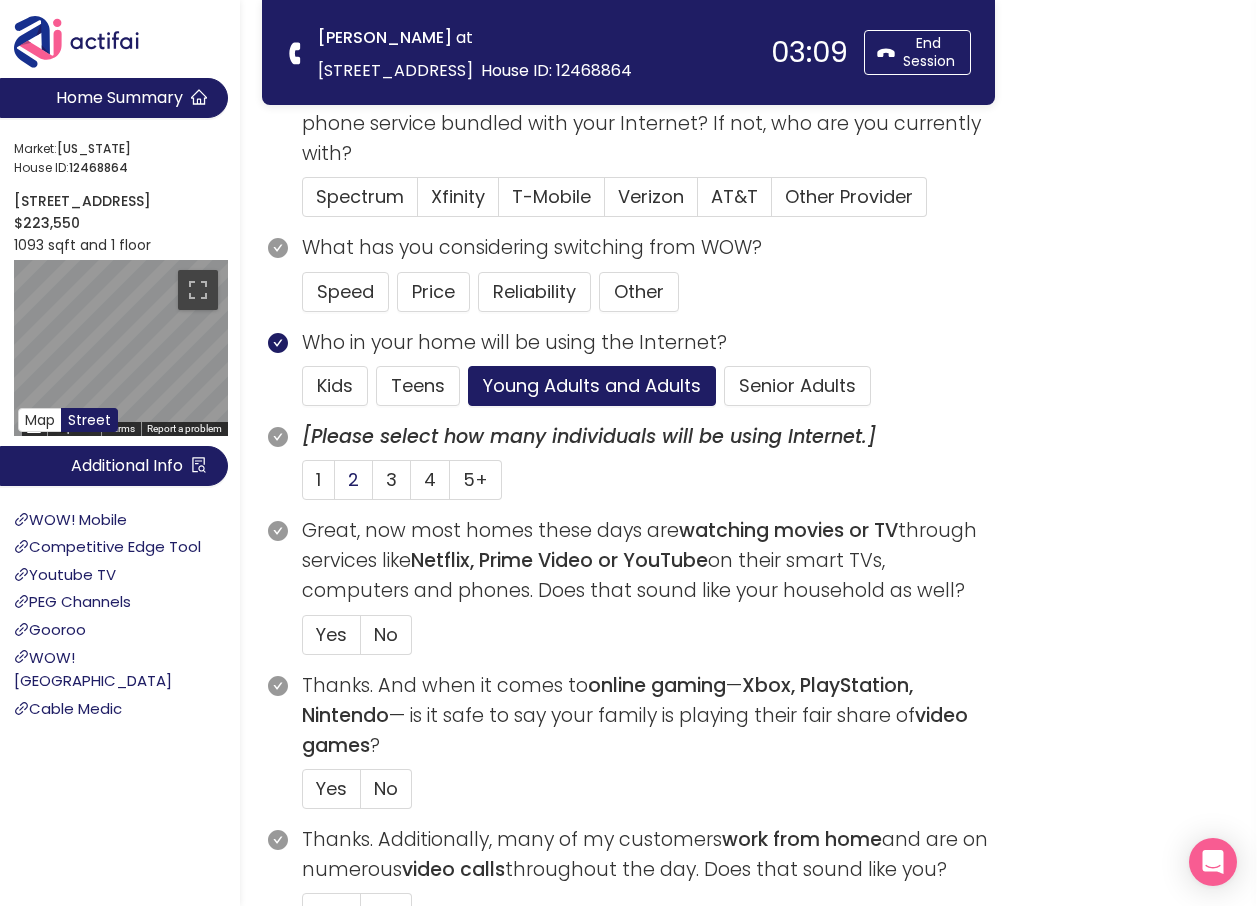 click on "2" at bounding box center [353, 479] 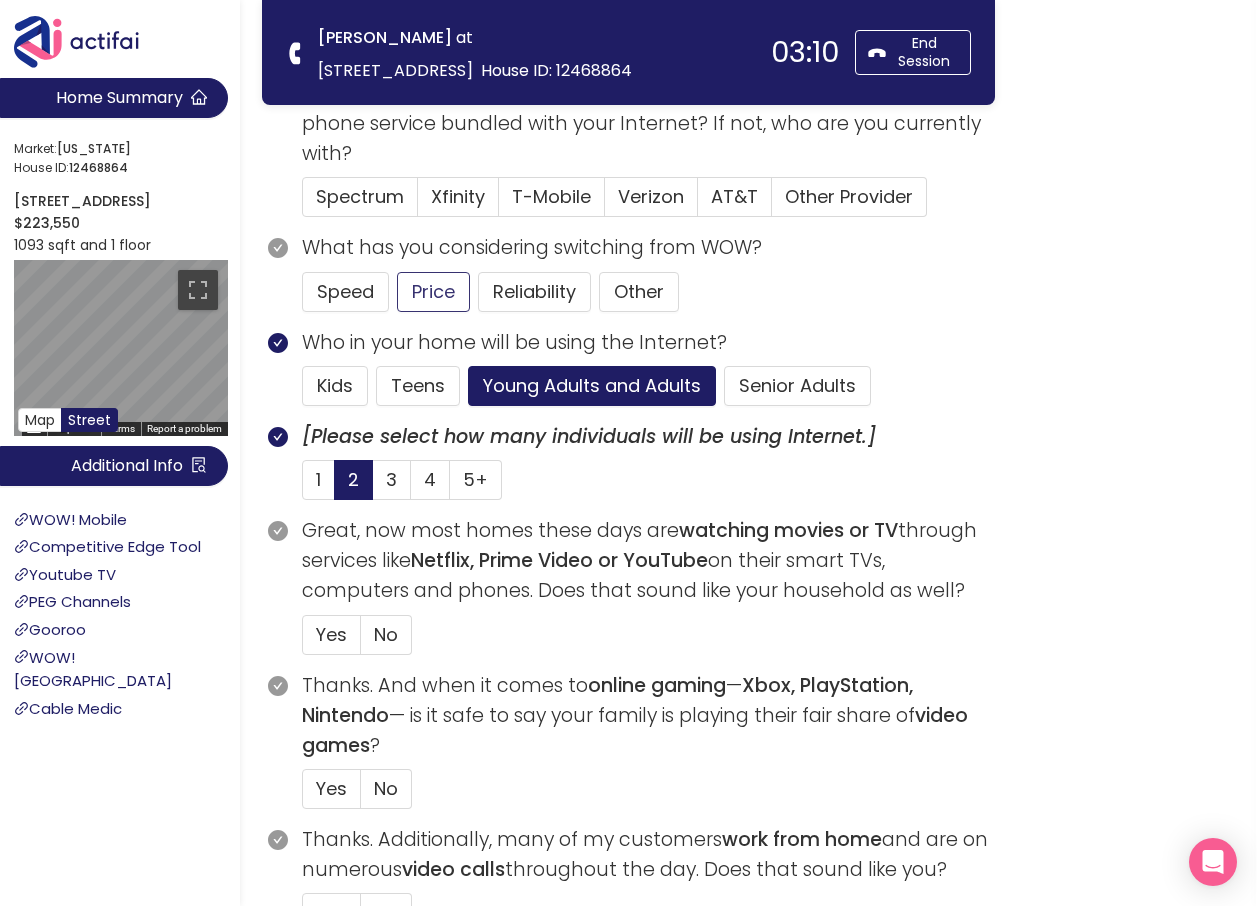 click on "Price" 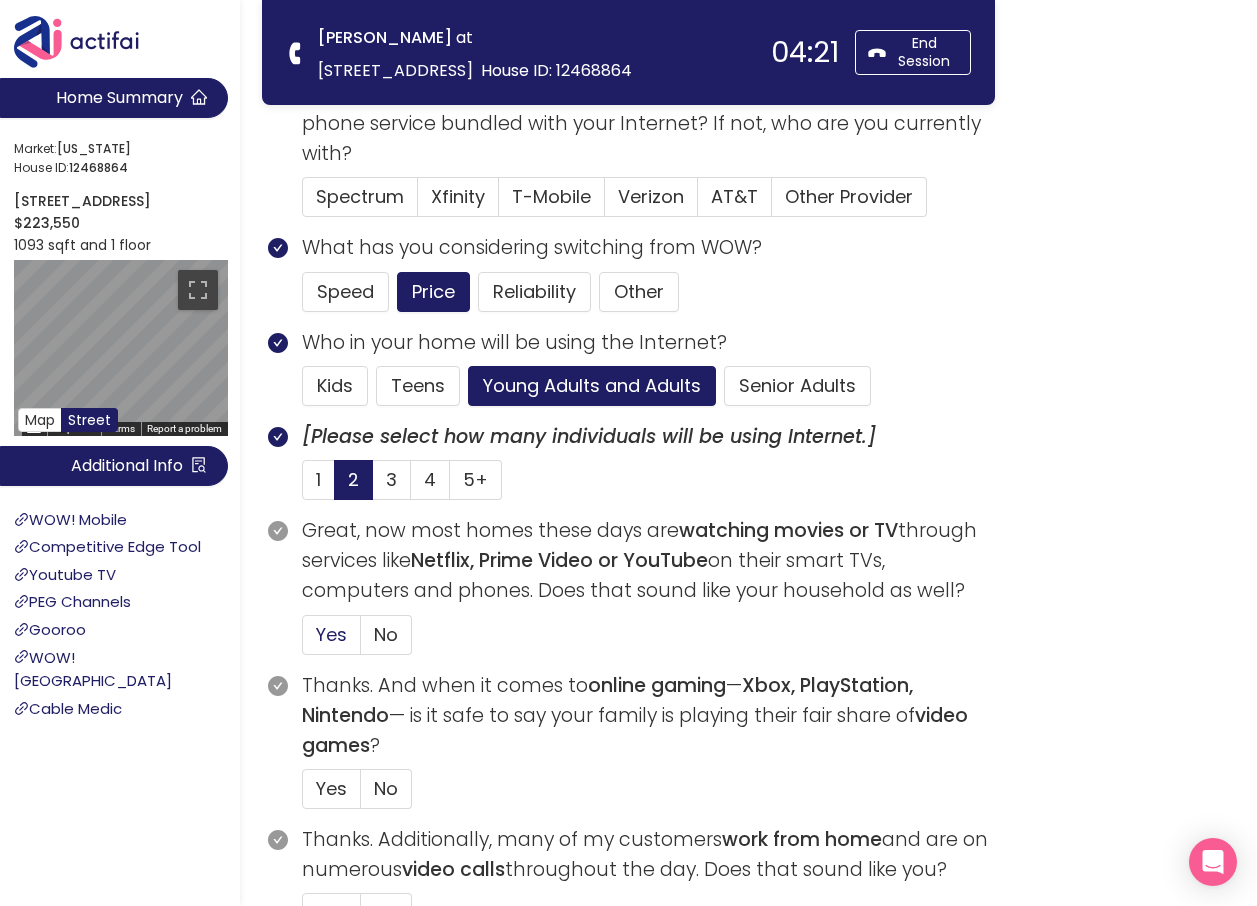 click on "Yes" at bounding box center (331, 634) 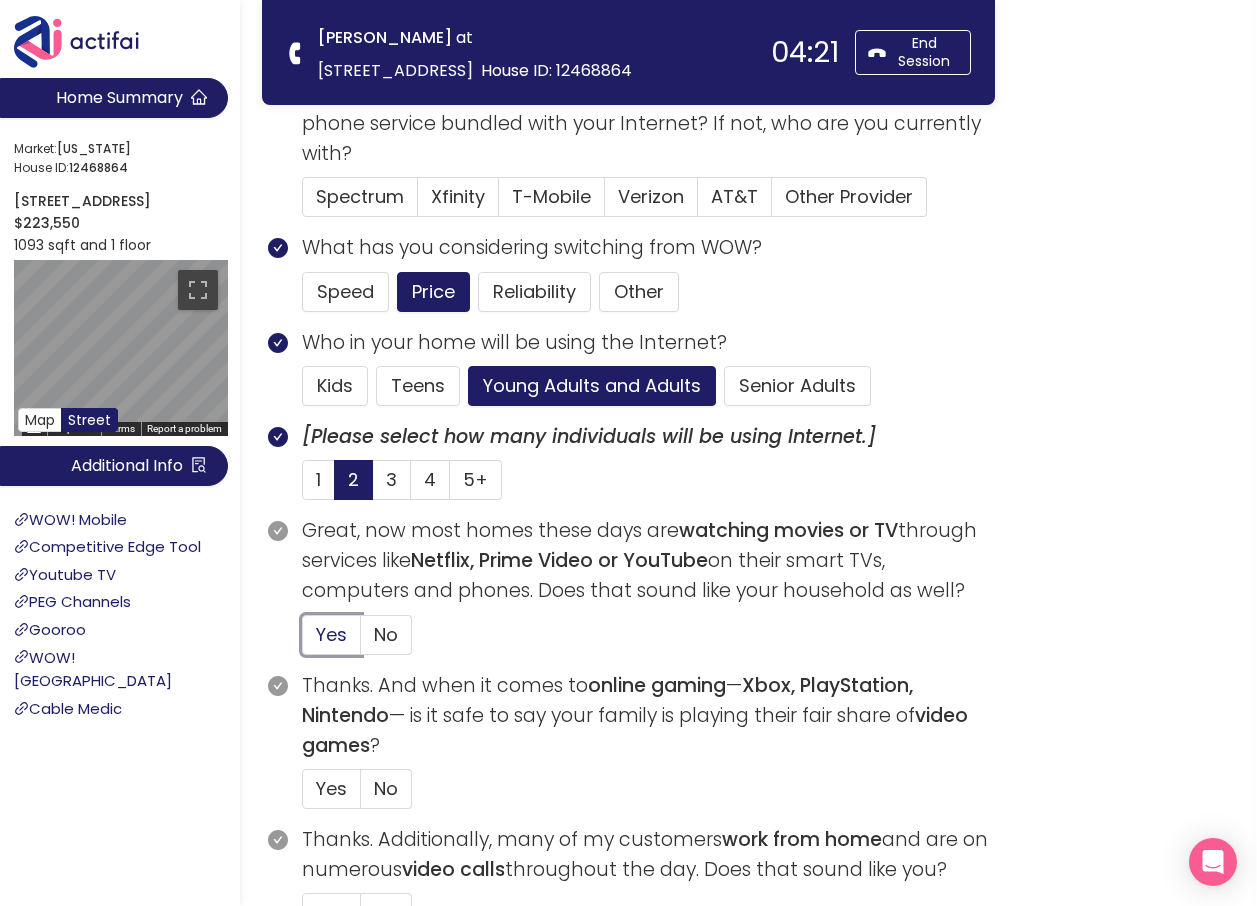 click on "Yes" at bounding box center [303, 641] 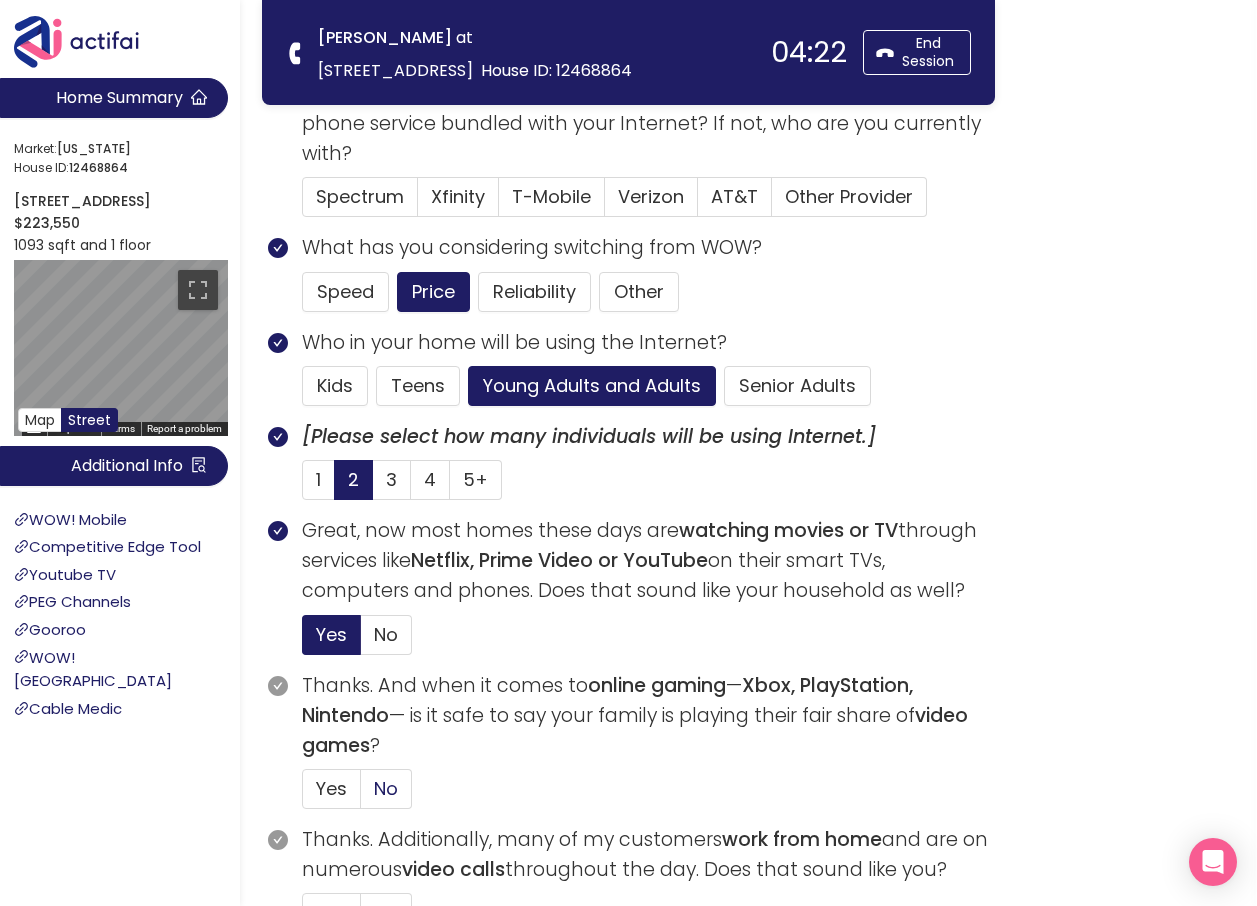 click on "No" at bounding box center [386, 788] 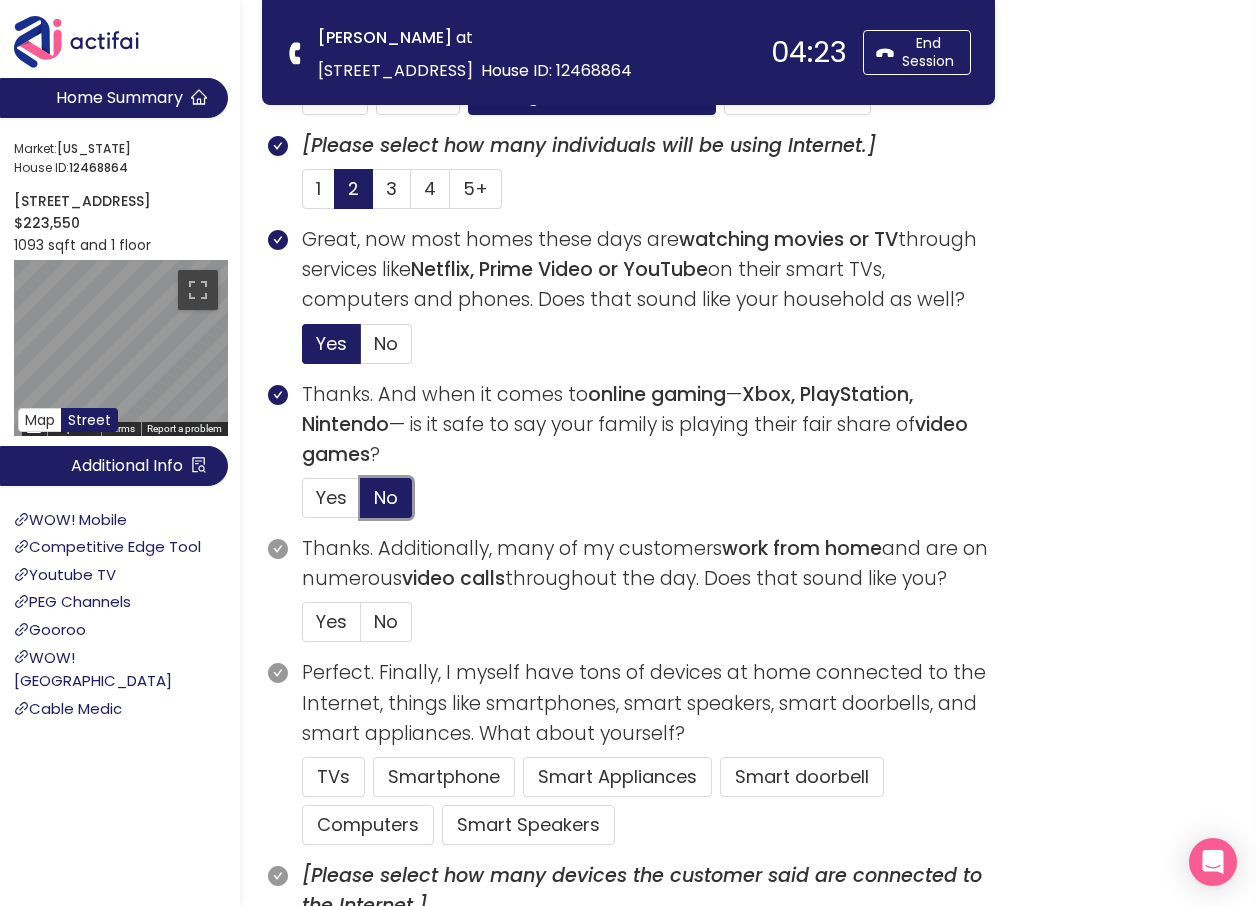 scroll, scrollTop: 700, scrollLeft: 0, axis: vertical 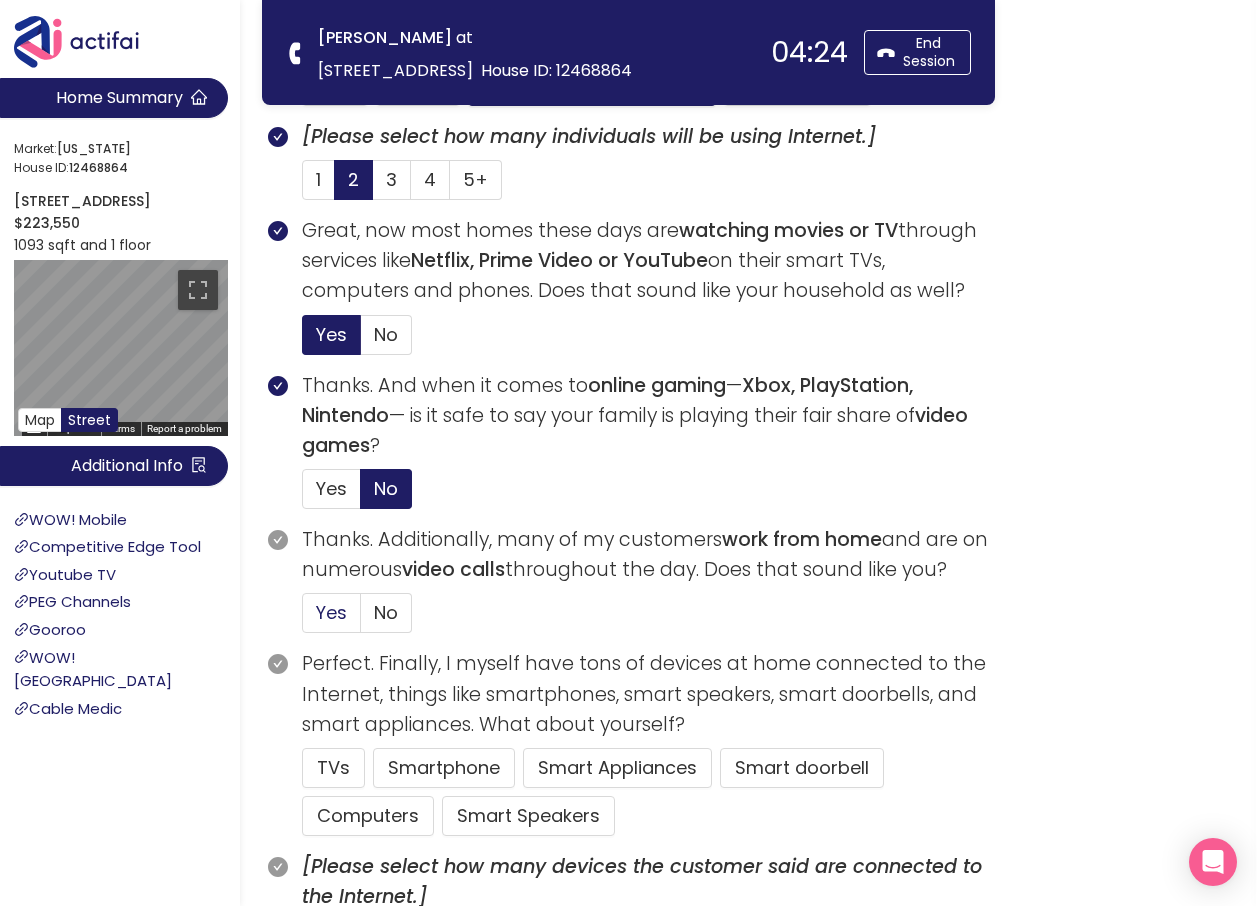 click on "Yes" at bounding box center (331, 612) 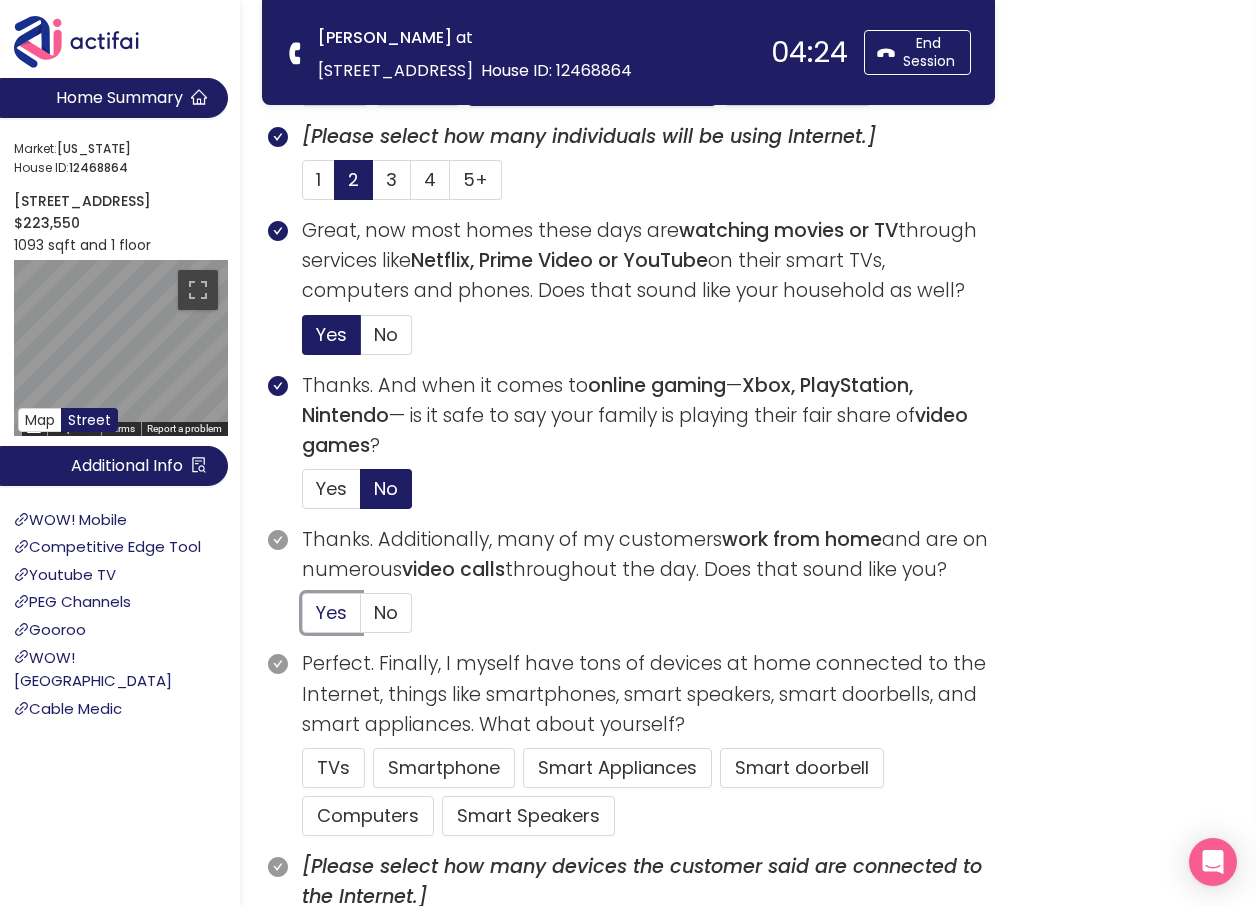 click on "Yes" at bounding box center [303, 619] 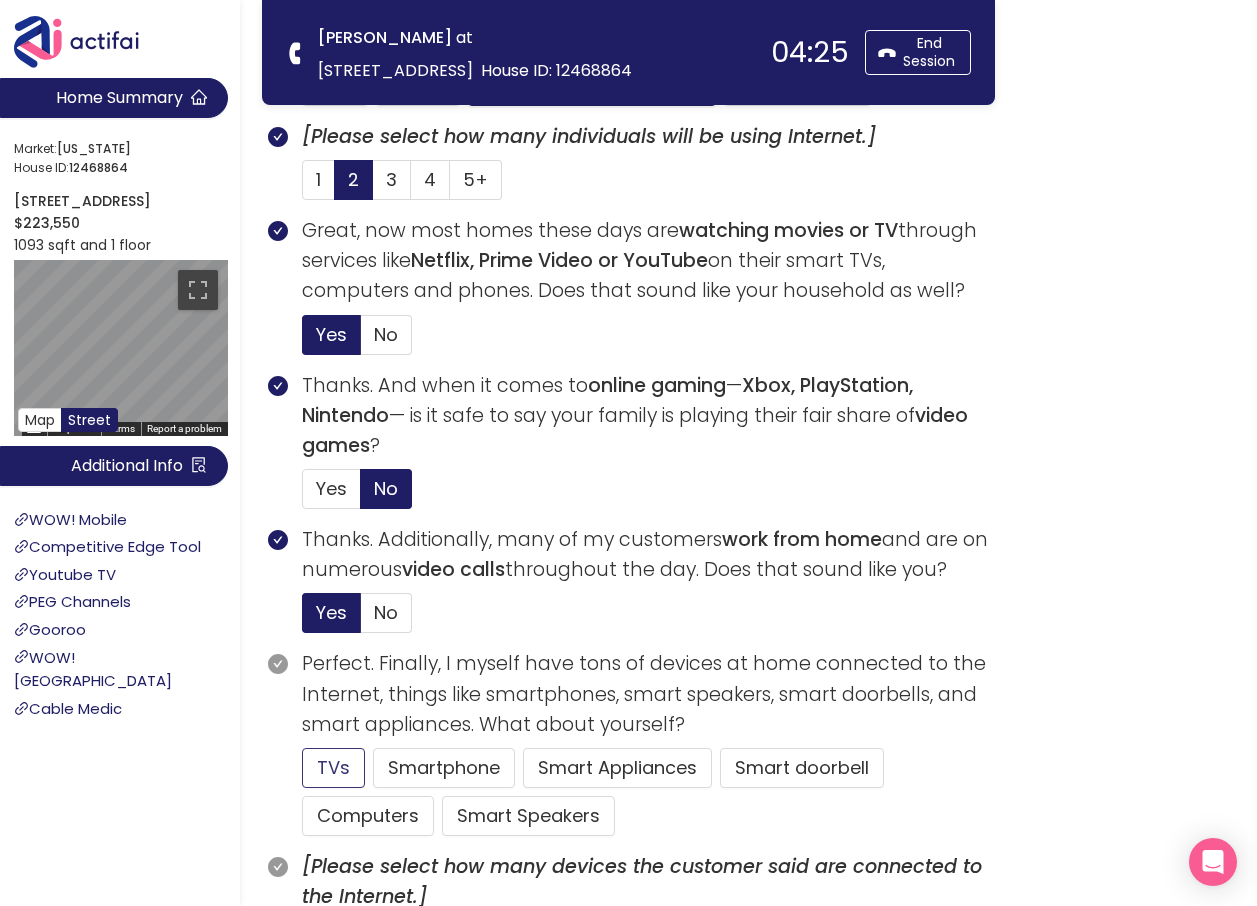 click on "TVs" 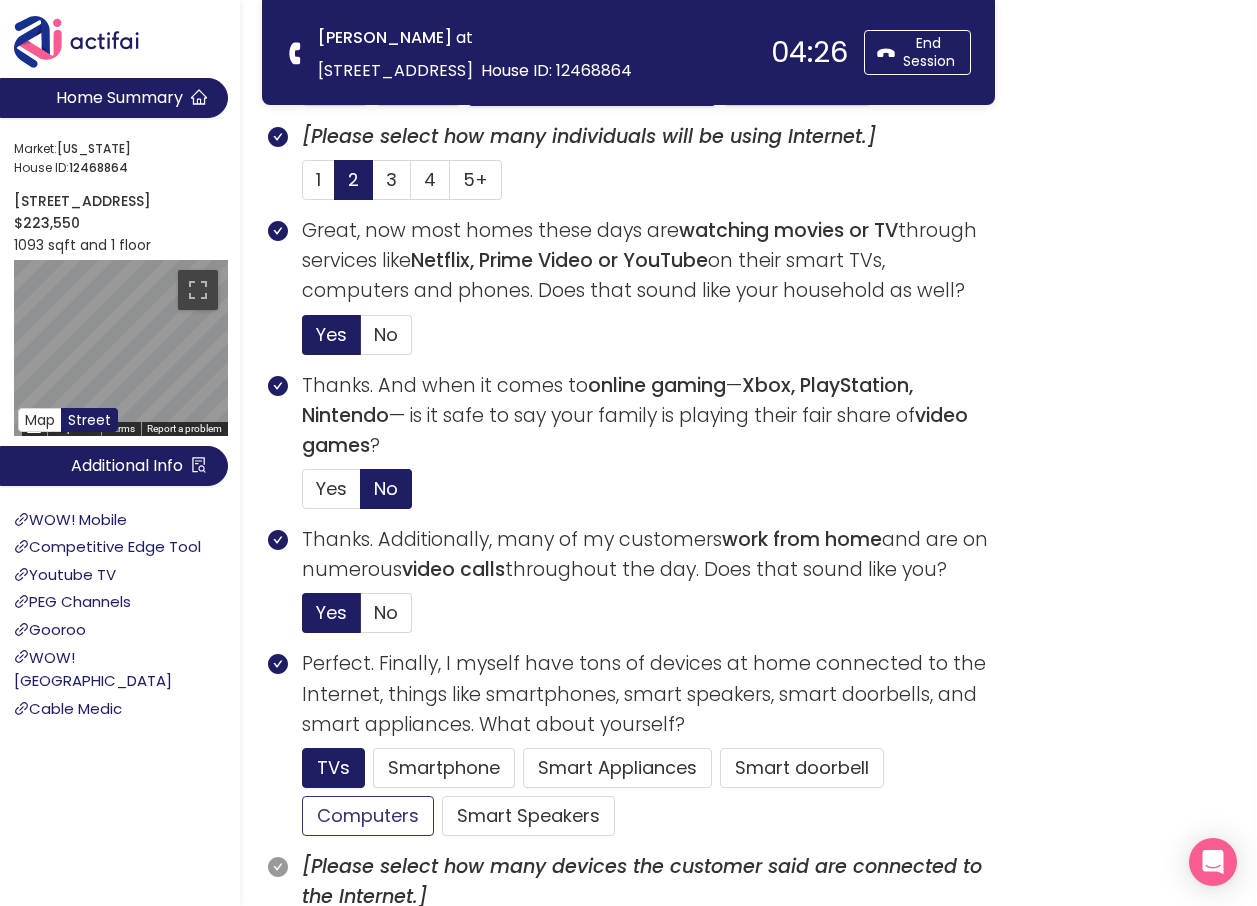 click on "Computers" 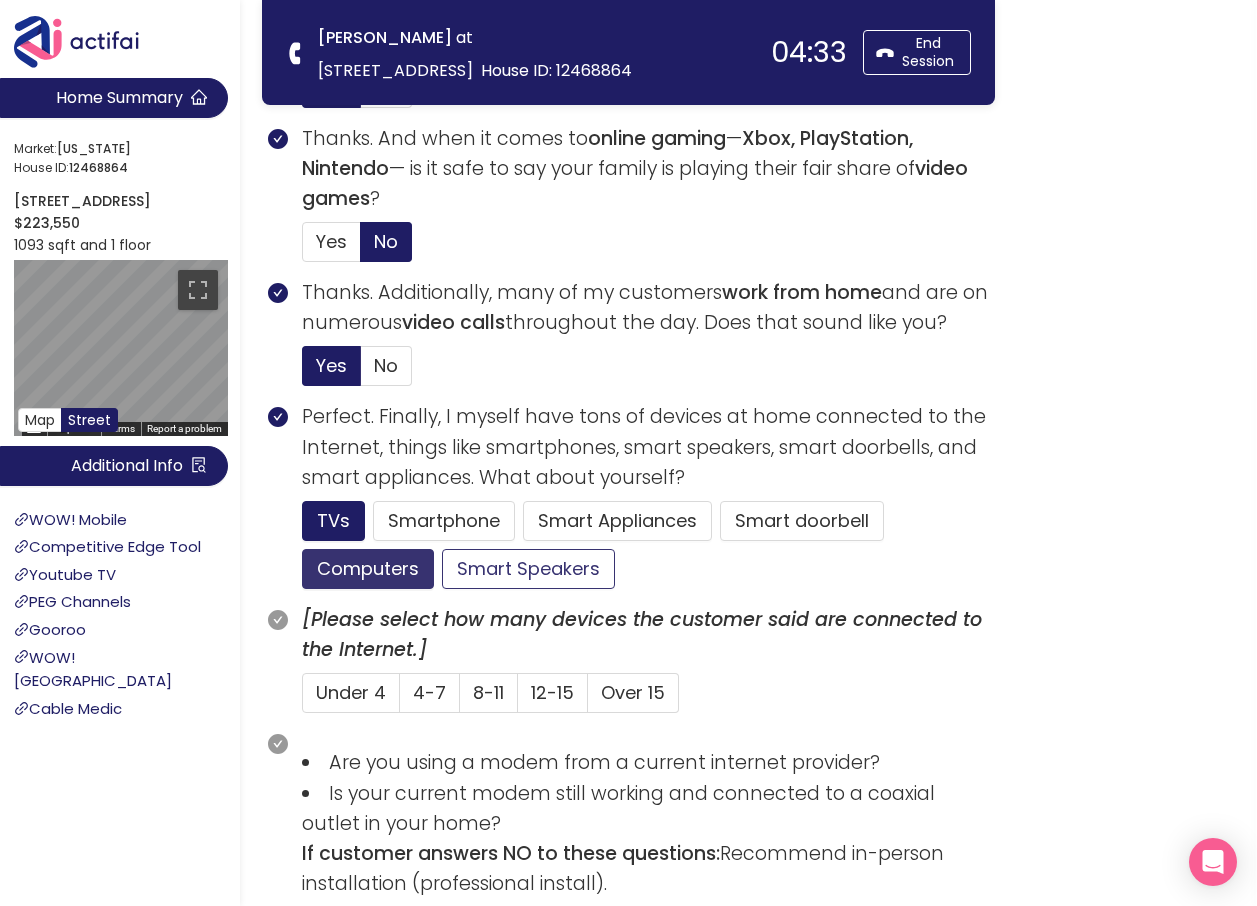 scroll, scrollTop: 1000, scrollLeft: 0, axis: vertical 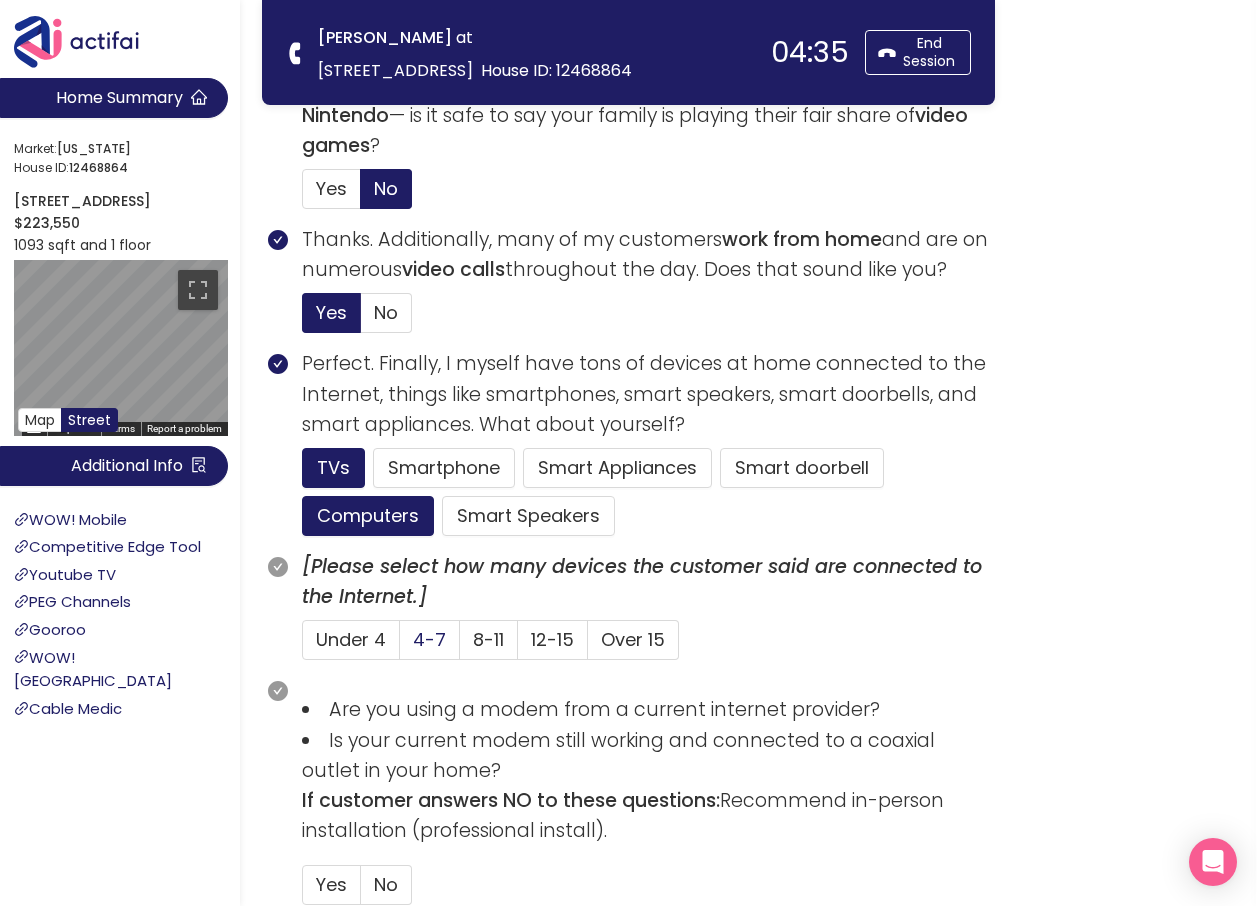 click on "4-7" at bounding box center [429, 639] 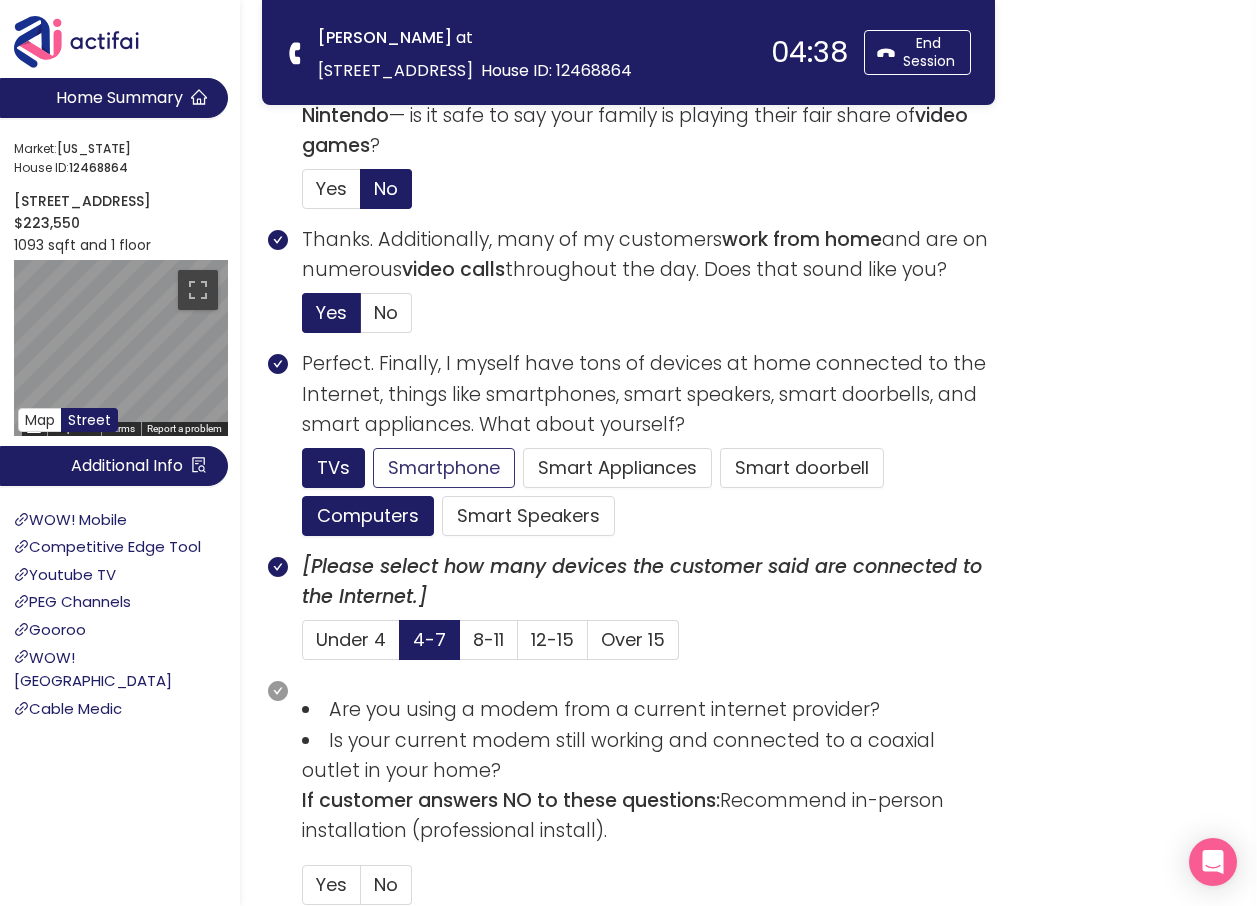 click on "Smartphone" 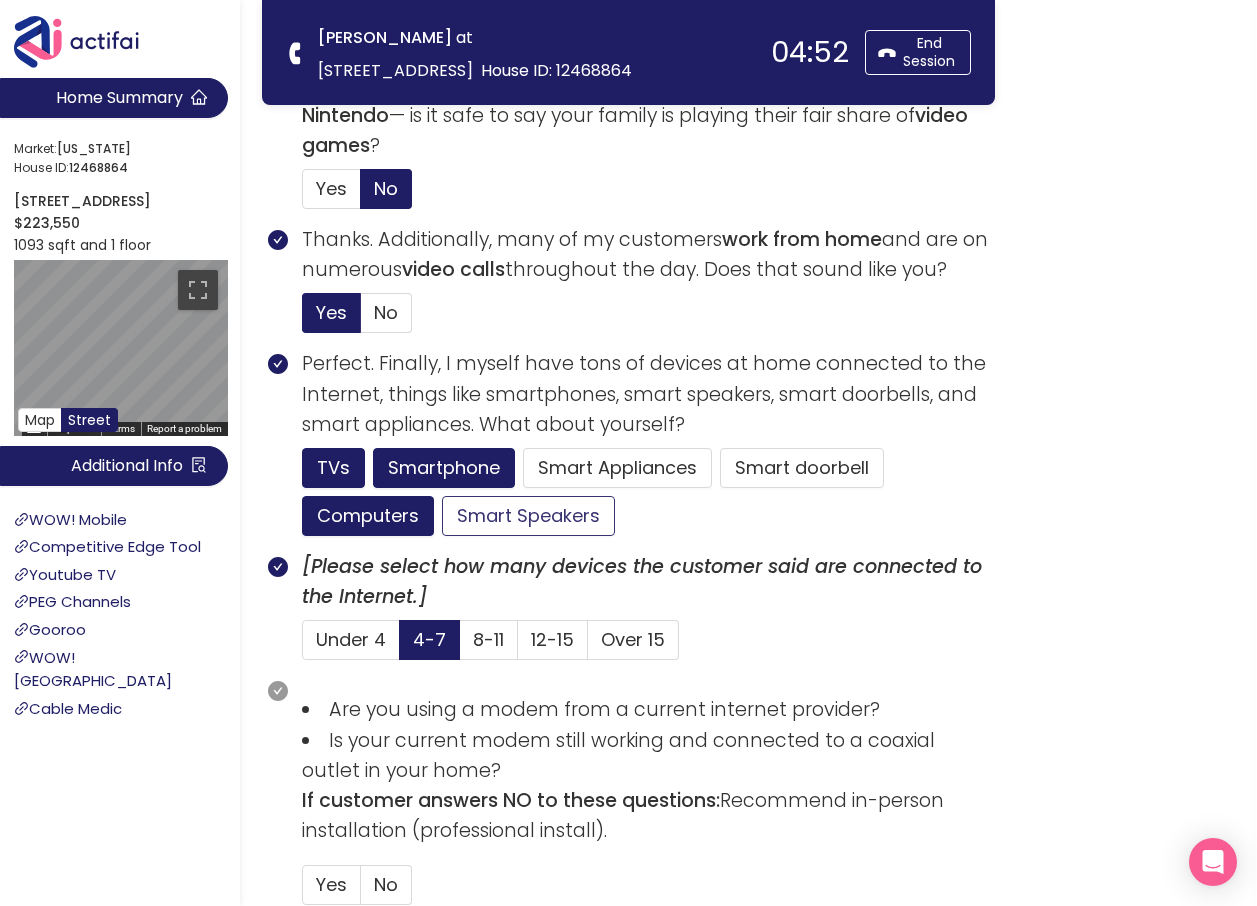 click on "Smart Speakers" 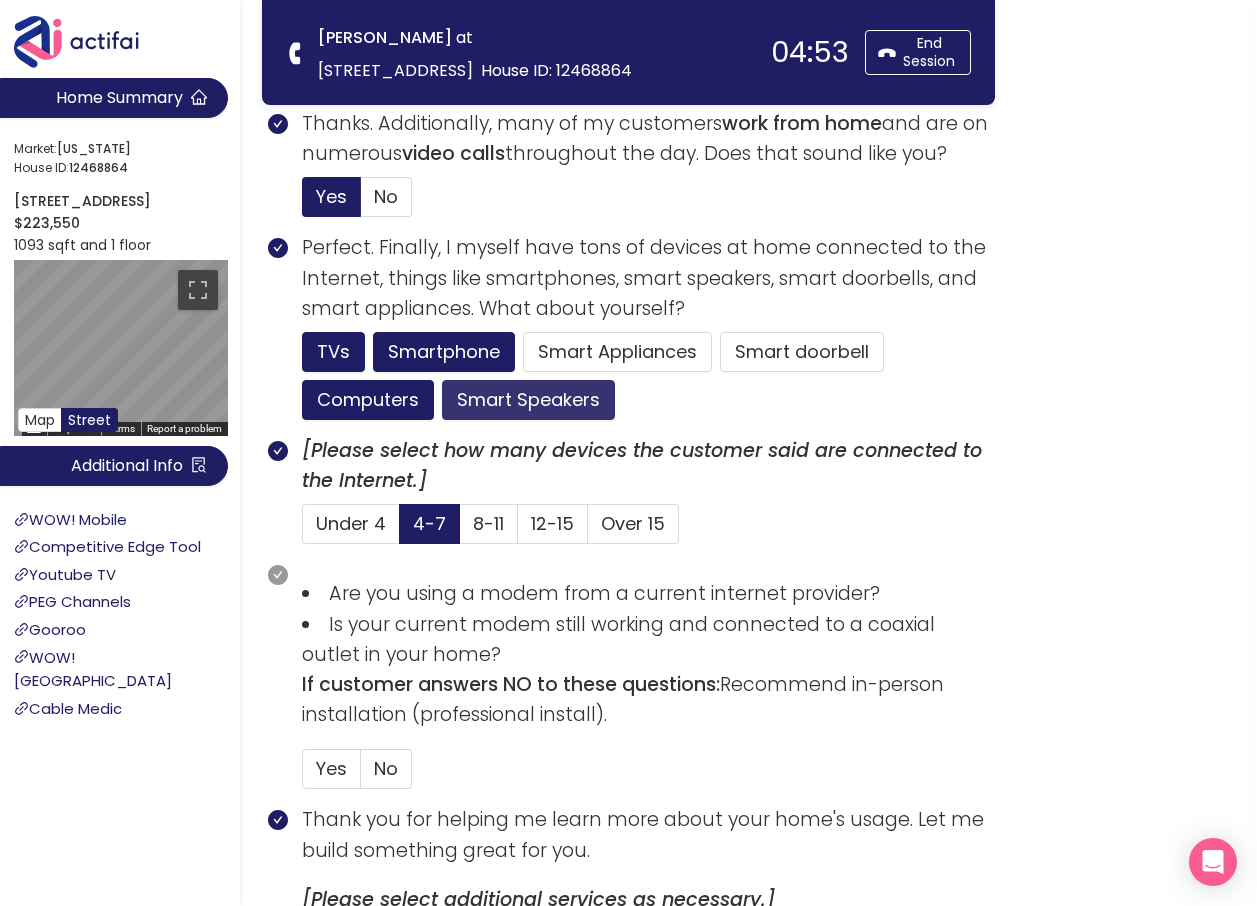 scroll, scrollTop: 1300, scrollLeft: 0, axis: vertical 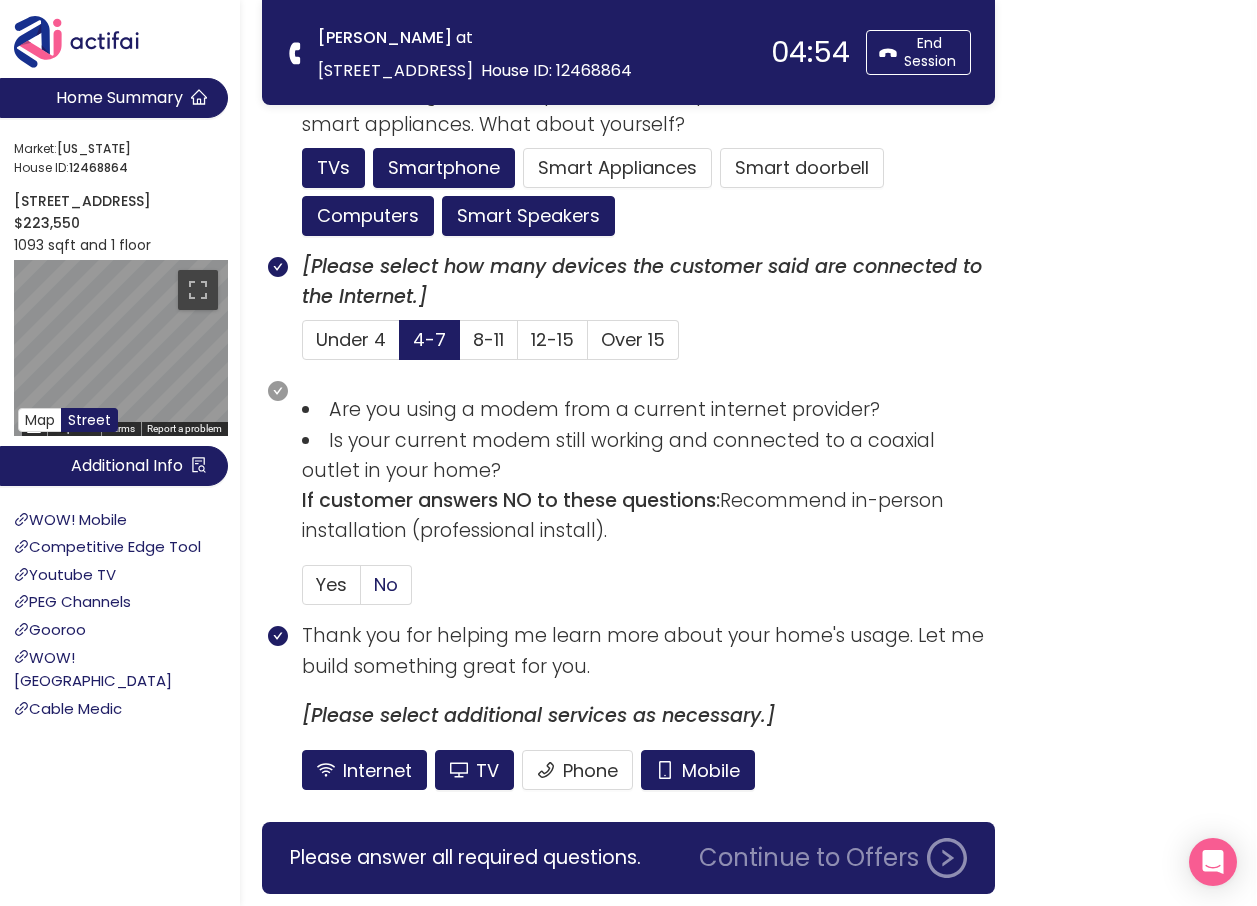 click on "No" 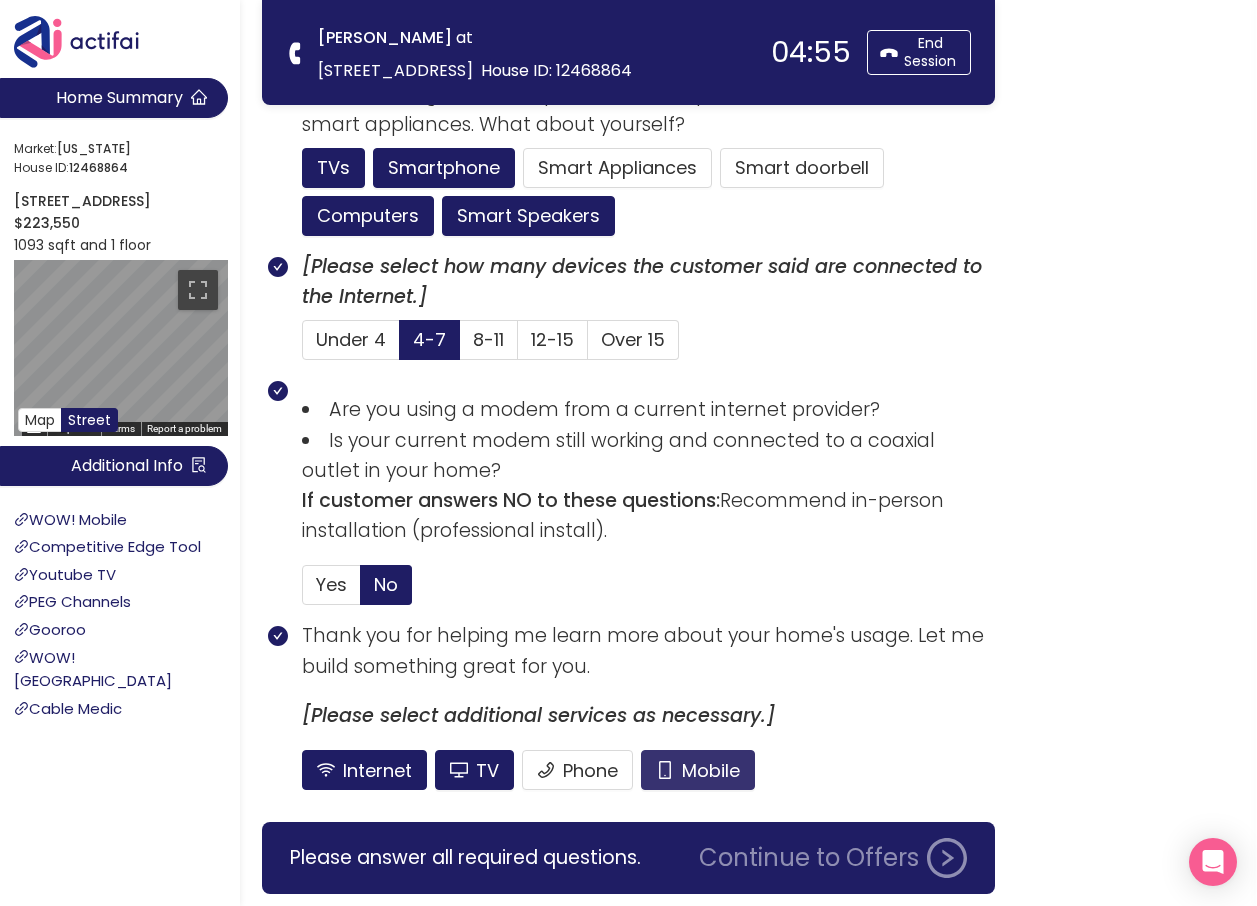 click on "Mobile" 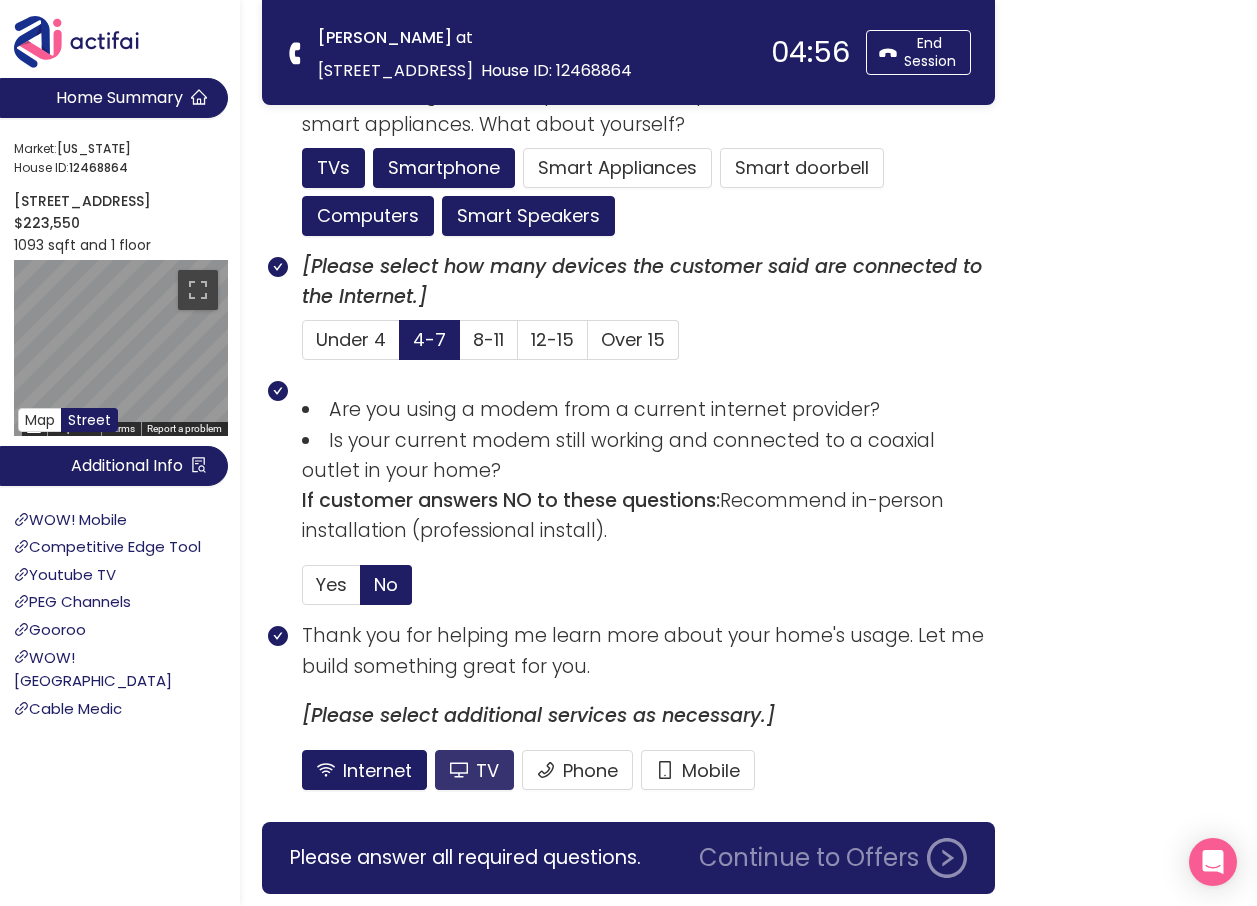 click on "TV" 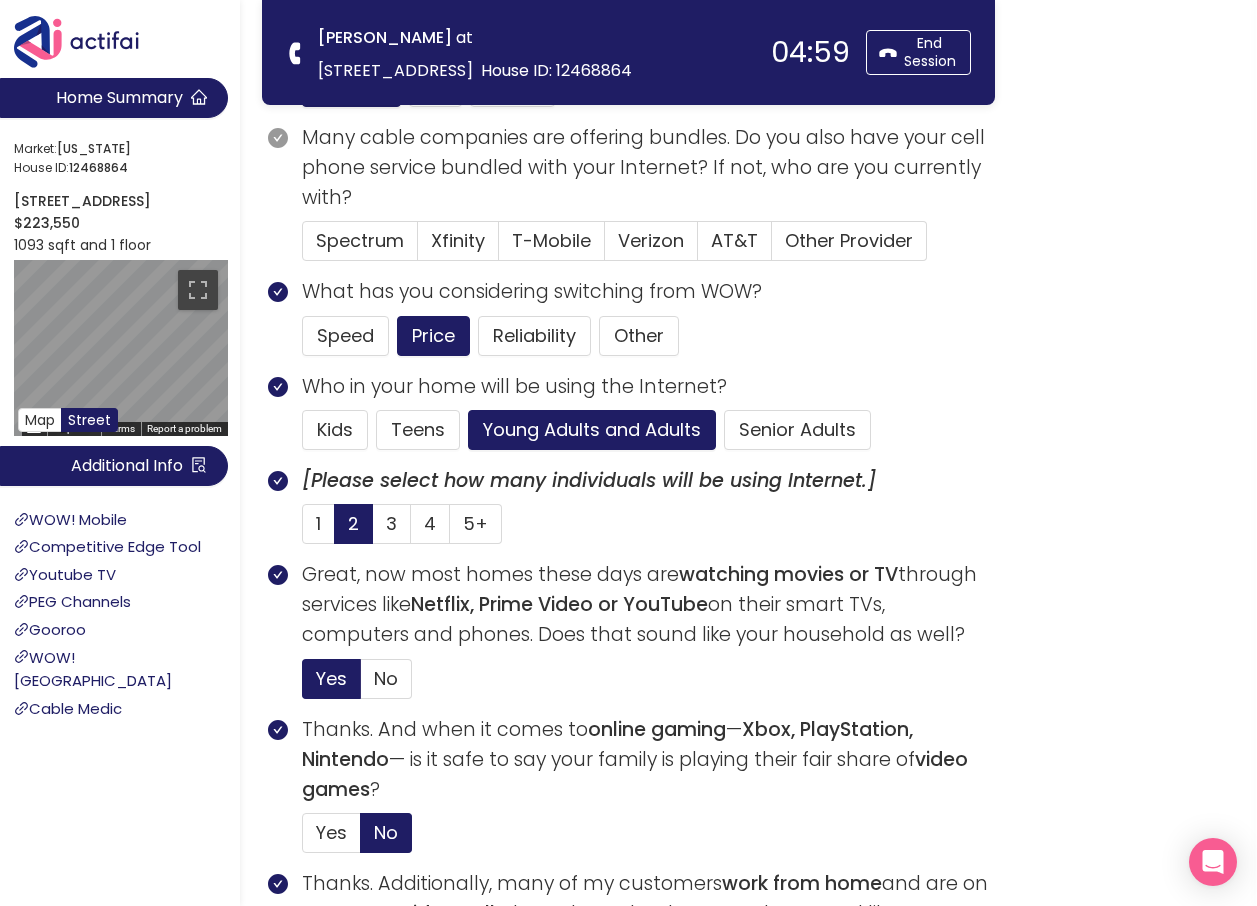 scroll, scrollTop: 168, scrollLeft: 0, axis: vertical 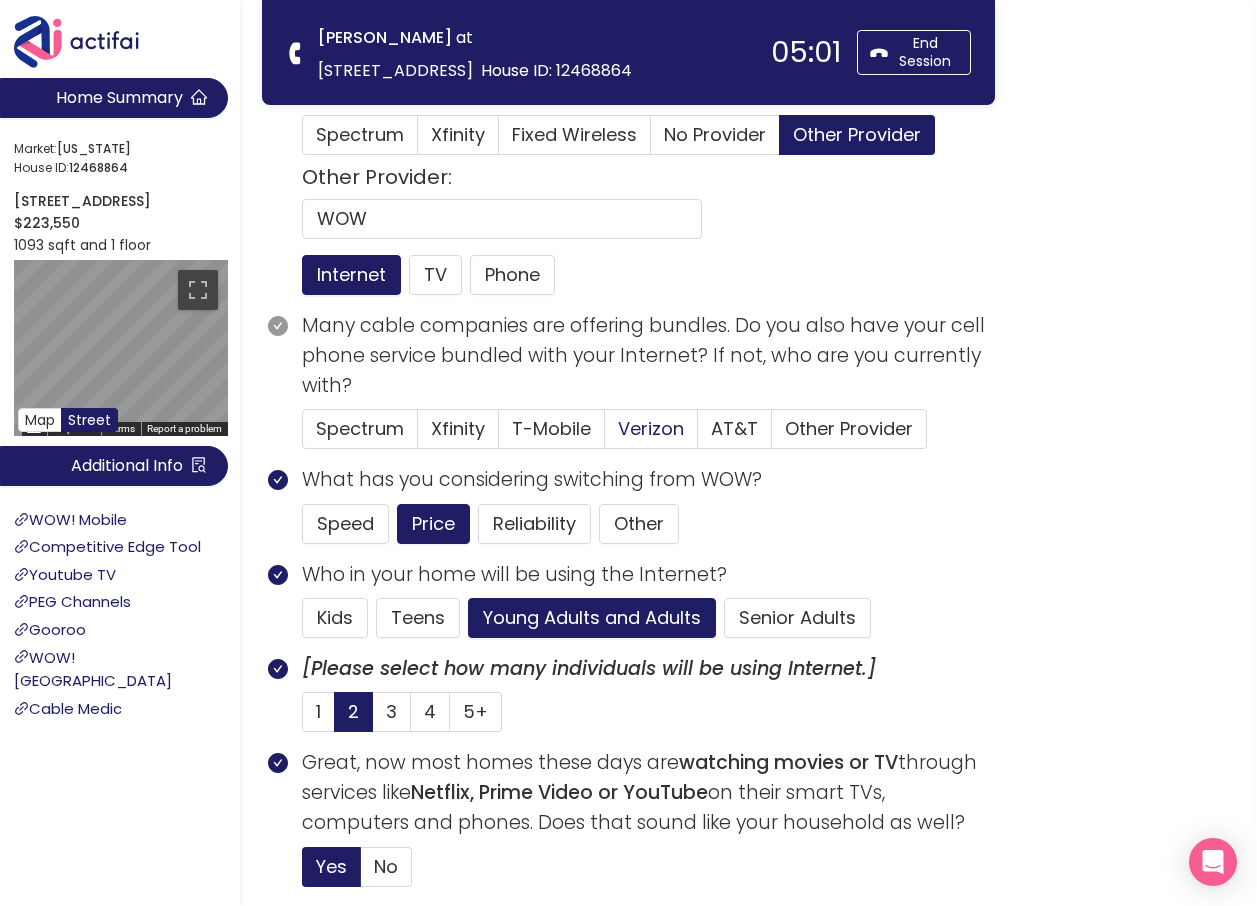 click on "Verizon" at bounding box center [651, 428] 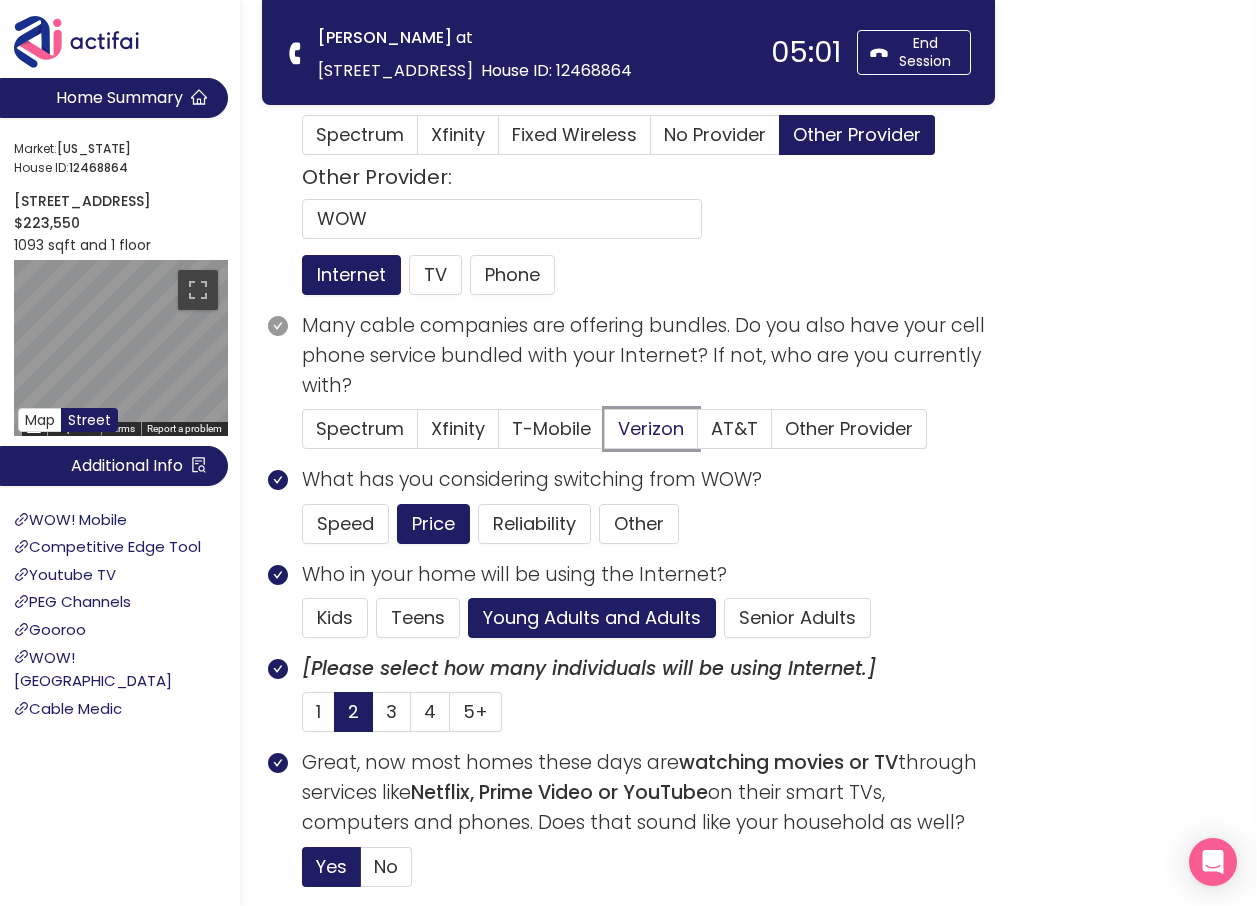 click on "Verizon" at bounding box center [605, 435] 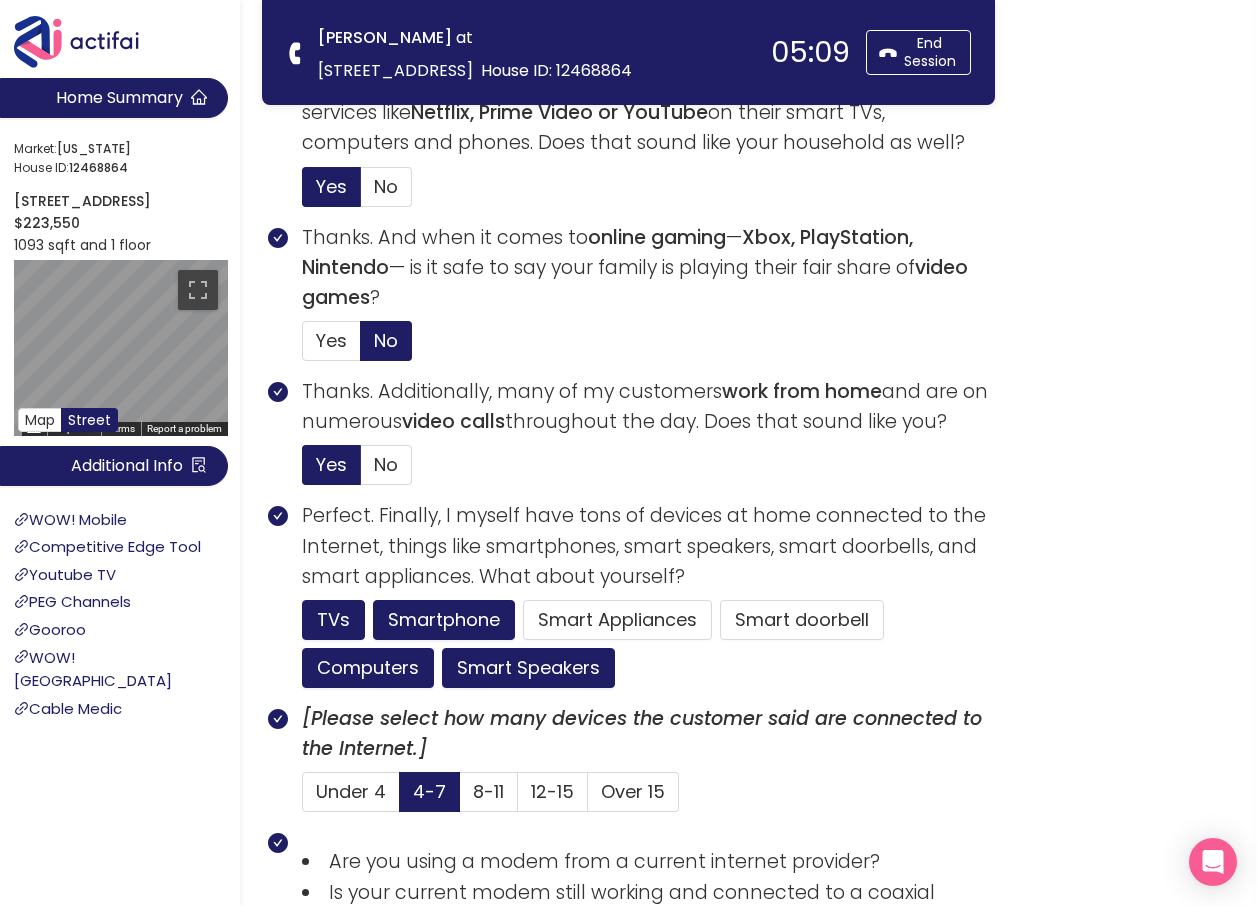 scroll, scrollTop: 1368, scrollLeft: 0, axis: vertical 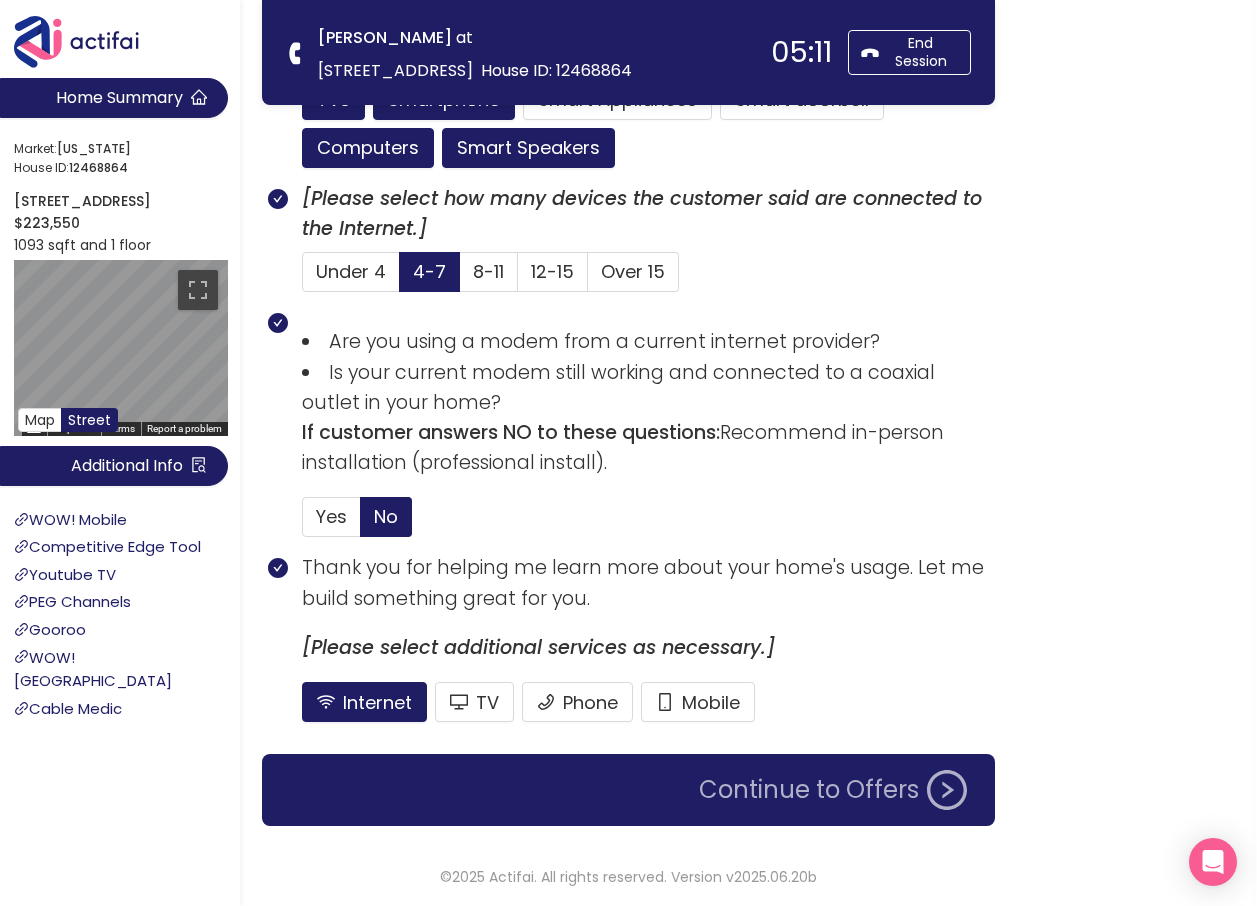 click on "Continue to Offers" 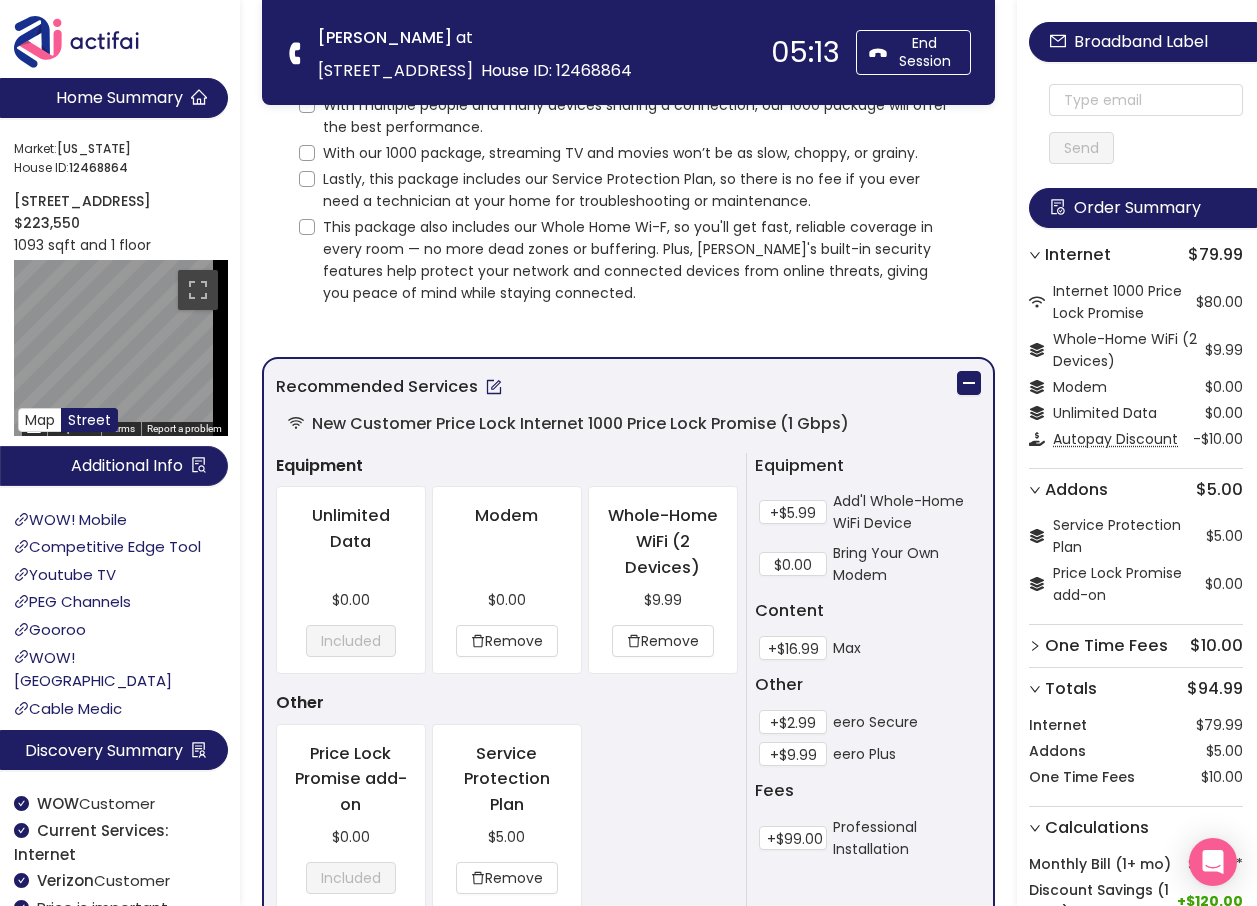 scroll, scrollTop: 0, scrollLeft: 0, axis: both 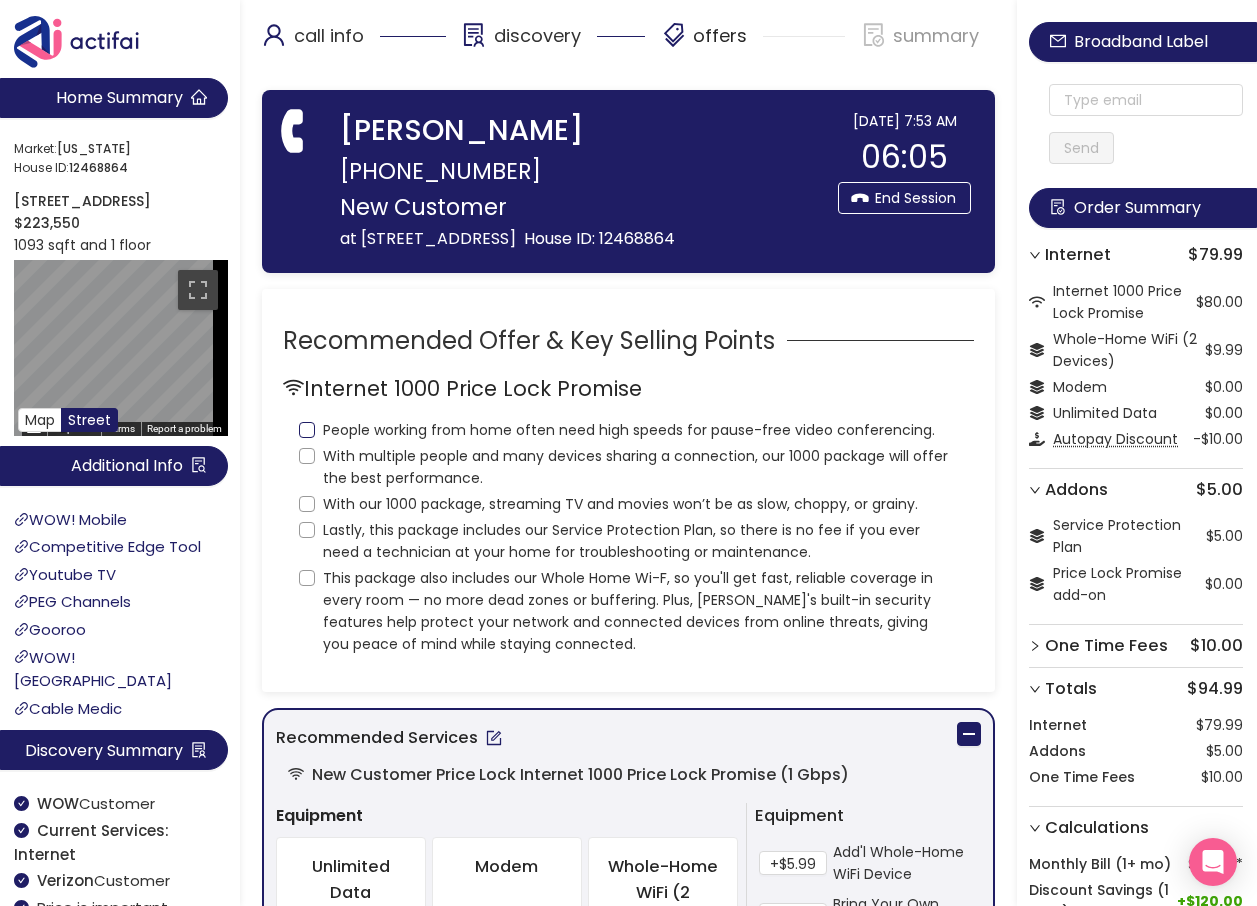 click on "People working from home often need high speeds for pause-free video conferencing." at bounding box center (307, 430) 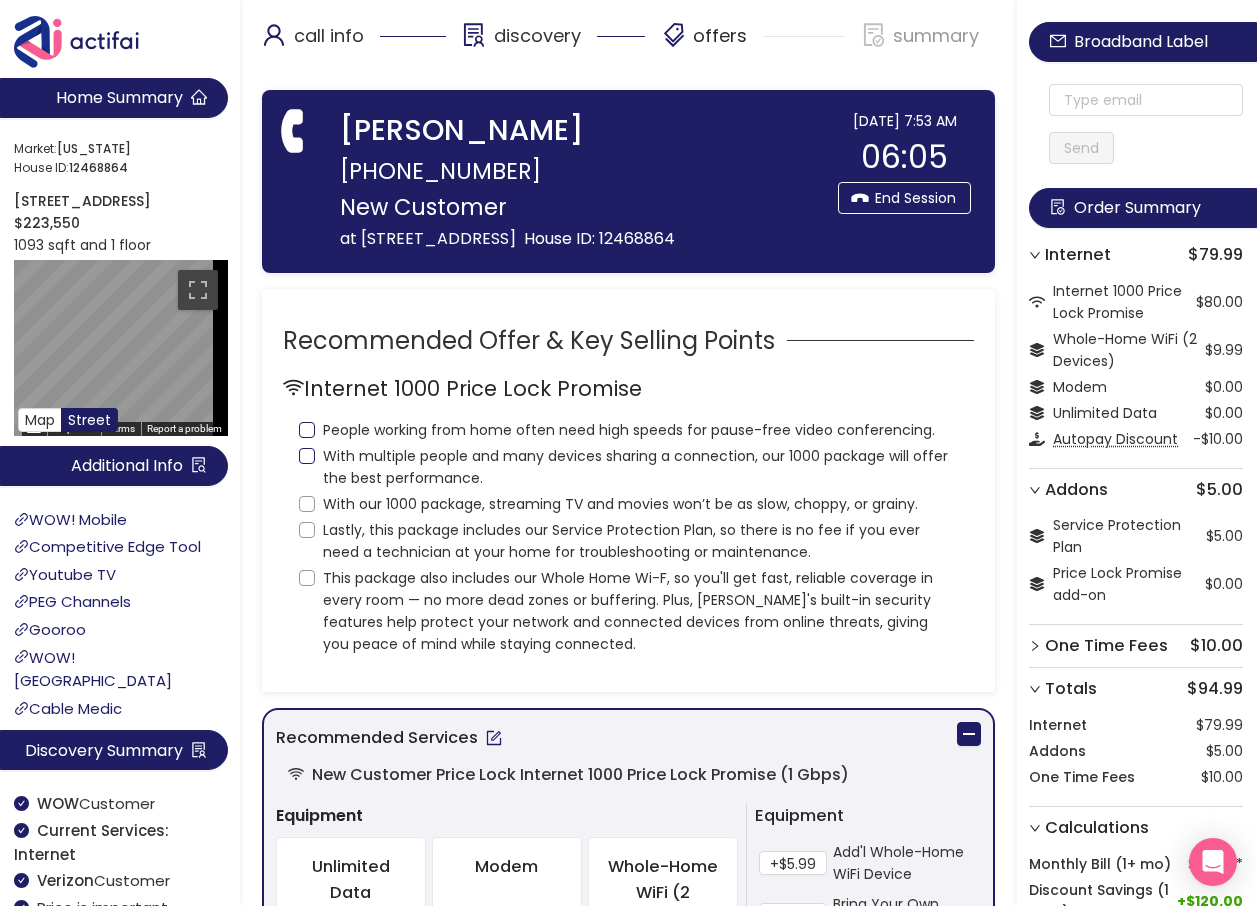 checkbox on "true" 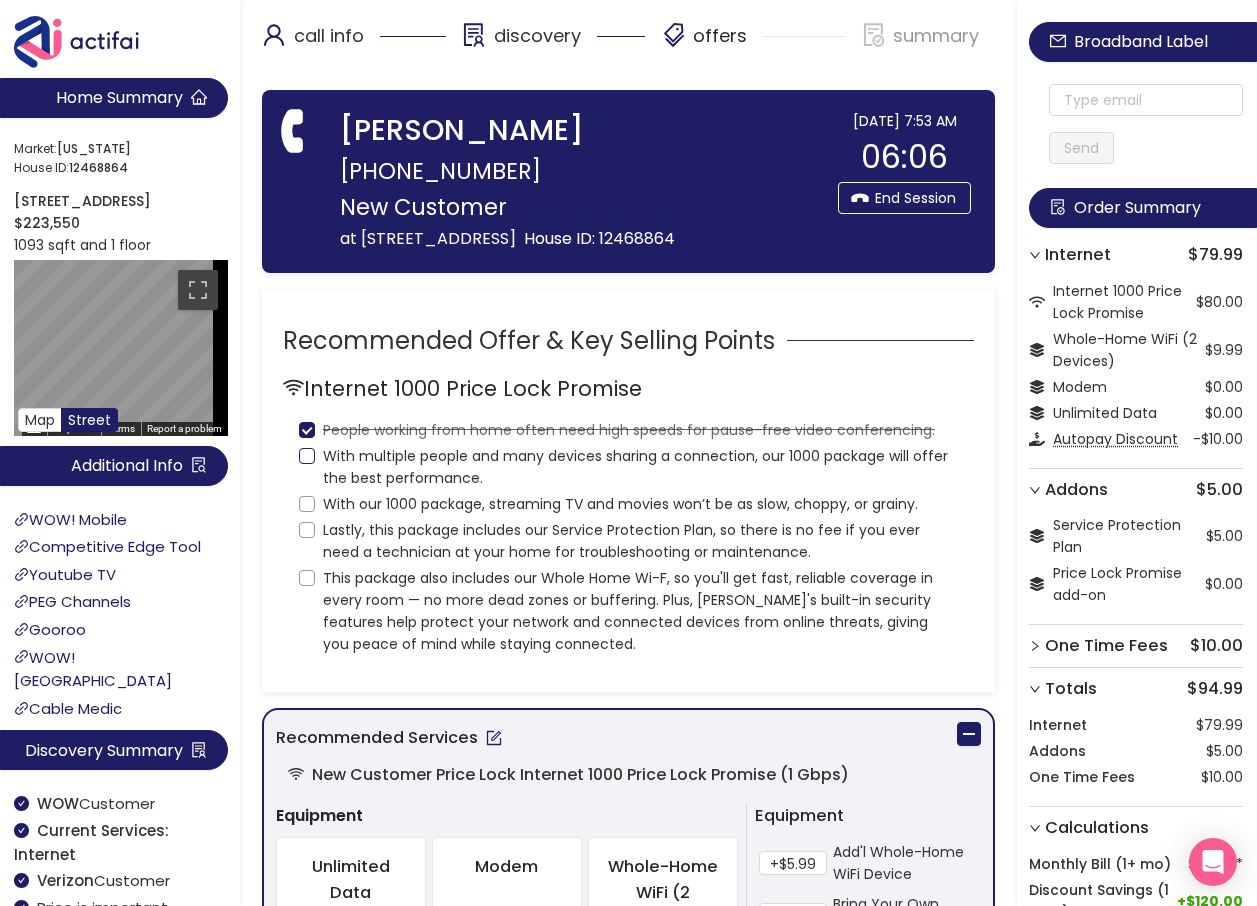 click on "With multiple people and many devices sharing a connection, our 1000 package will offer the best performance." at bounding box center [307, 456] 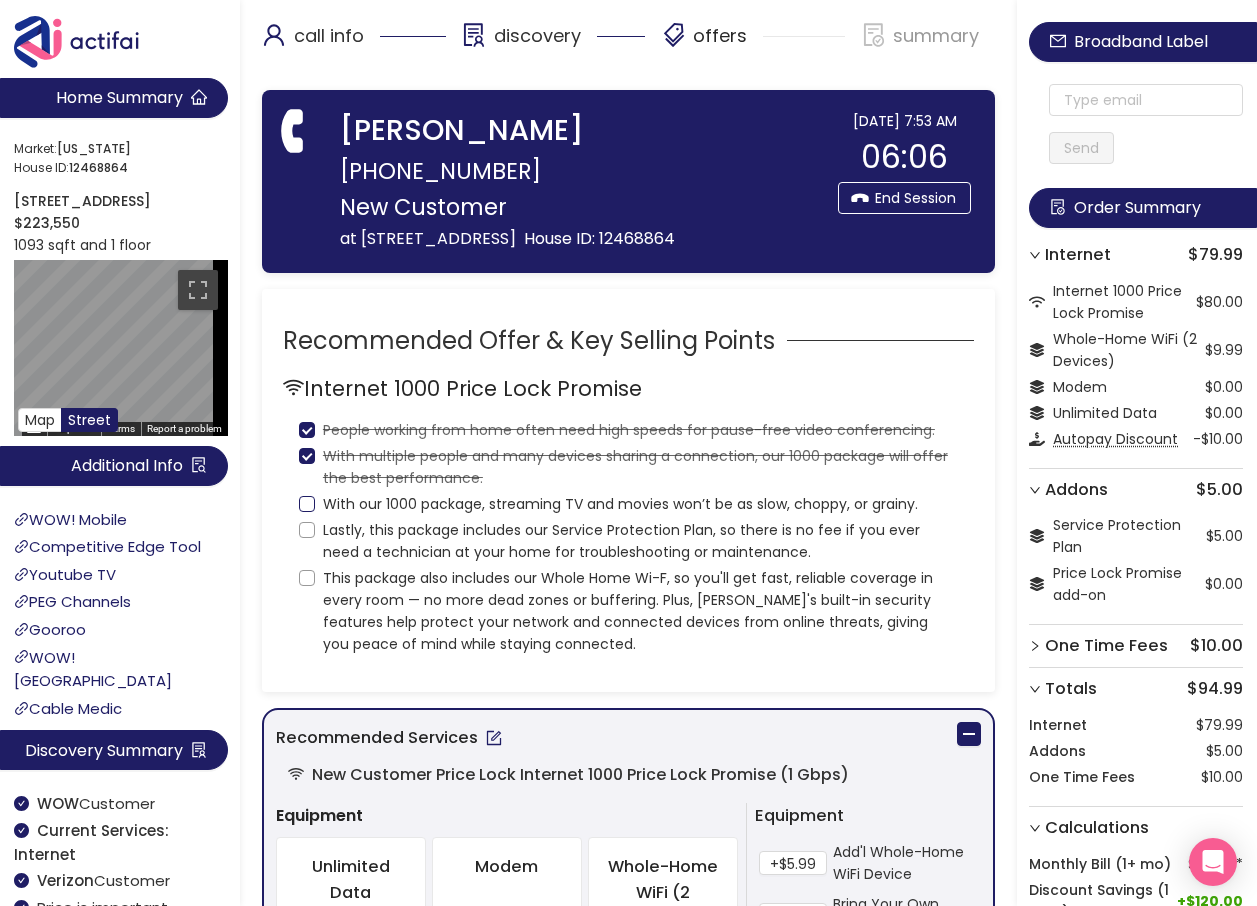 click on "With our 1000 package, streaming TV and movies won’t be as slow, choppy, or grainy." at bounding box center (307, 504) 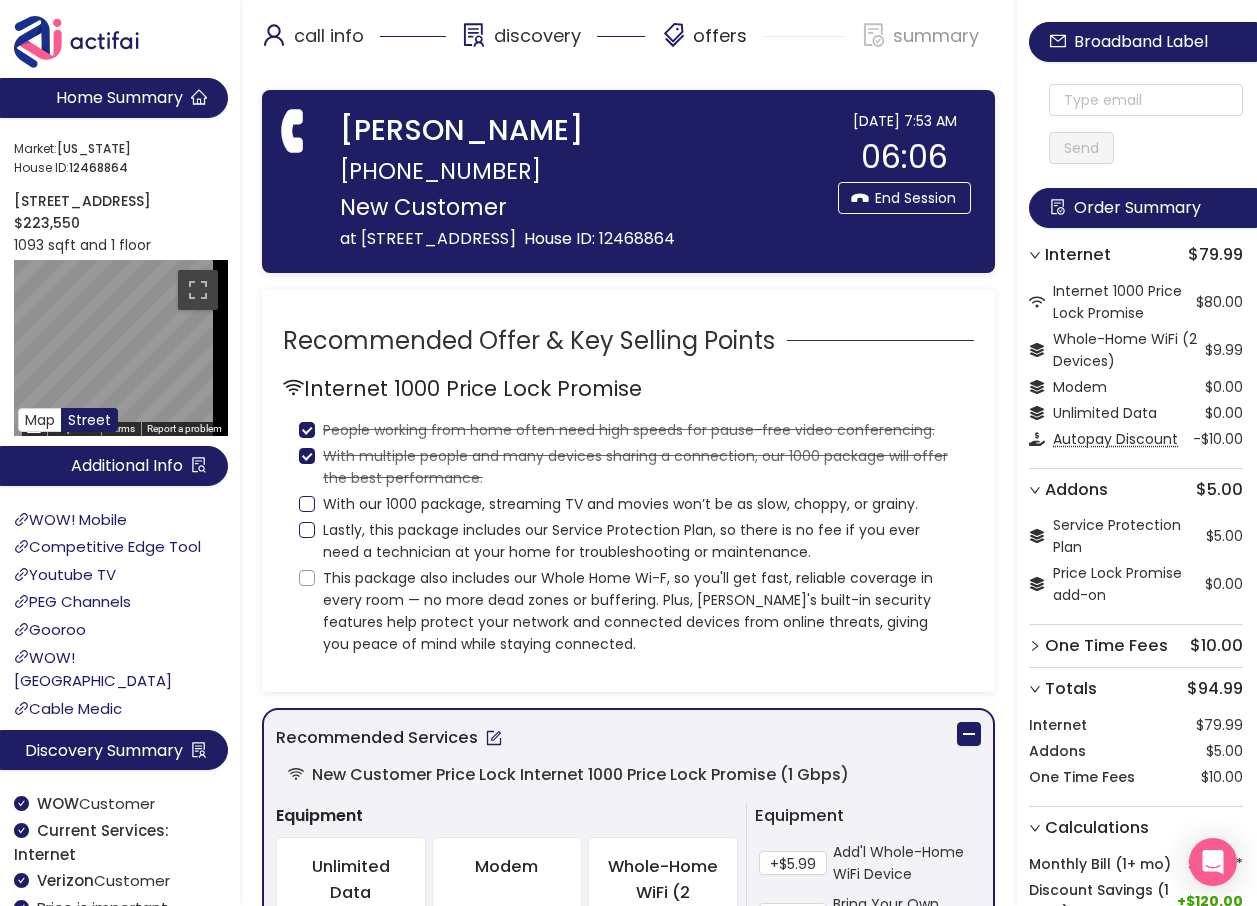 checkbox on "true" 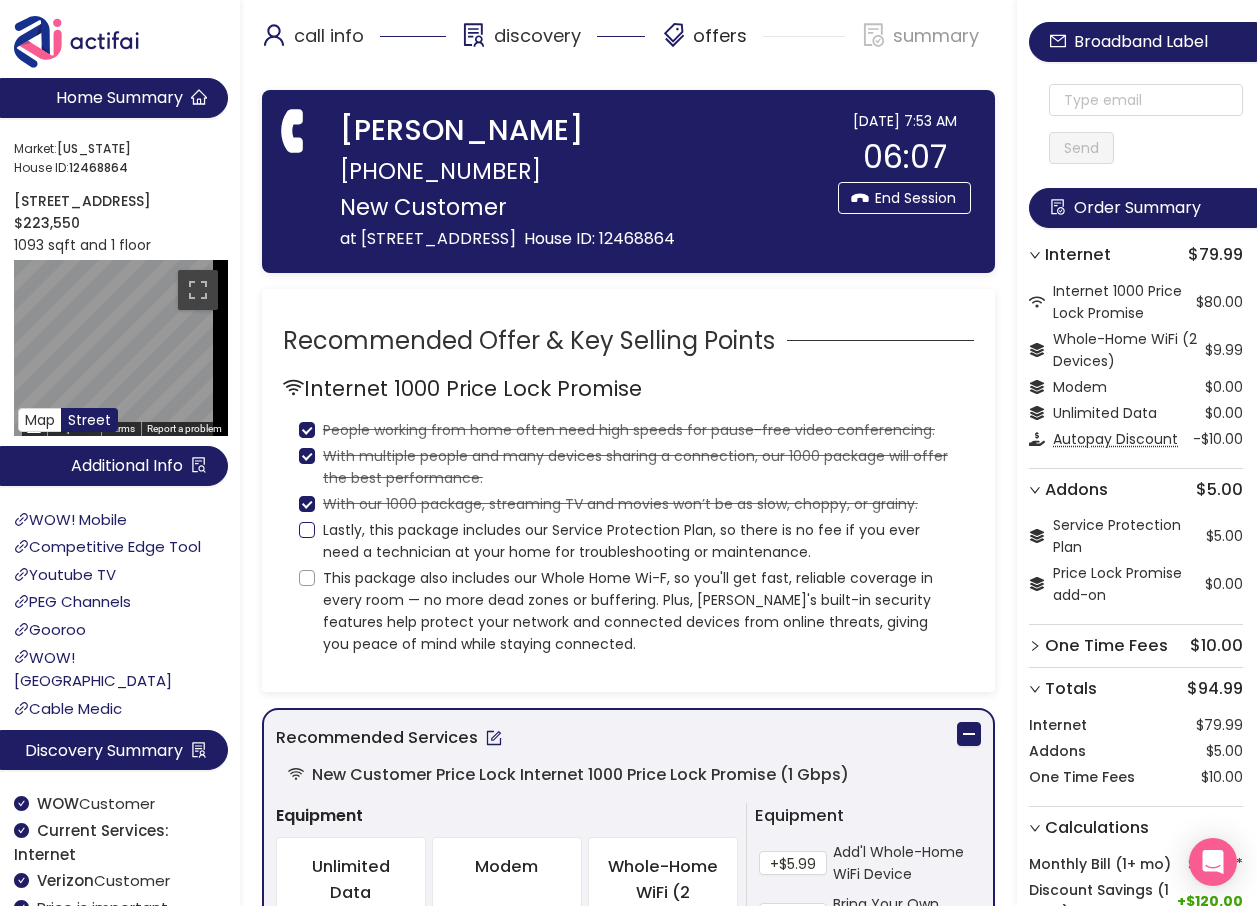 click on "Lastly, this package includes our Service Protection Plan, so there is no fee if you ever need a technician at your home for troubleshooting or maintenance." at bounding box center (307, 530) 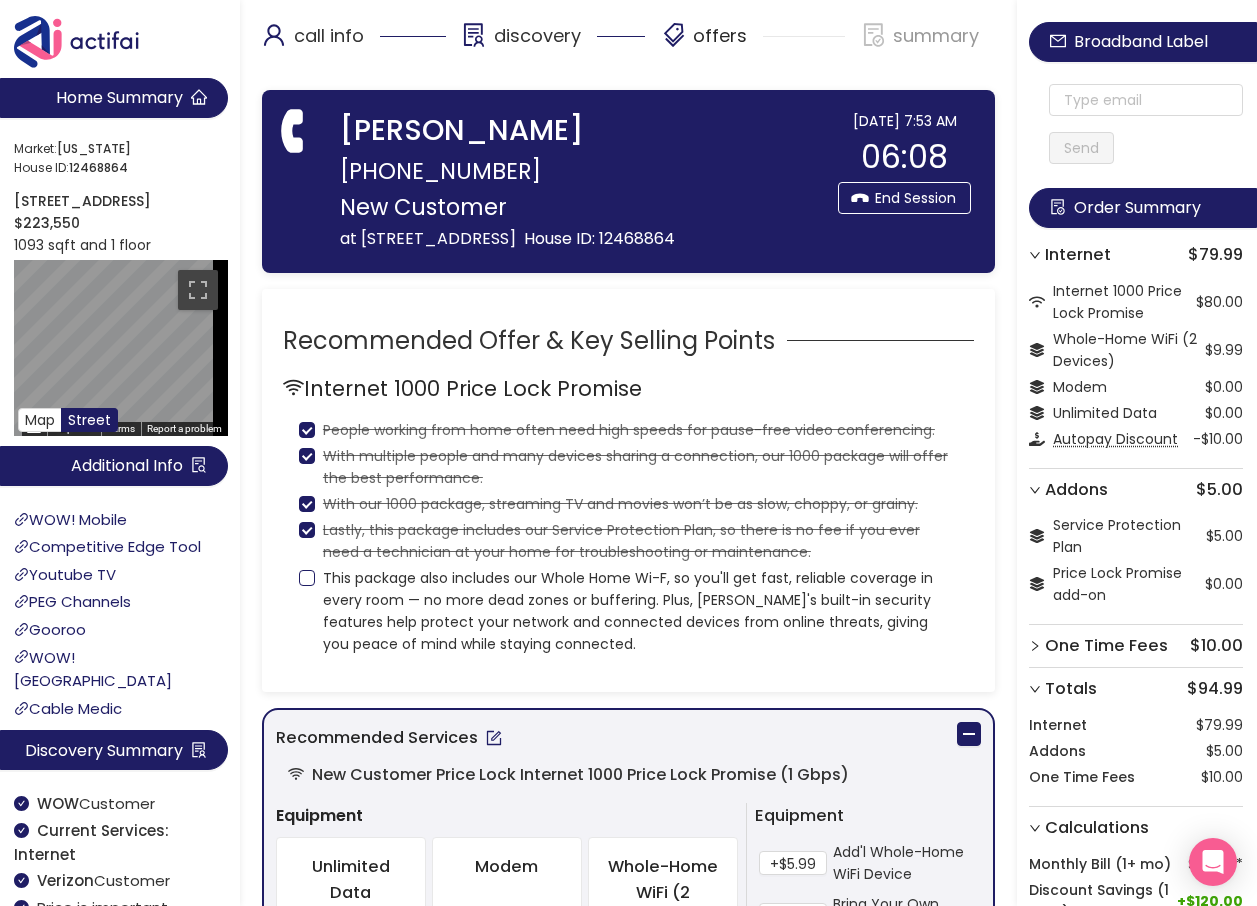click on "This package also includes our Whole Home Wi-F, so you'll get fast, reliable coverage in every room — no more dead zones or buffering. Plus, [PERSON_NAME]'s built-in security features help protect your network and connected devices from online threats, giving you peace of mind while staying connected." at bounding box center (307, 578) 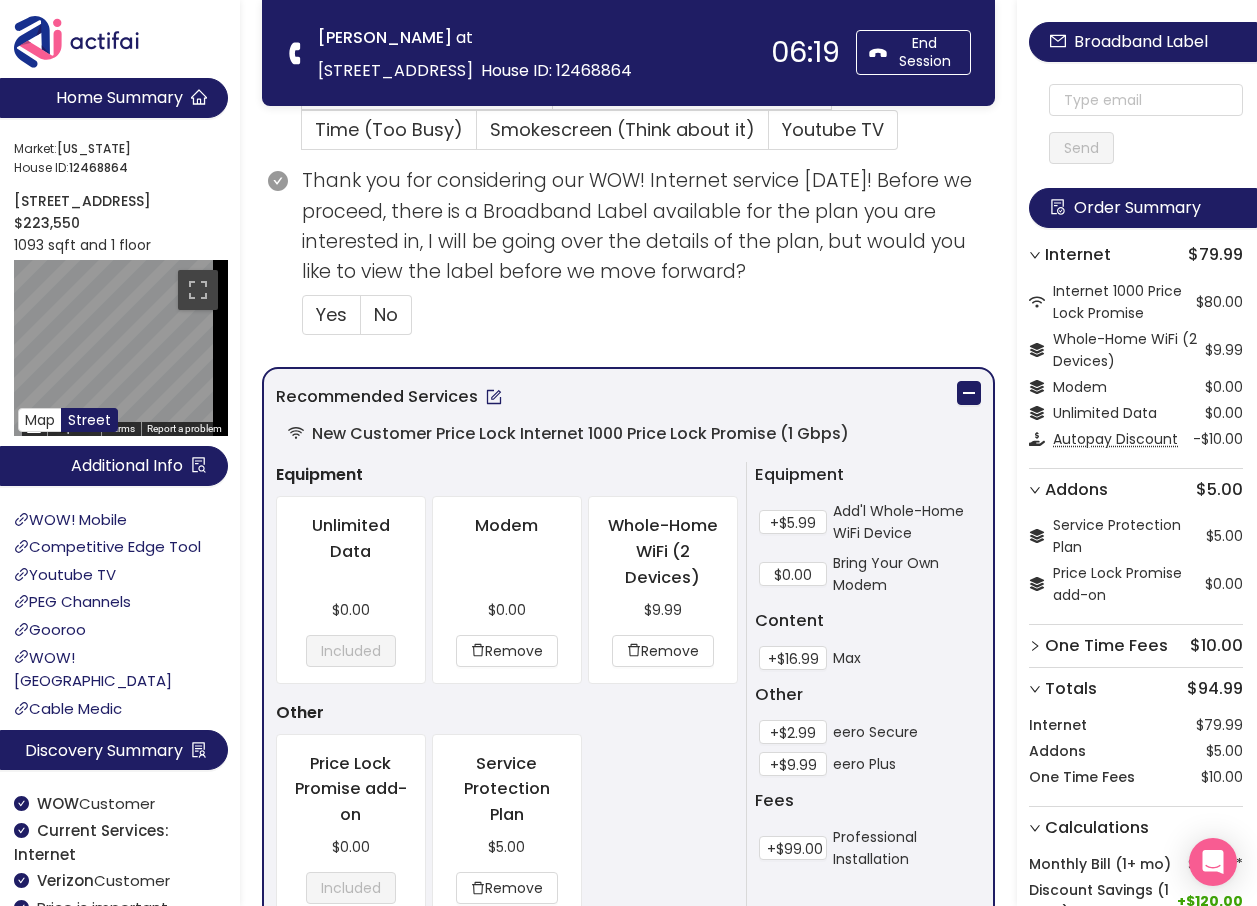 scroll, scrollTop: 1000, scrollLeft: 0, axis: vertical 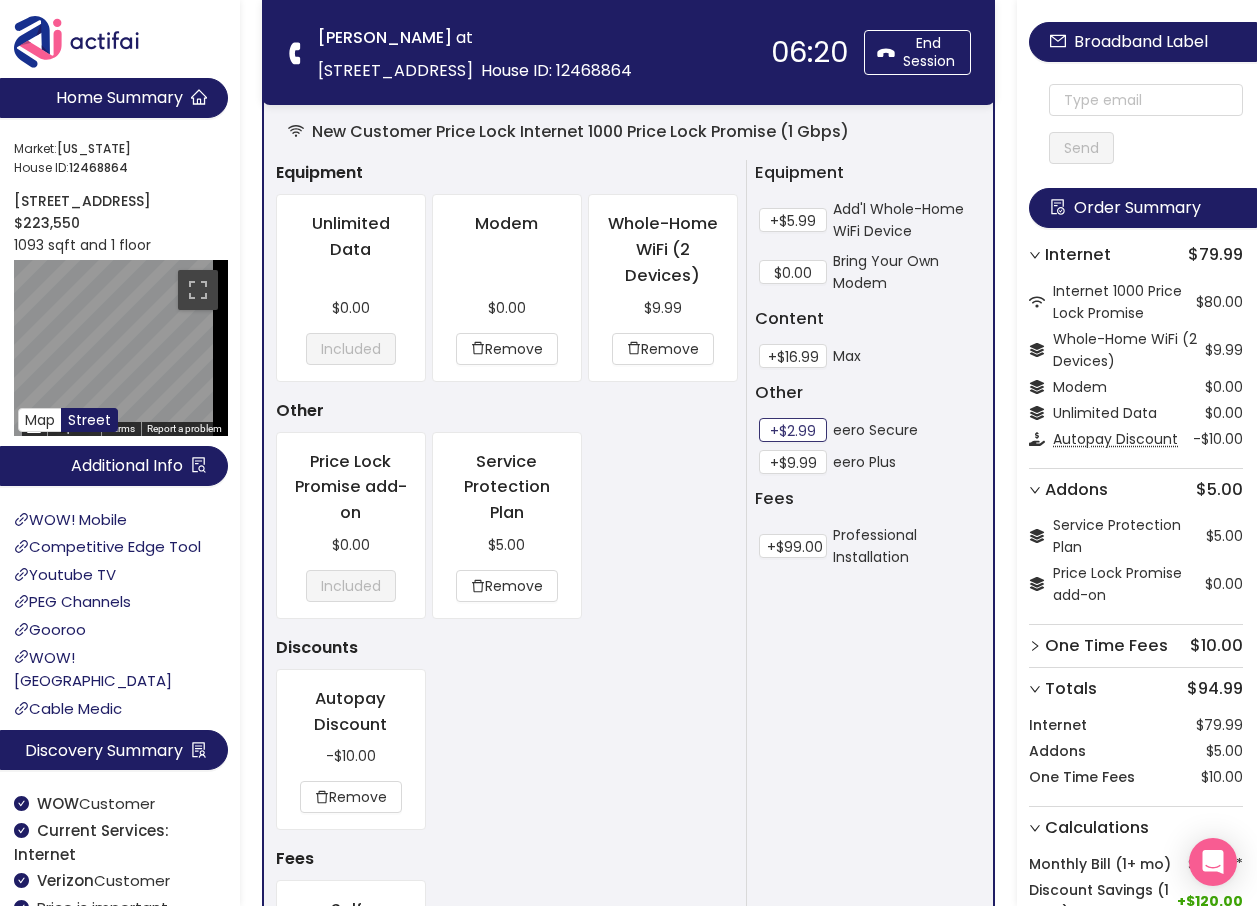click on "+$2.99" at bounding box center (793, 430) 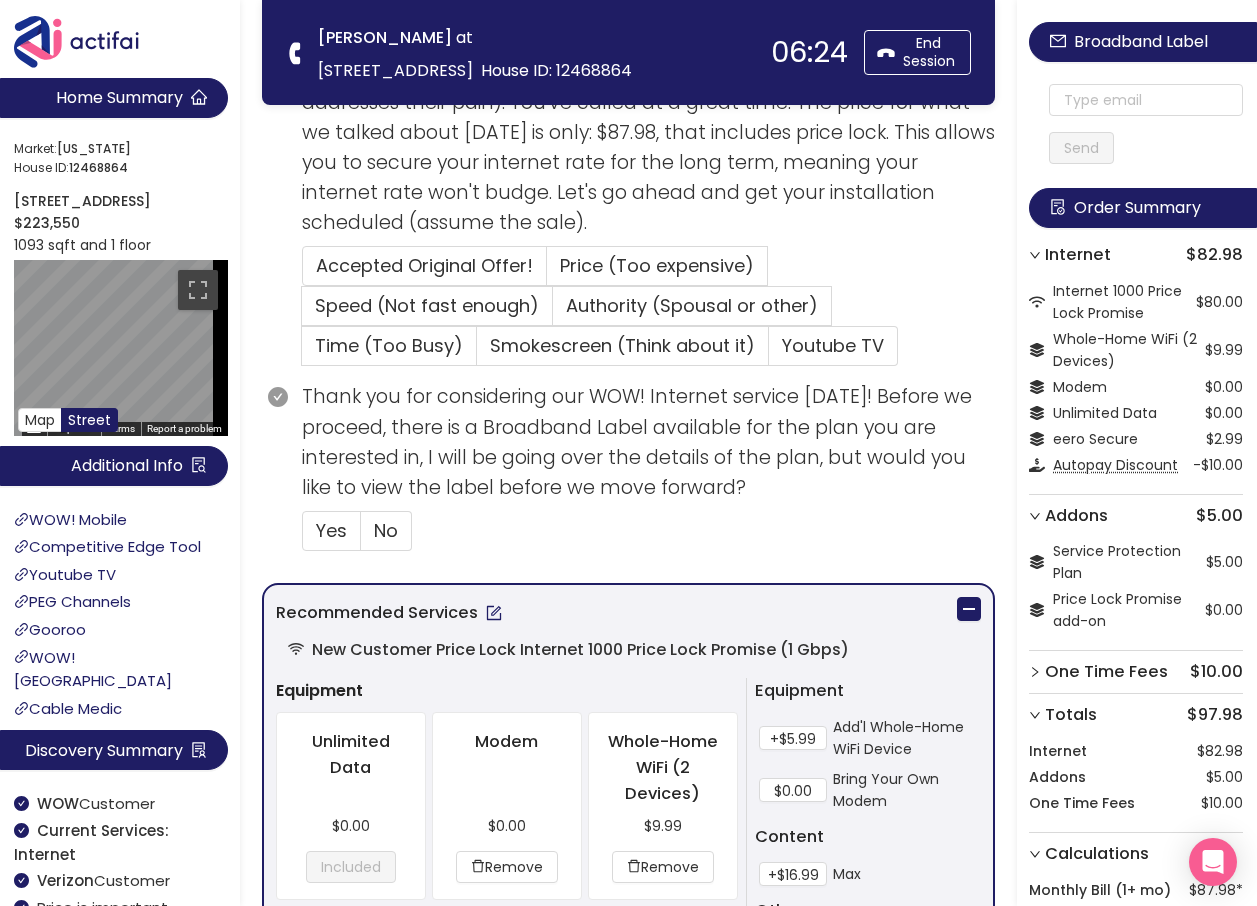 scroll, scrollTop: 500, scrollLeft: 0, axis: vertical 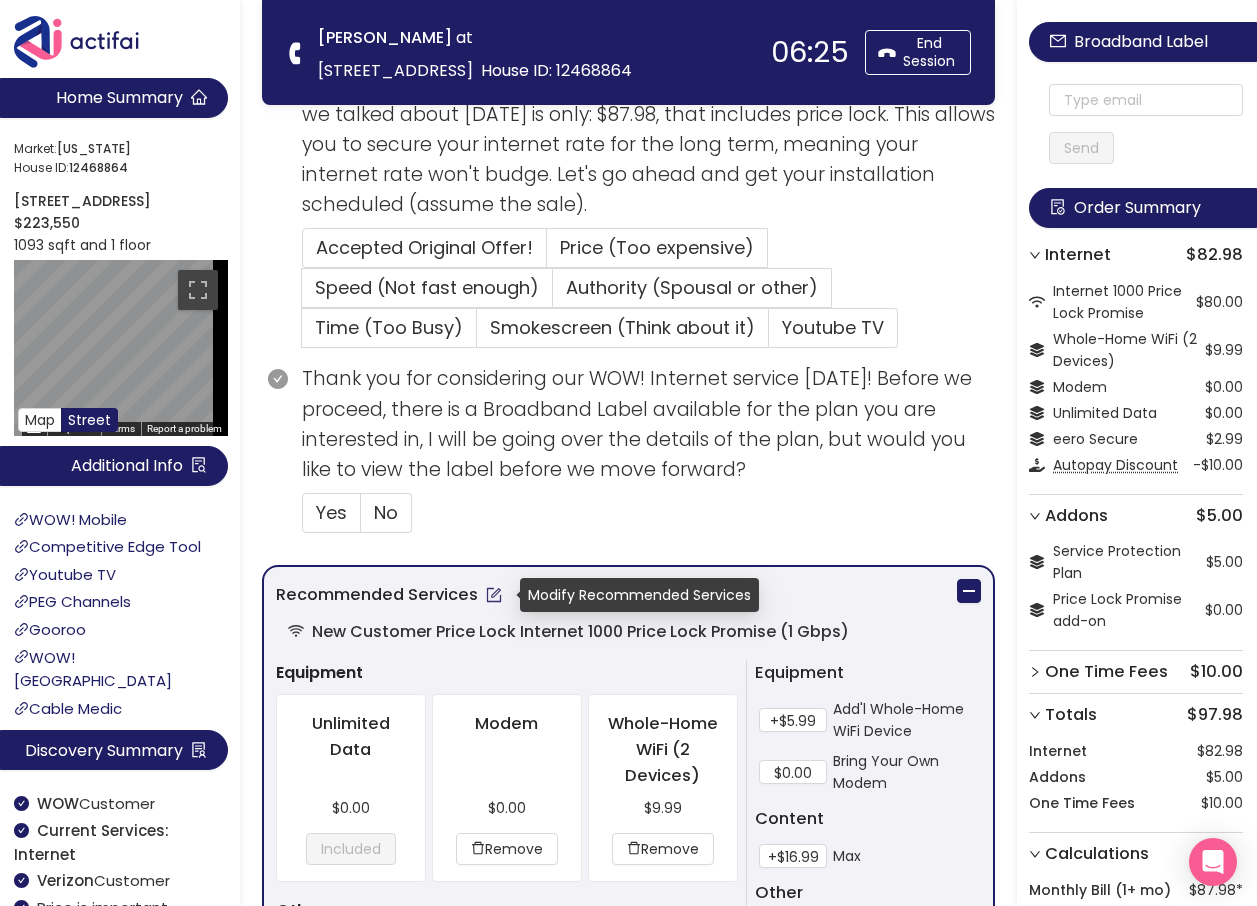 click 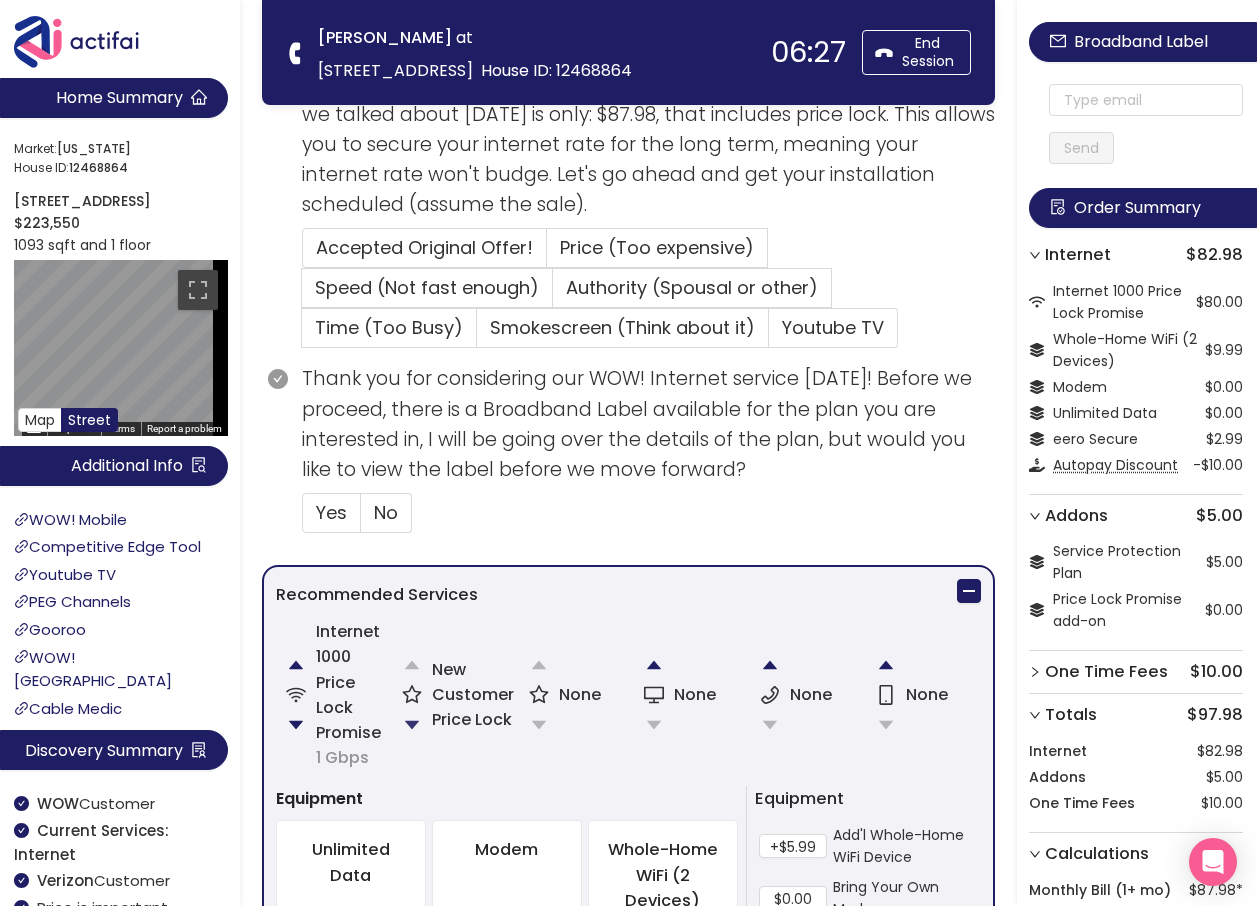 click 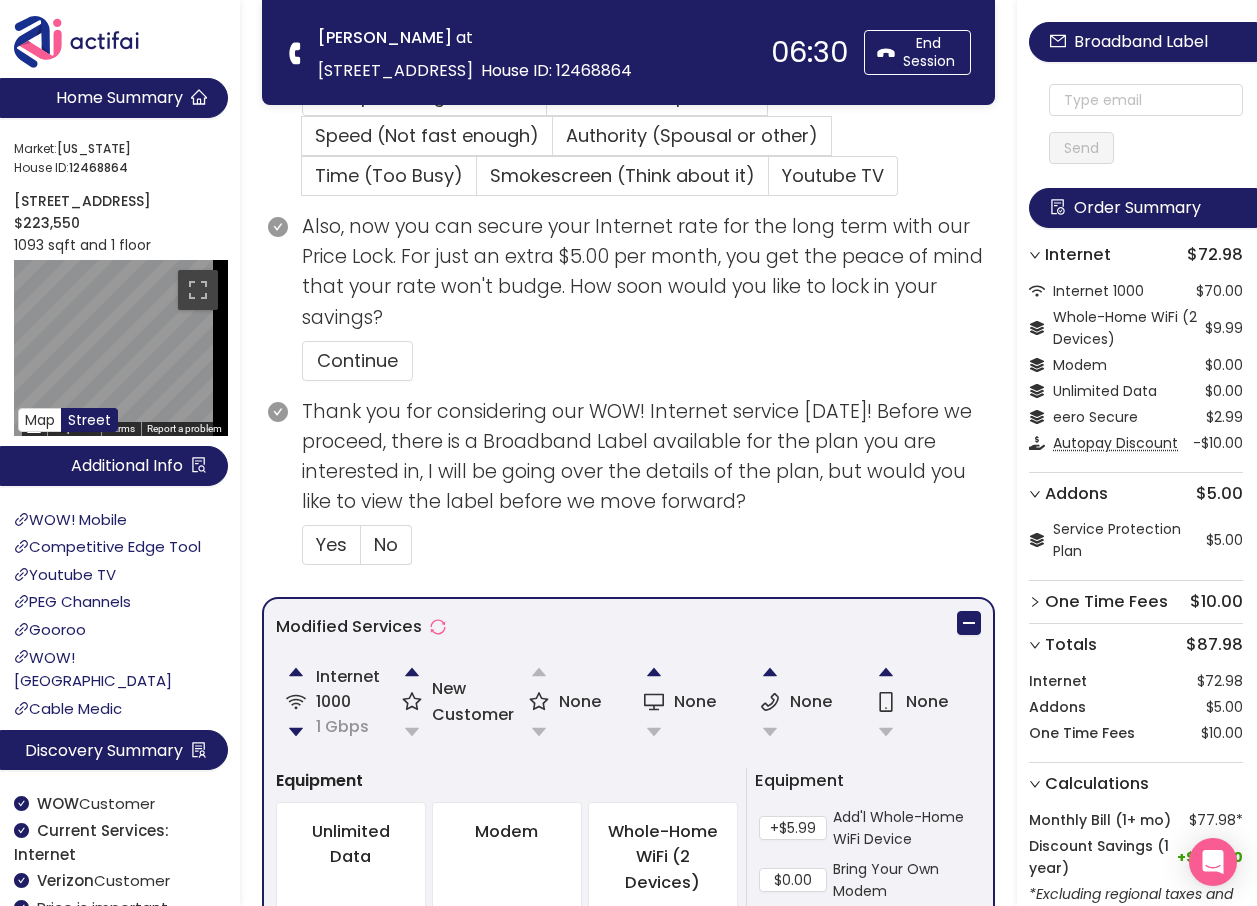 scroll, scrollTop: 600, scrollLeft: 0, axis: vertical 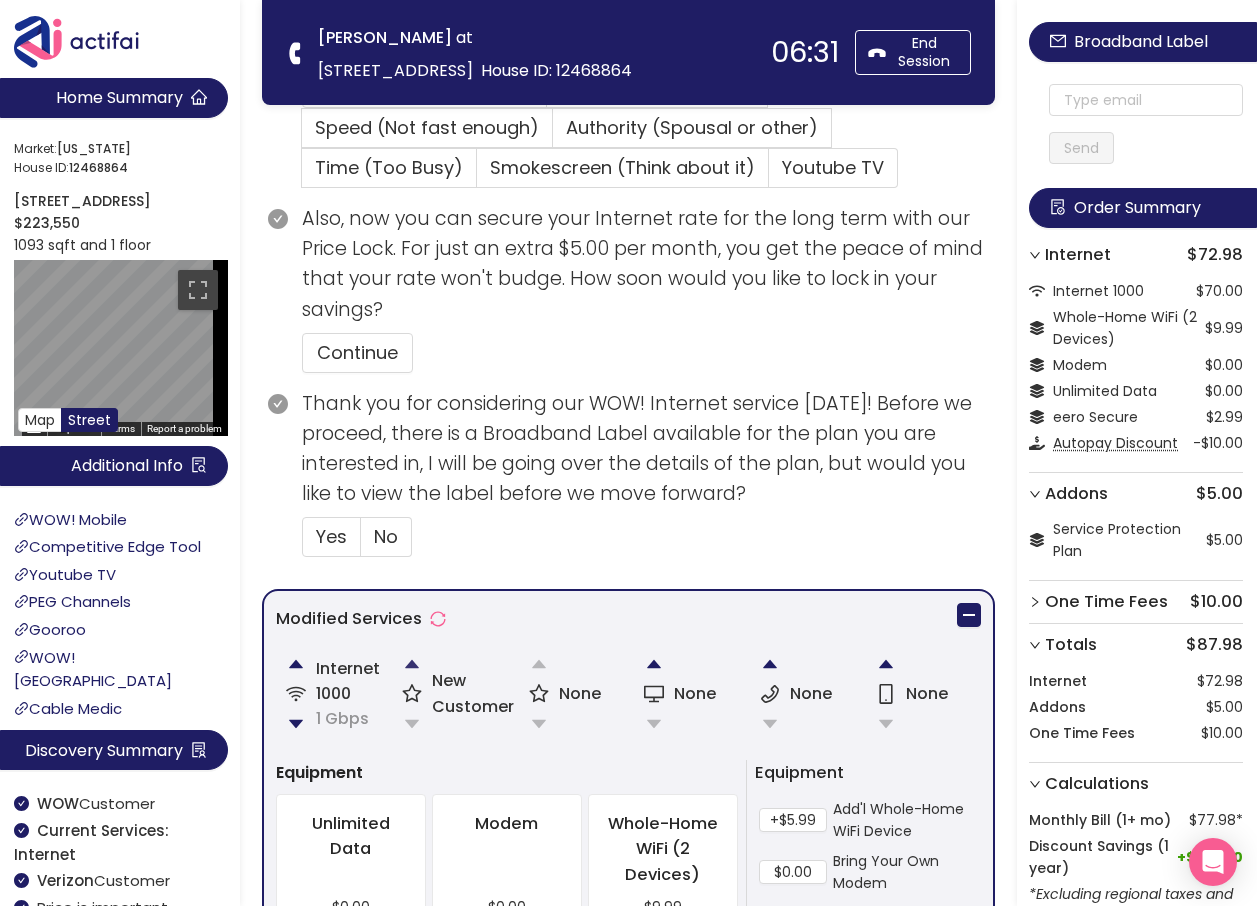click 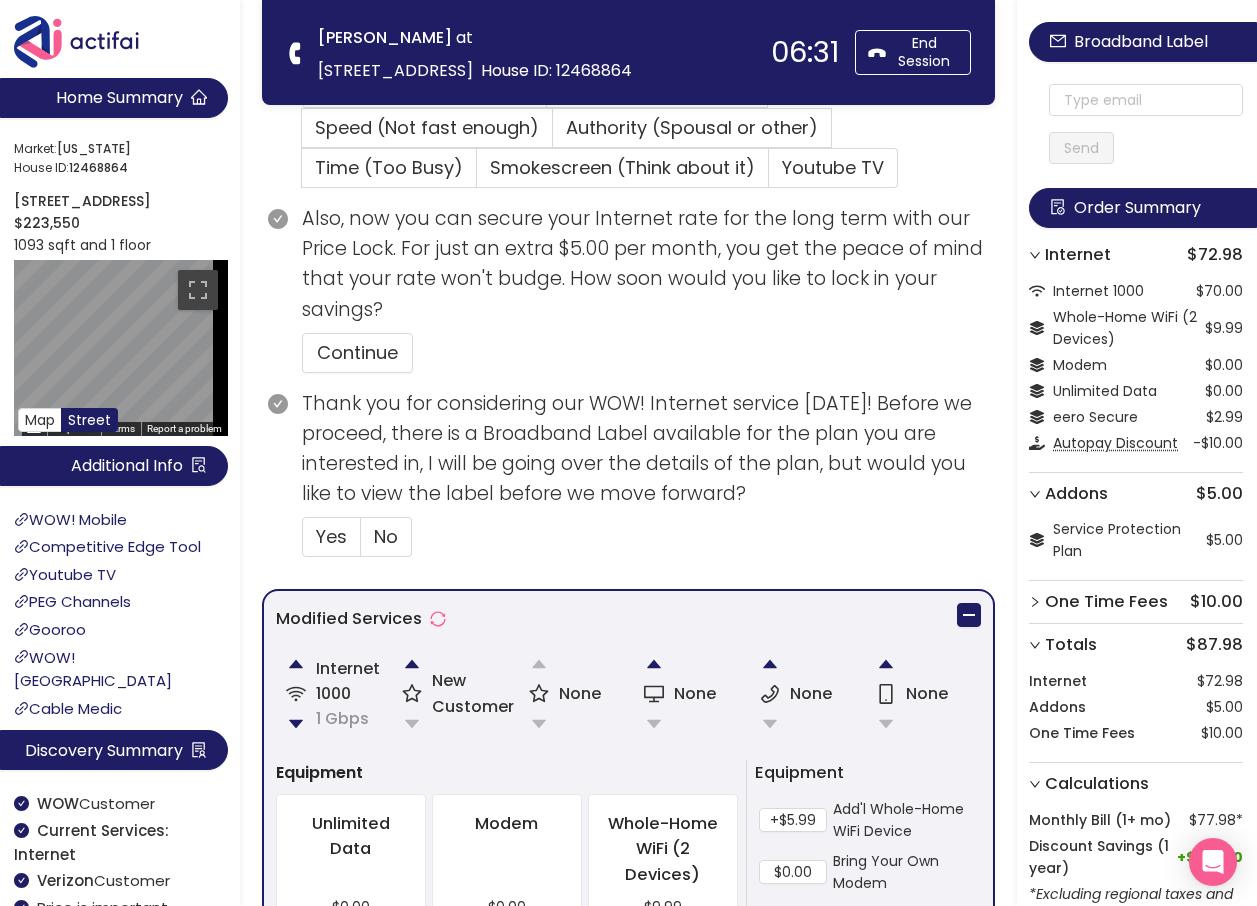 scroll, scrollTop: 475, scrollLeft: 0, axis: vertical 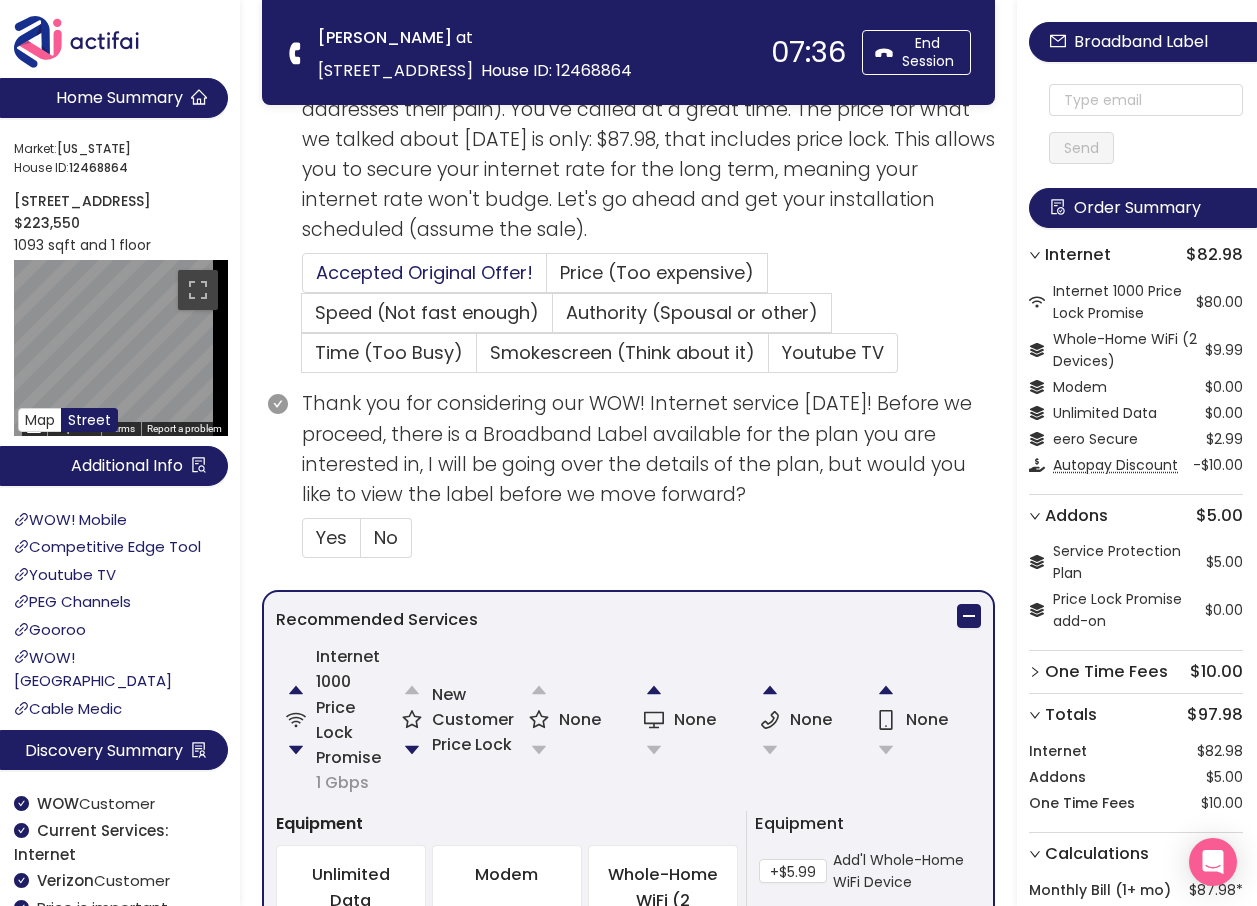 click on "Accepted Original Offer!" at bounding box center (424, 272) 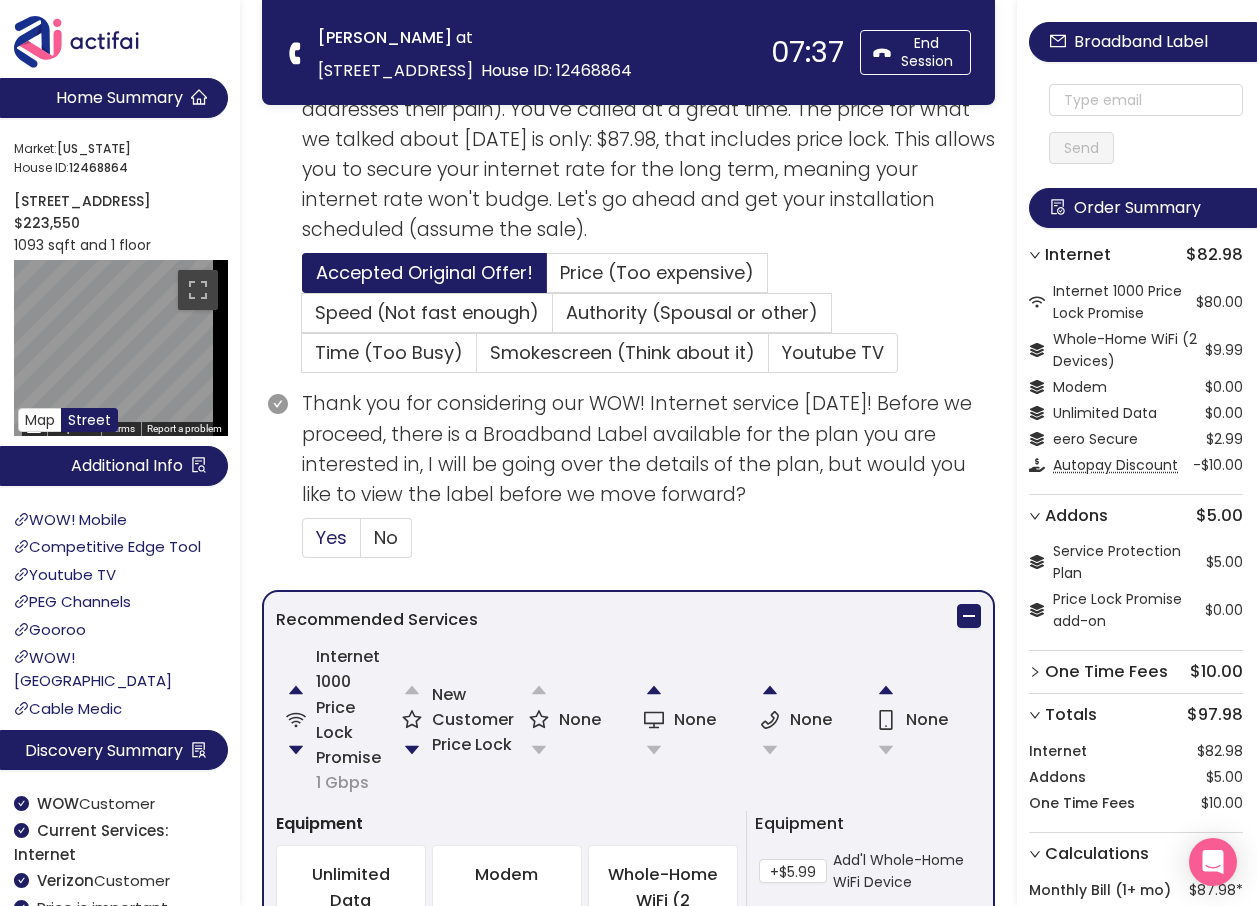 click on "Yes" at bounding box center (331, 537) 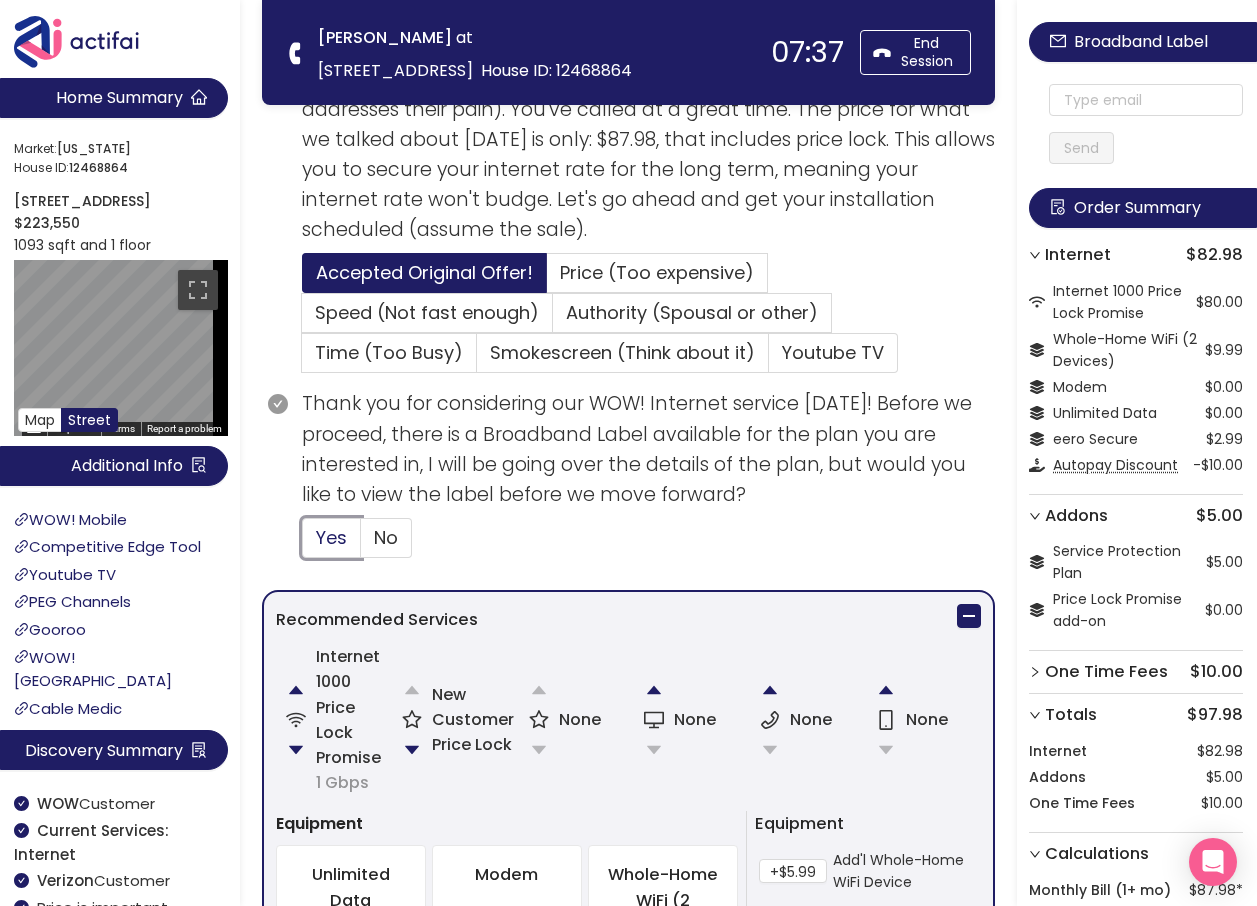 click on "Yes" at bounding box center [303, 544] 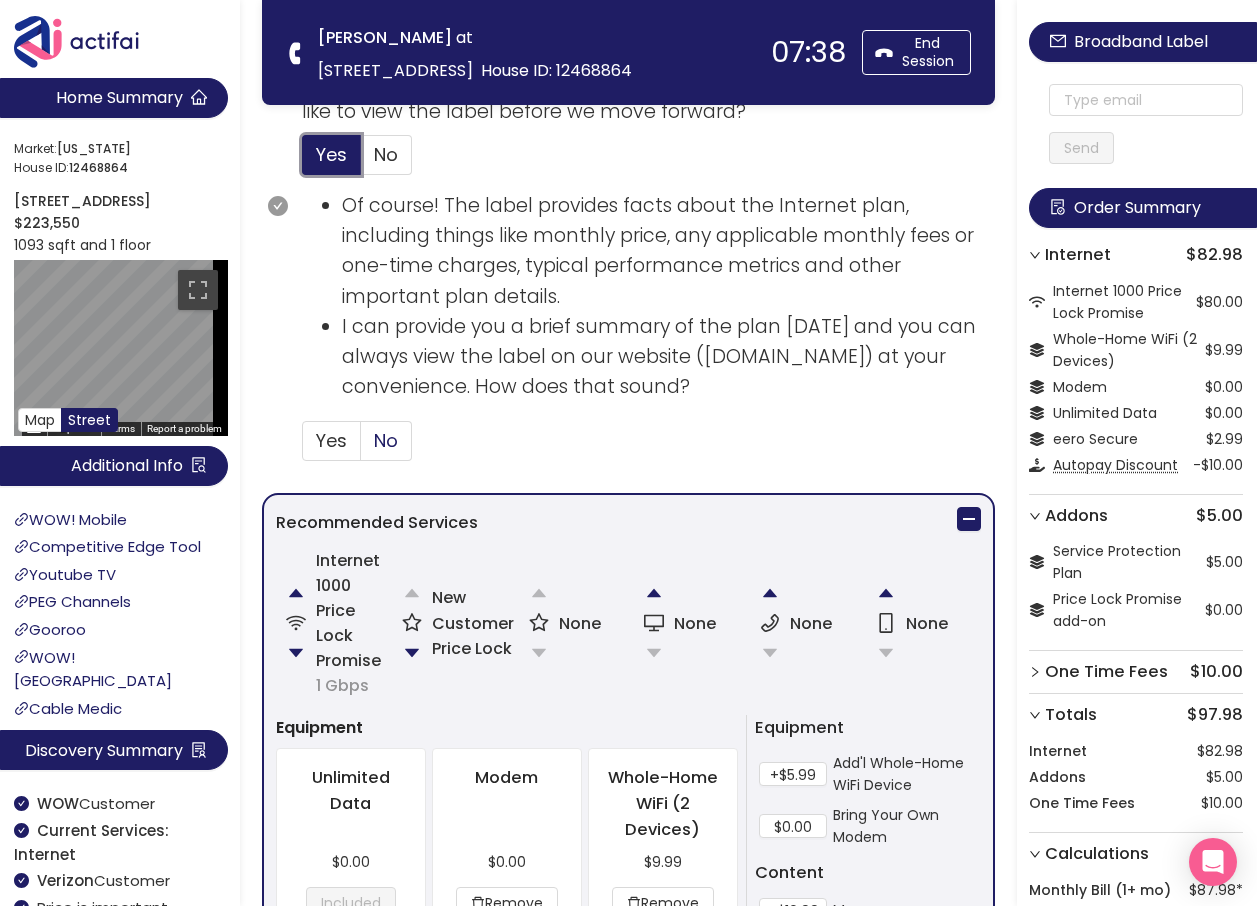scroll, scrollTop: 875, scrollLeft: 0, axis: vertical 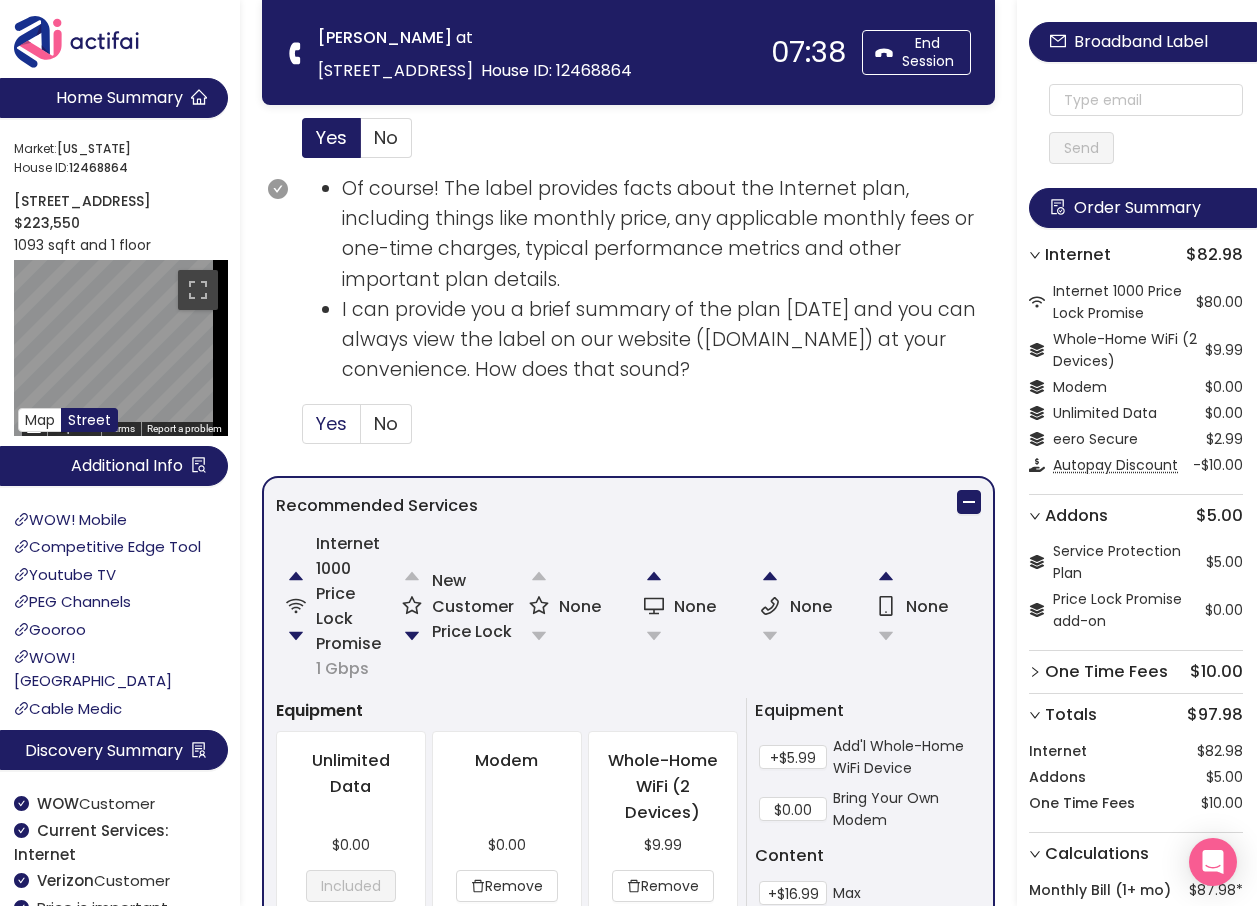 click on "Yes" at bounding box center (331, 423) 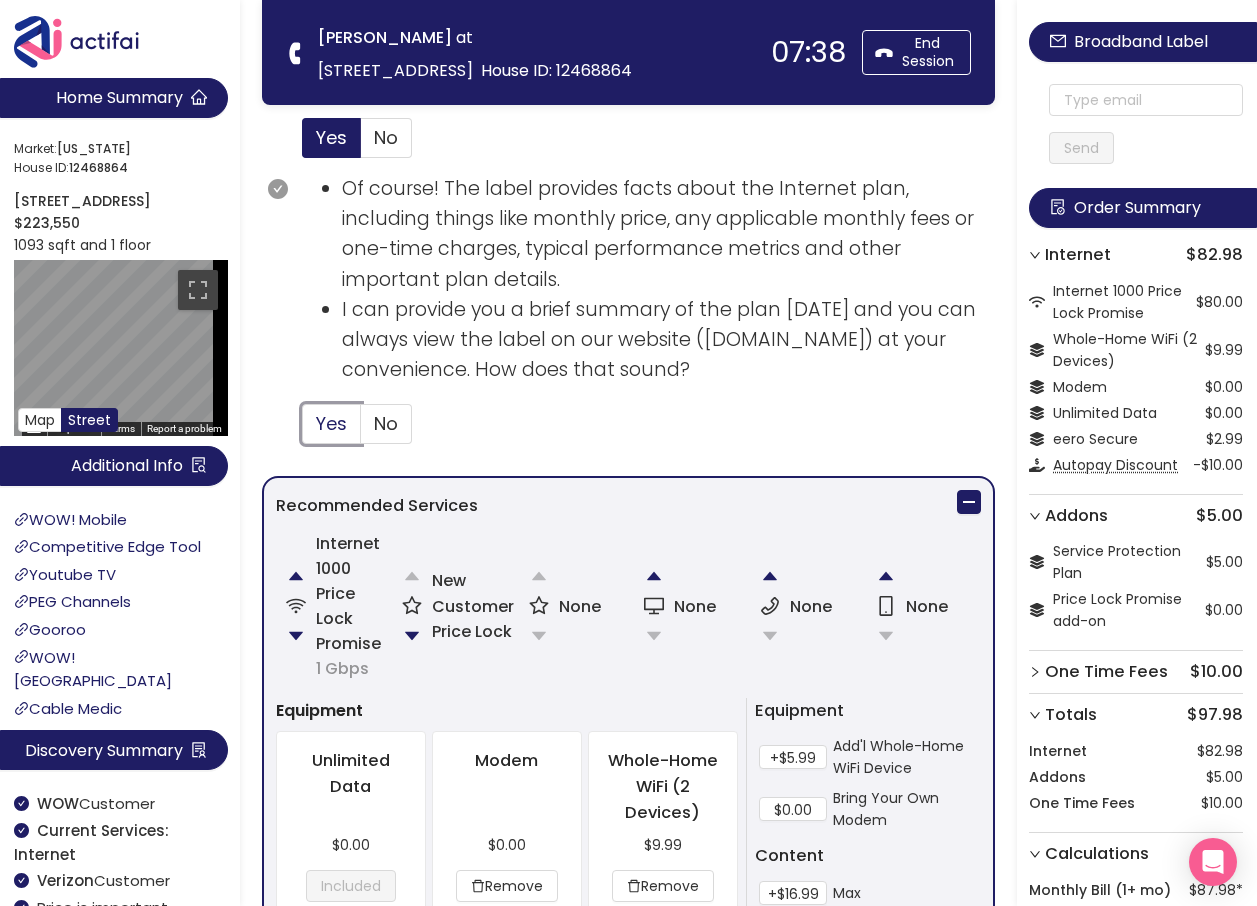 click on "Yes" at bounding box center (303, 430) 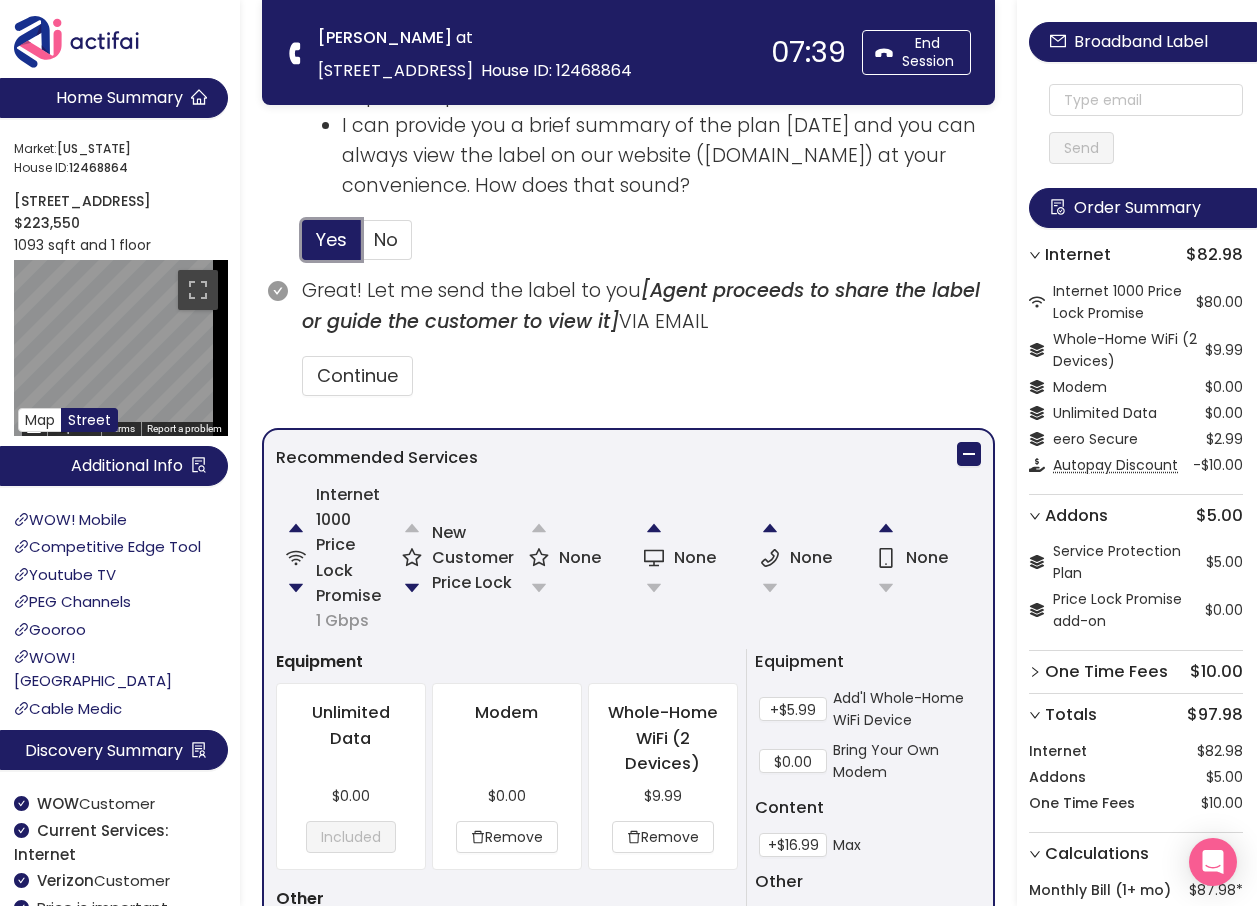 scroll, scrollTop: 1075, scrollLeft: 0, axis: vertical 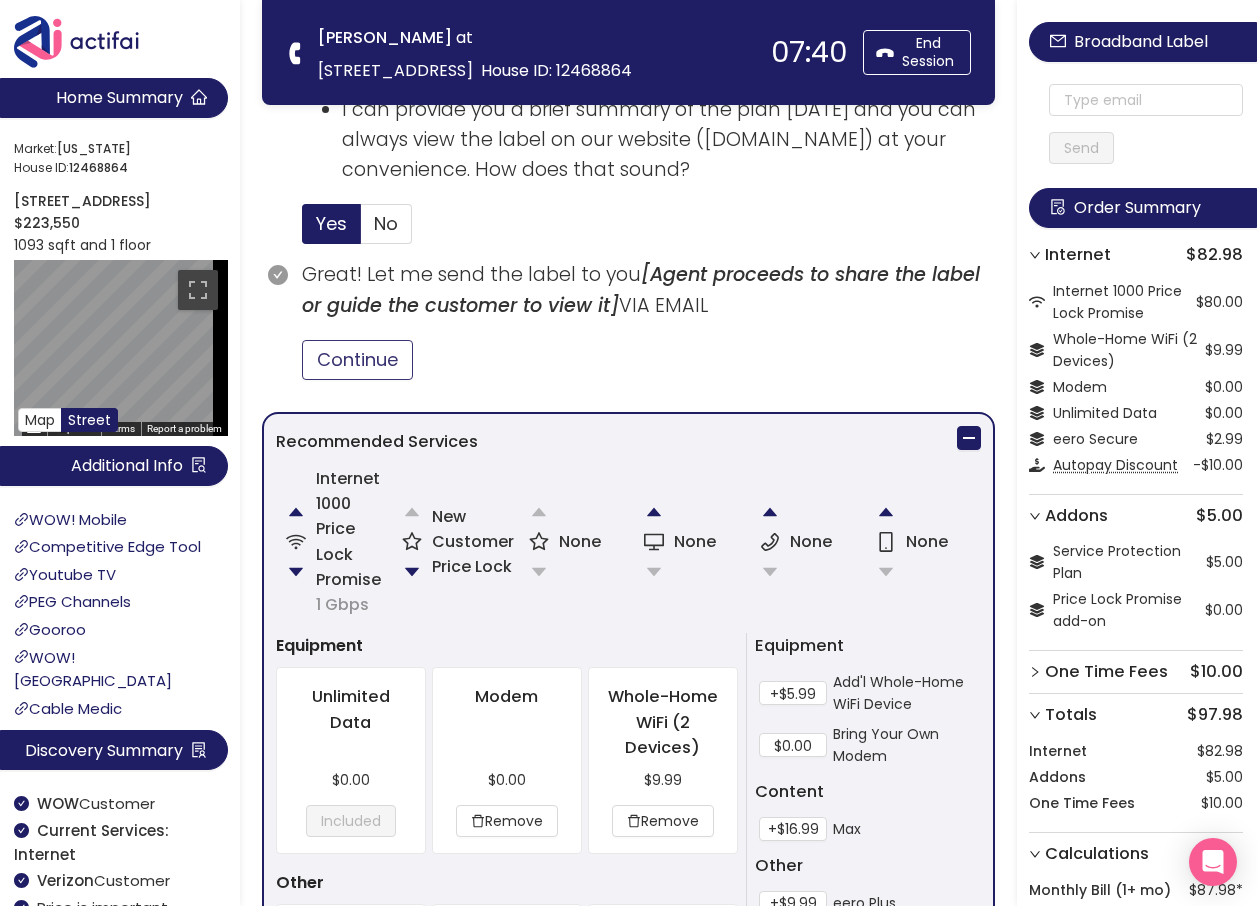 click on "Continue" at bounding box center [357, 360] 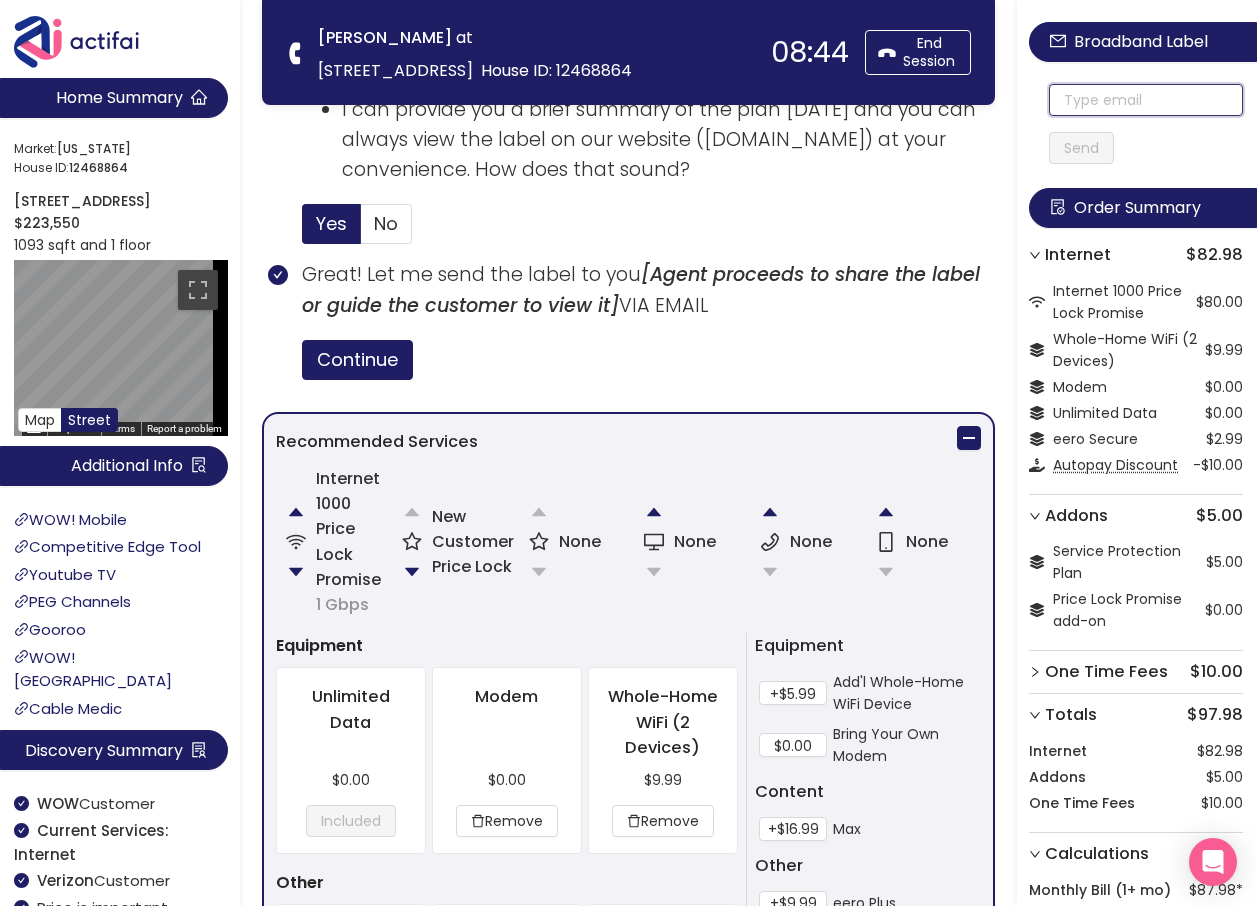 click 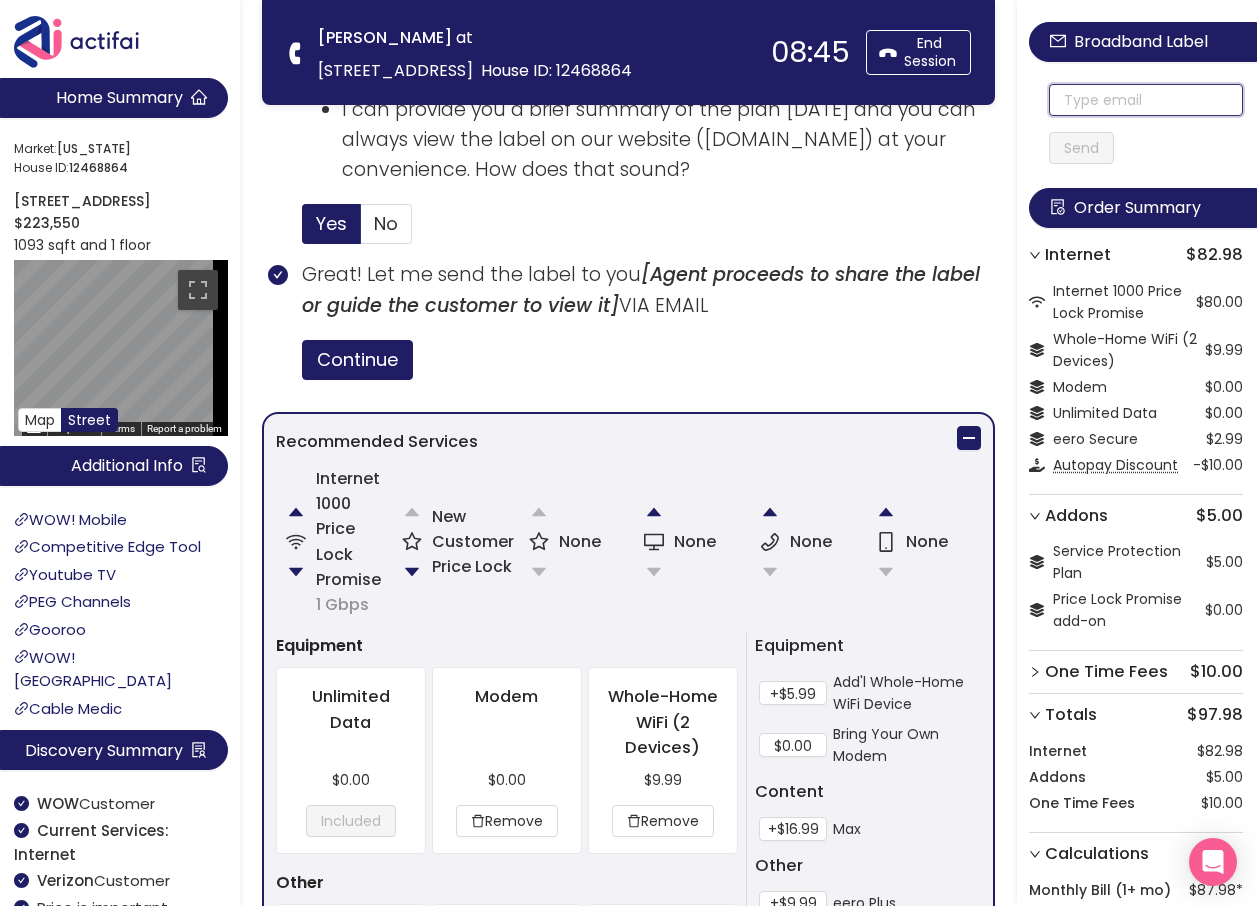 paste on "[EMAIL_ADDRESS][DOMAIN_NAME]" 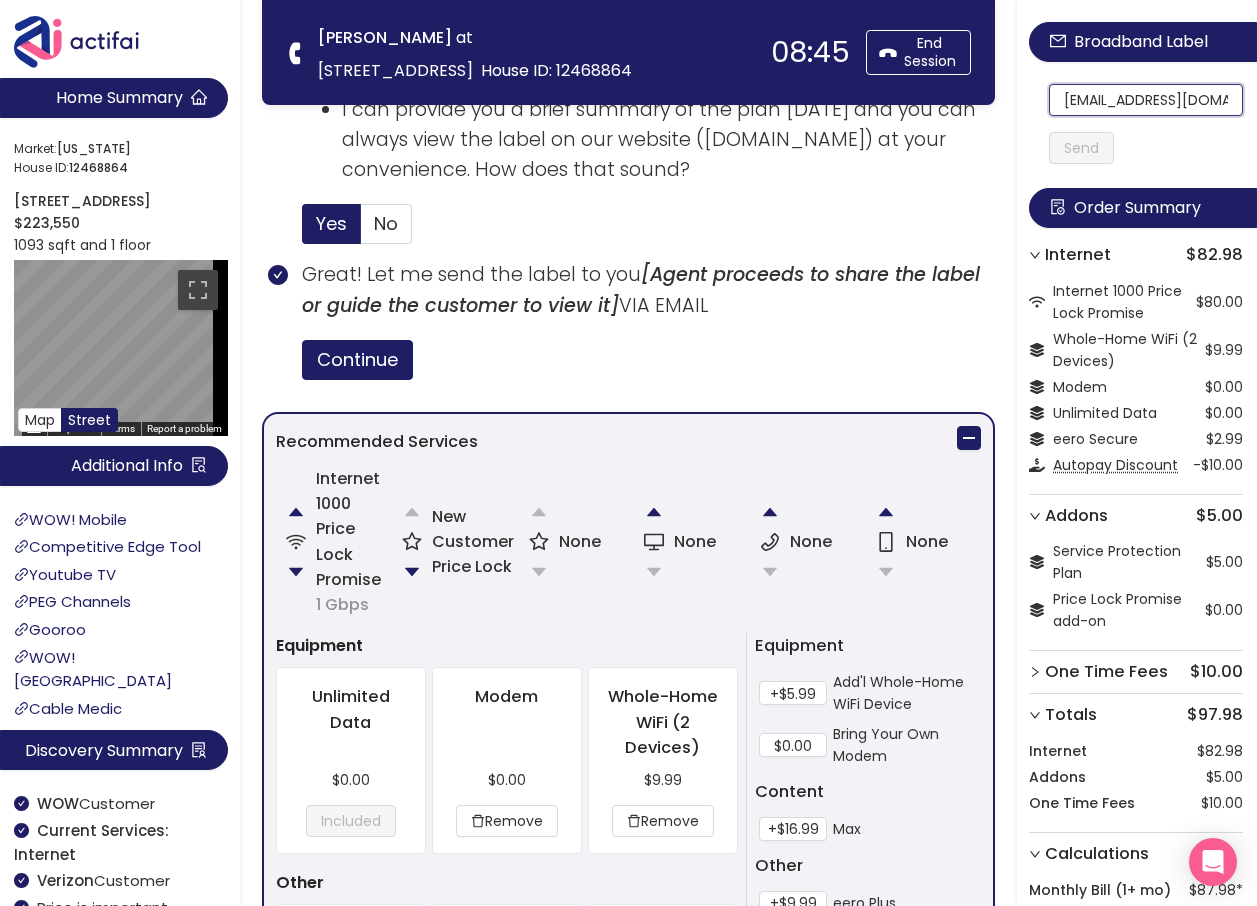 scroll, scrollTop: 0, scrollLeft: 10, axis: horizontal 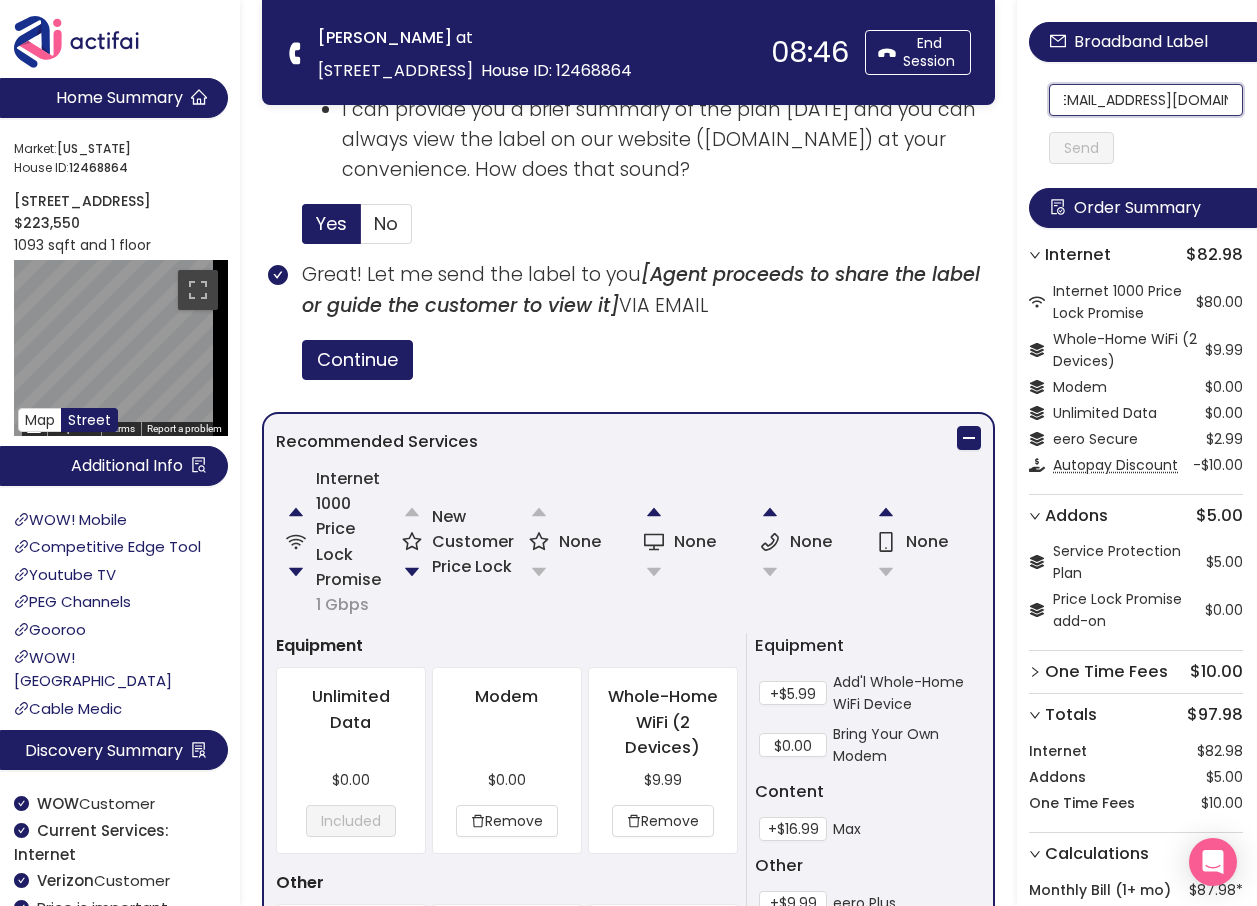type on "[EMAIL_ADDRESS][DOMAIN_NAME]" 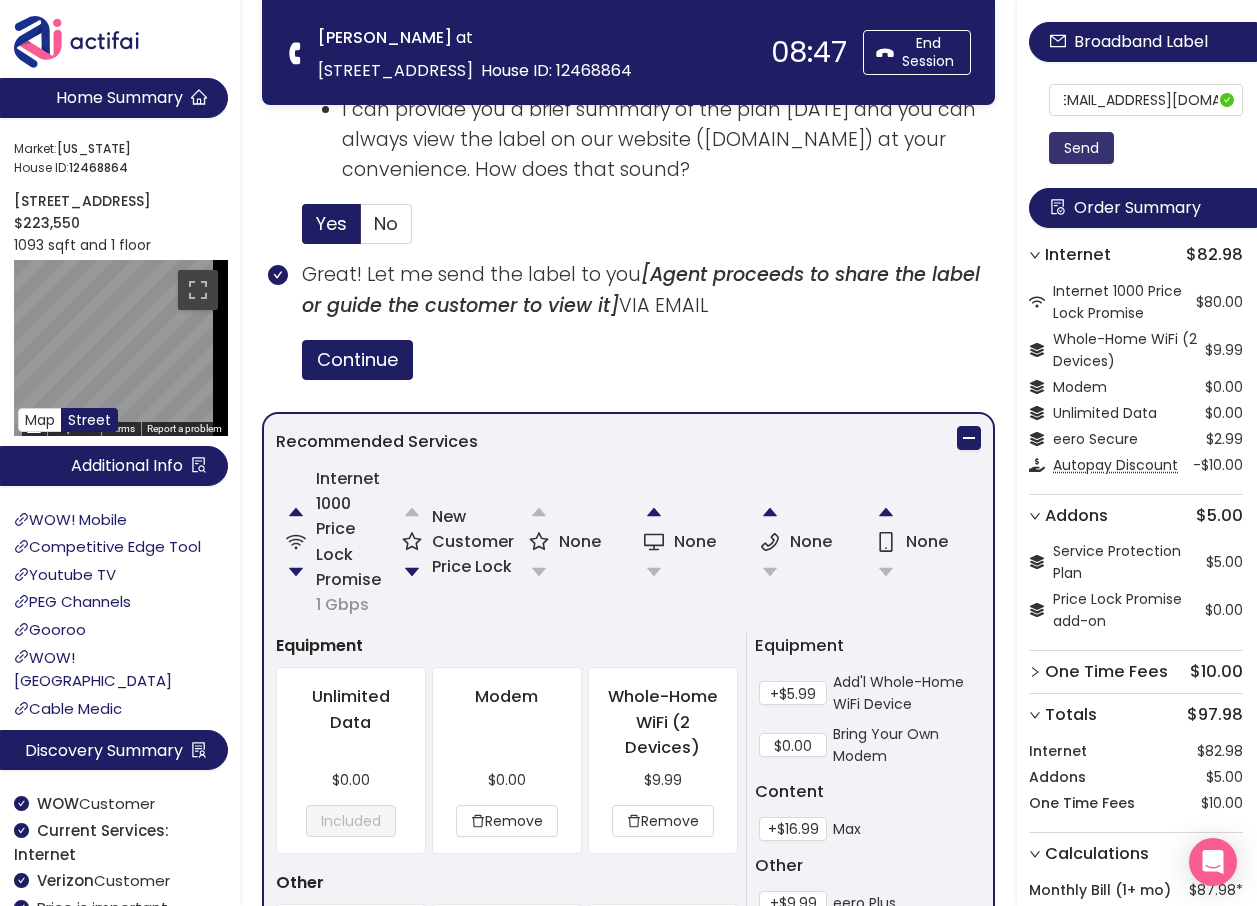 click on "Send" at bounding box center (1081, 148) 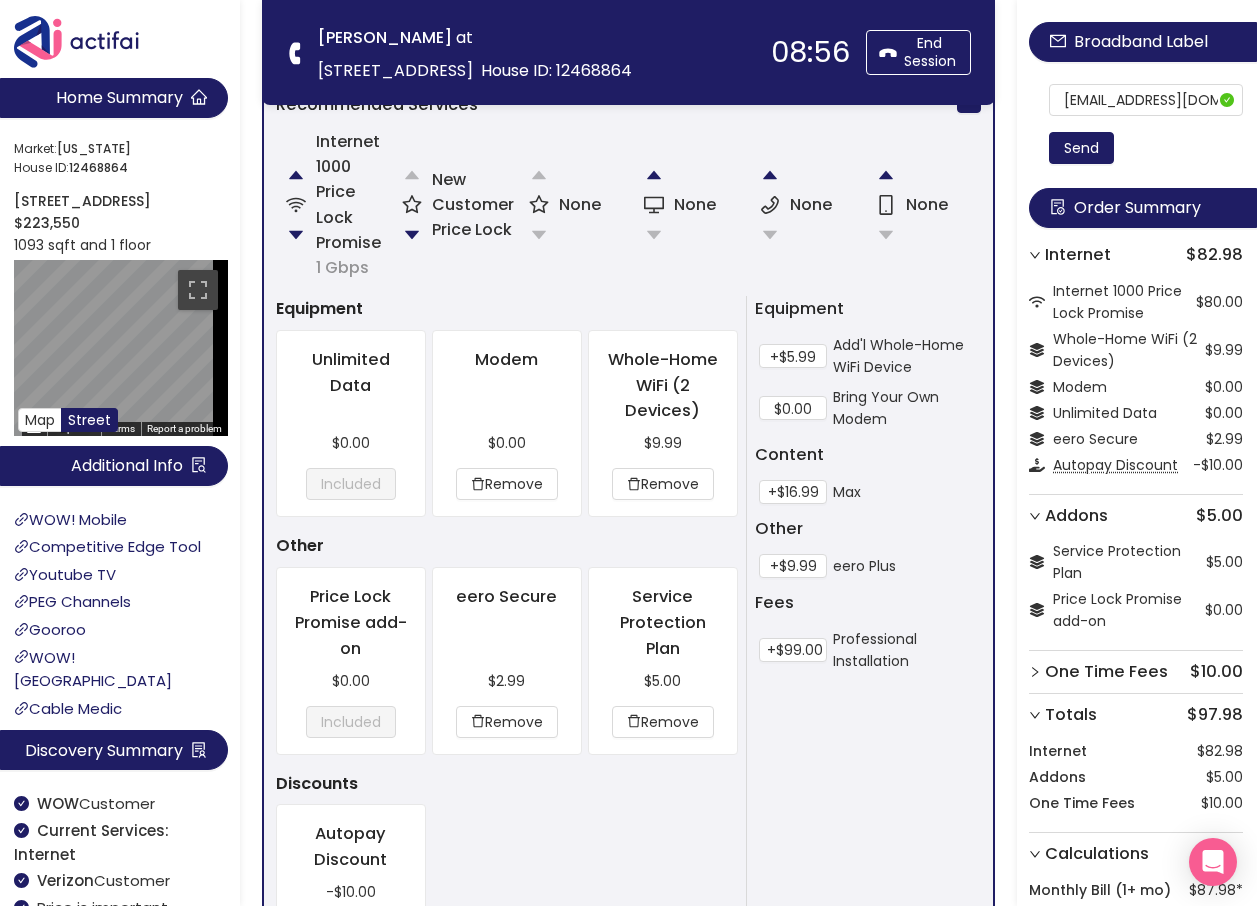 scroll, scrollTop: 1917, scrollLeft: 0, axis: vertical 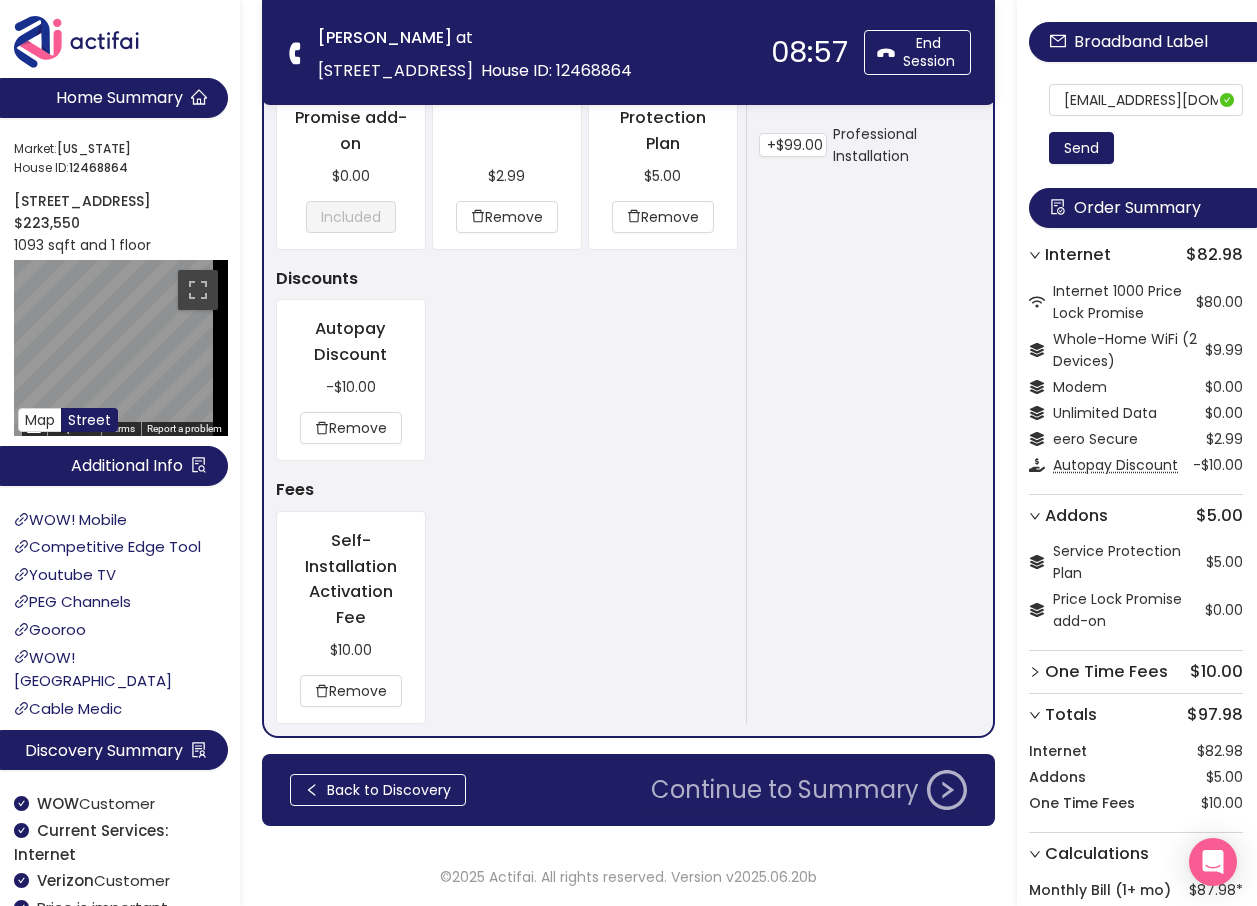 click on "Continue to Summary" 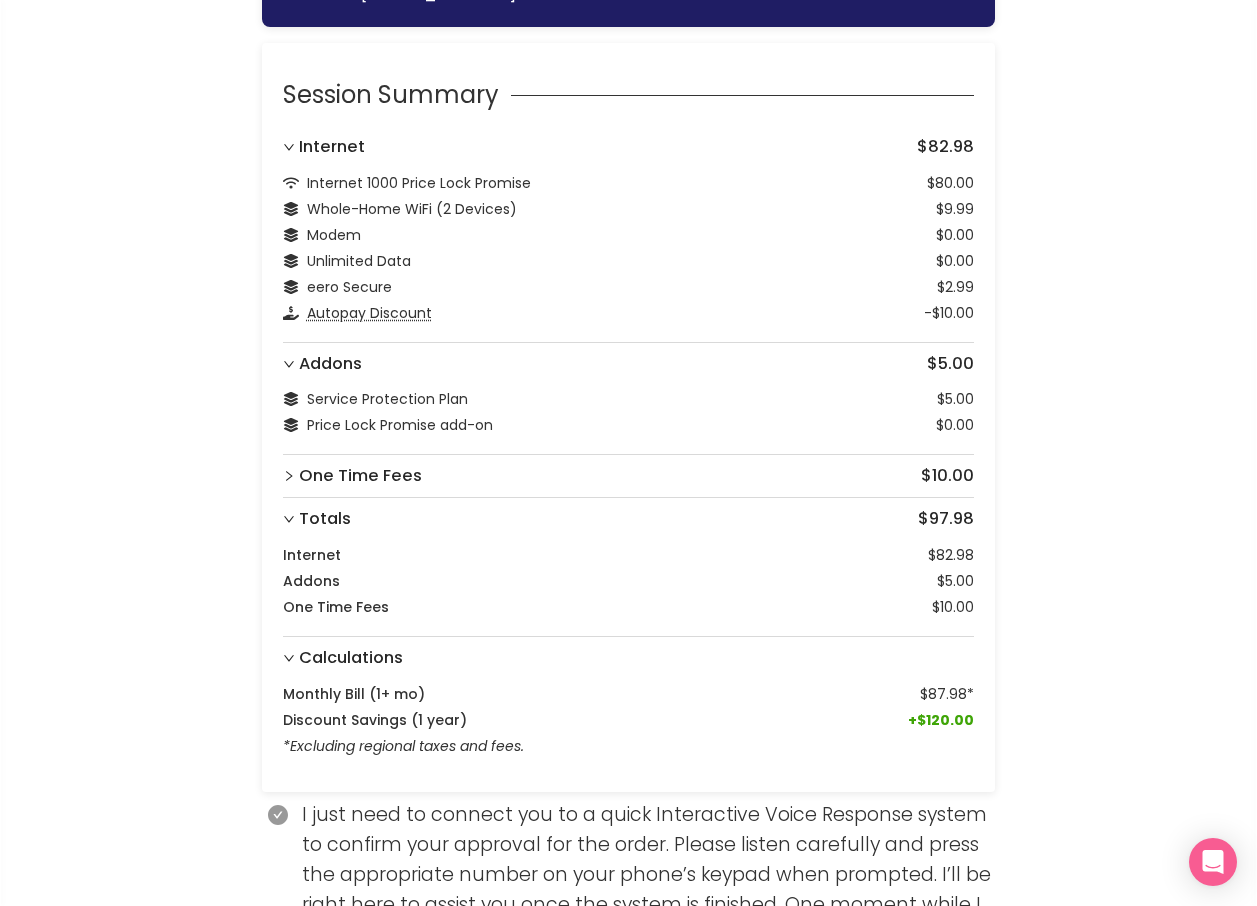 scroll, scrollTop: 323, scrollLeft: 0, axis: vertical 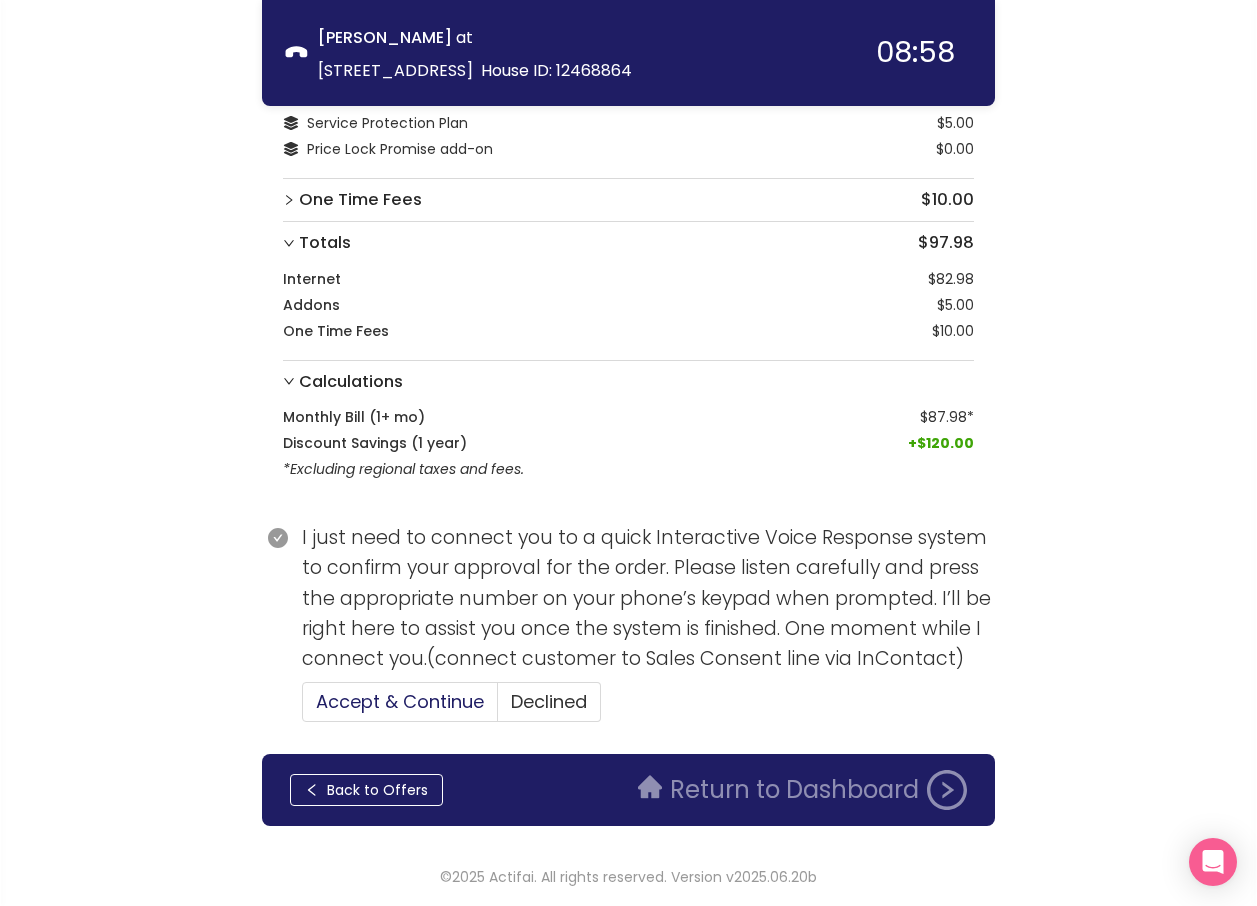 click on "Accept & Continue" at bounding box center [400, 701] 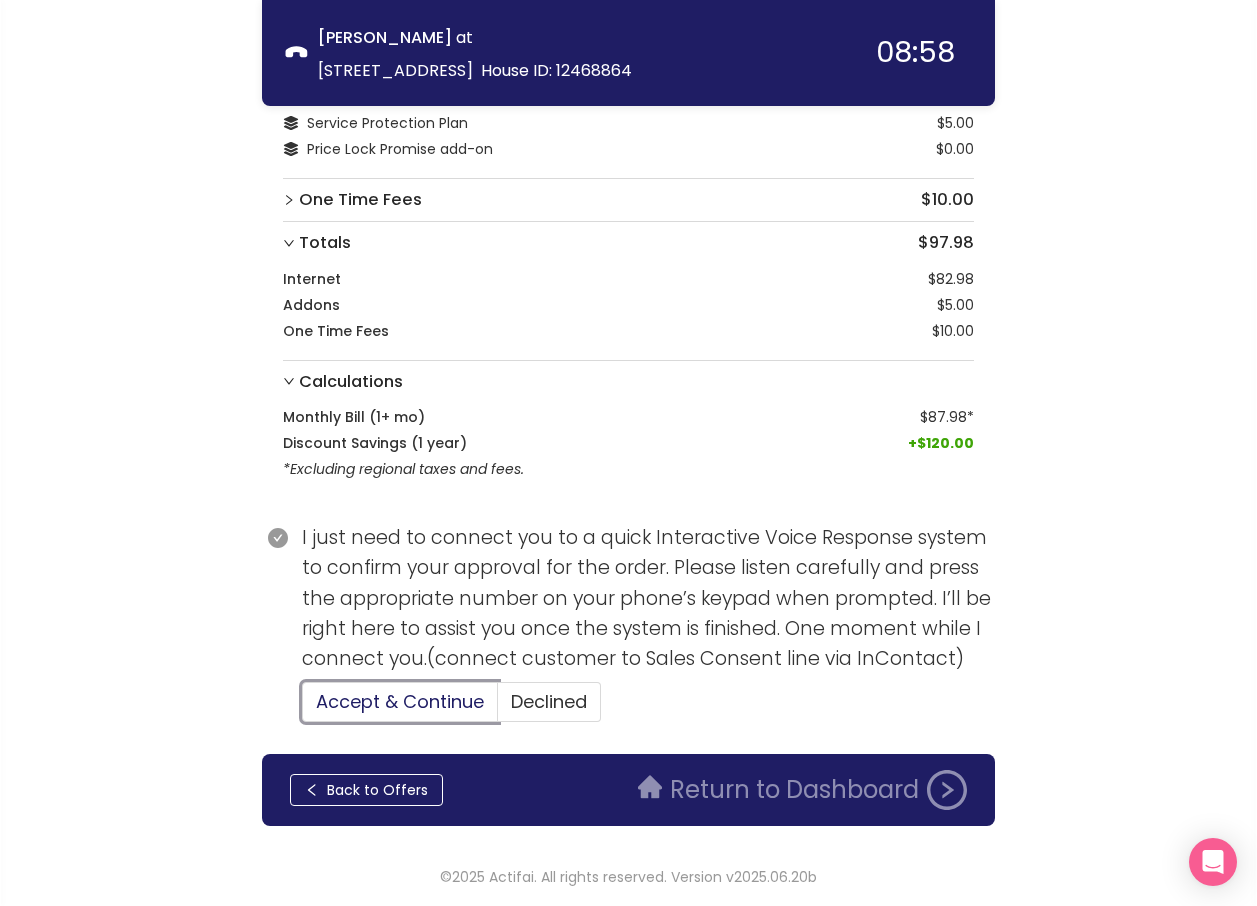 click on "Accept & Continue" at bounding box center [303, 708] 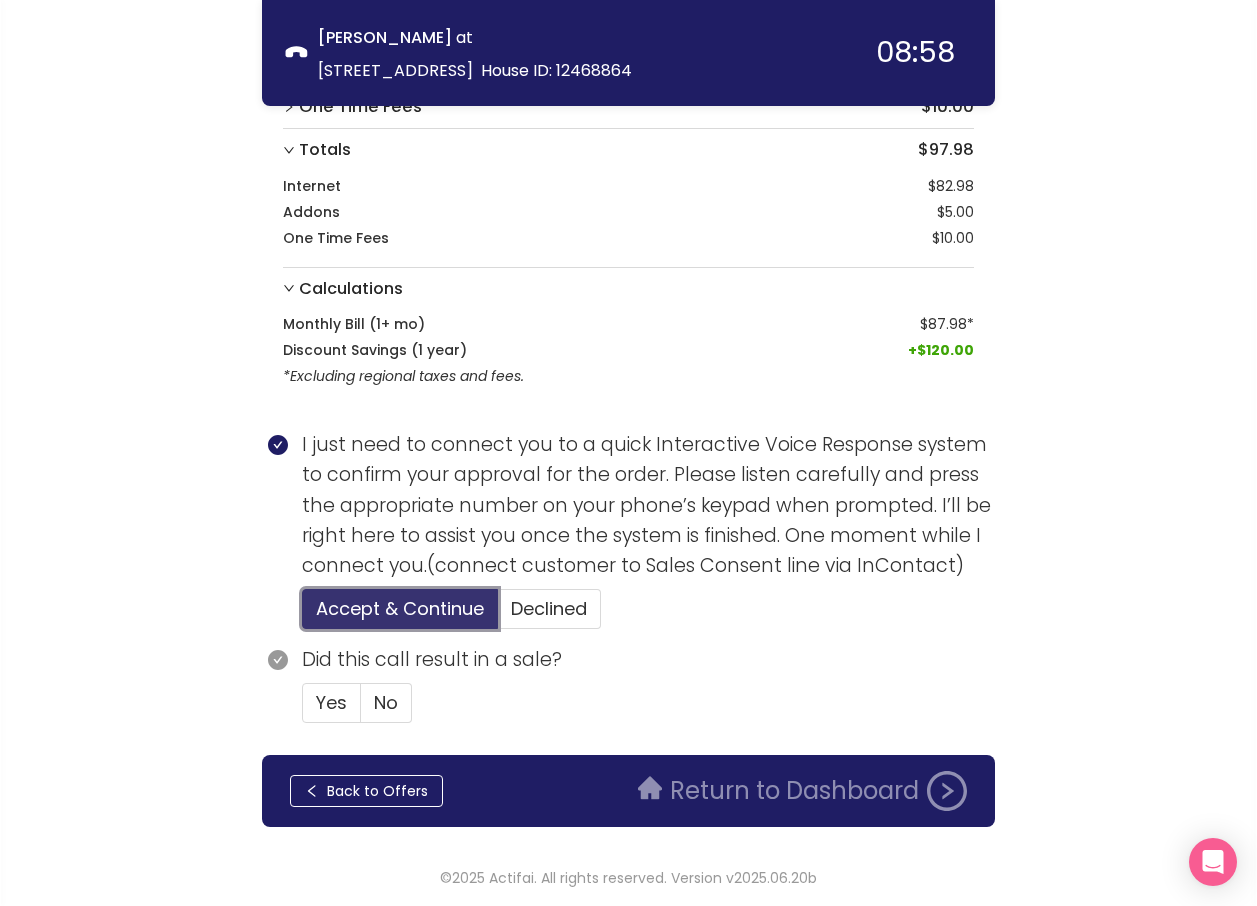 scroll, scrollTop: 417, scrollLeft: 0, axis: vertical 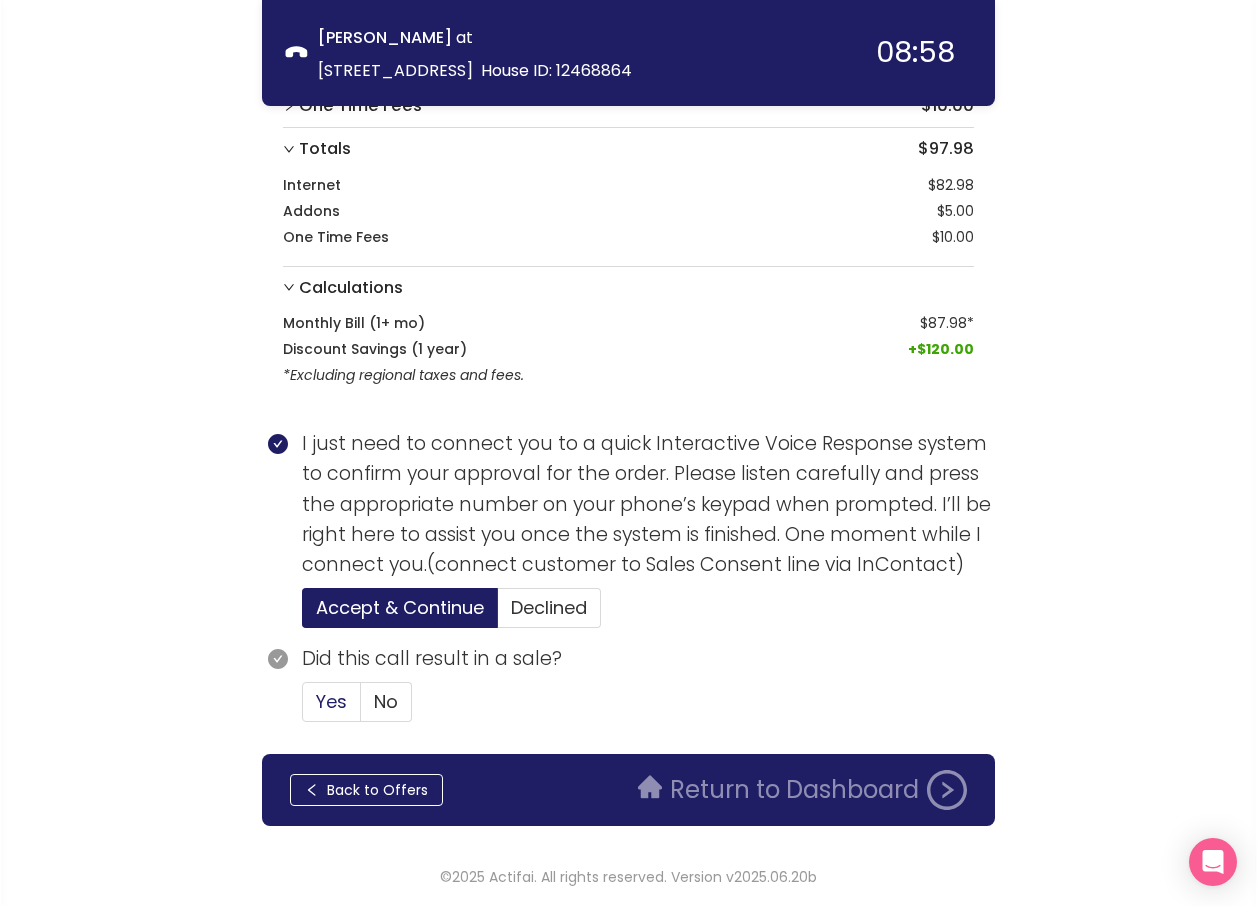 click on "Yes" at bounding box center (331, 701) 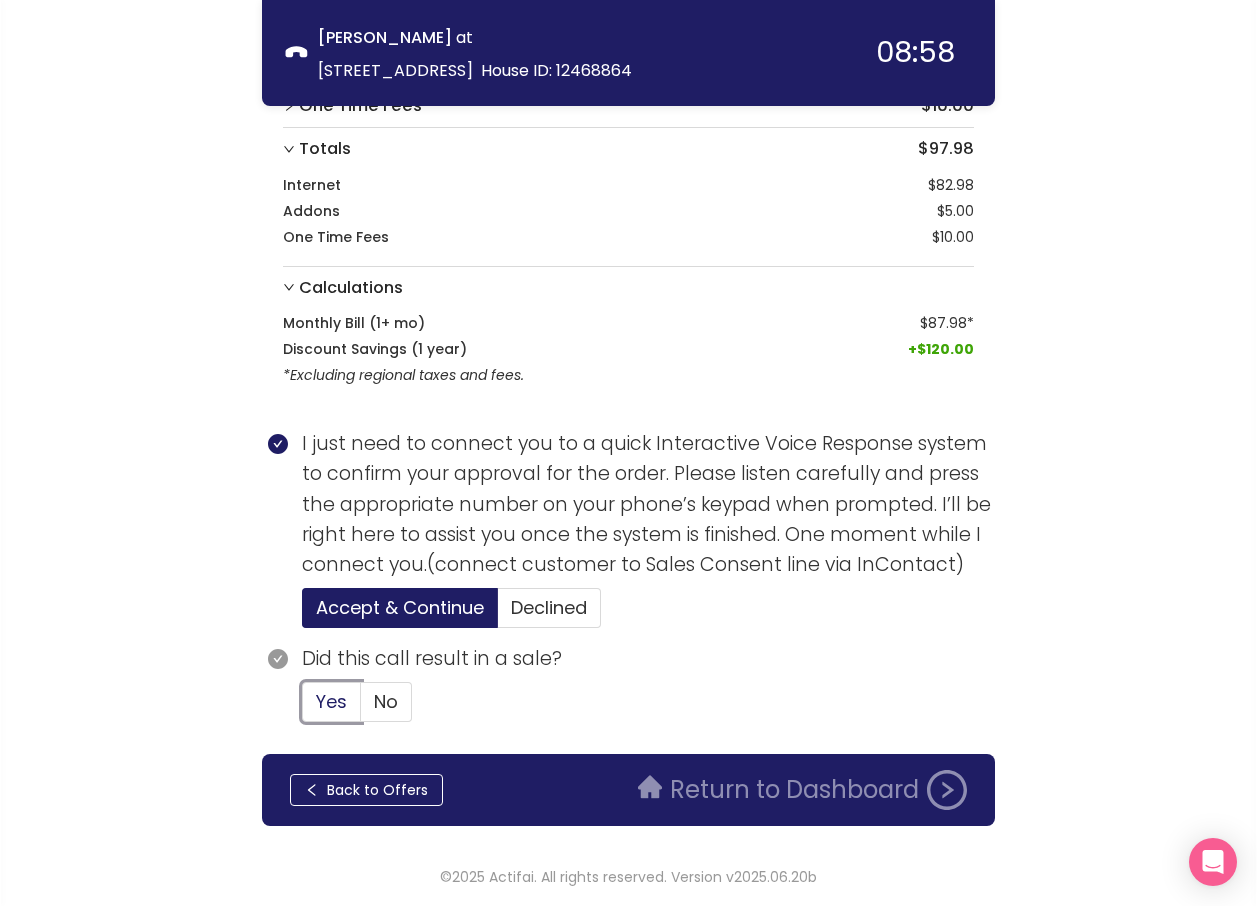 type 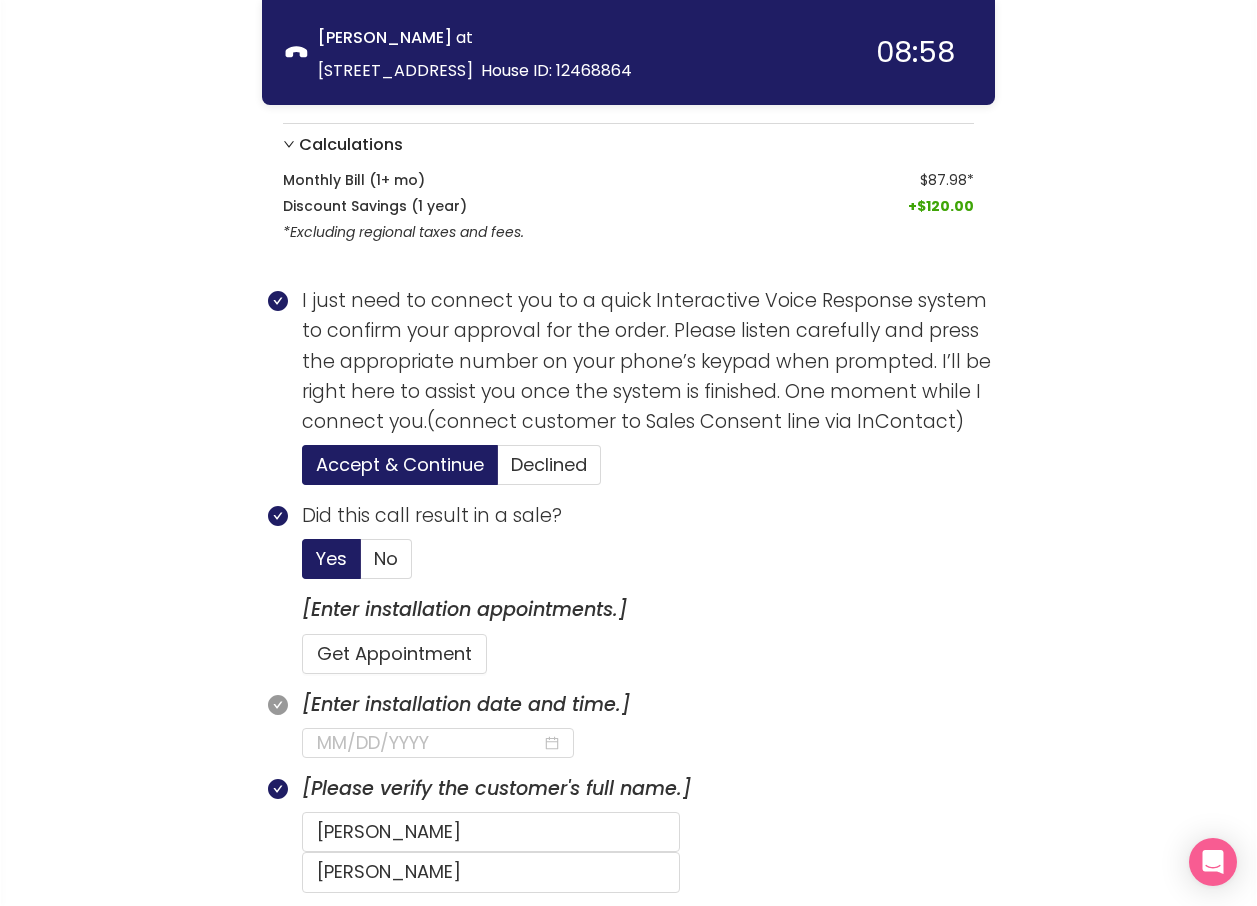 scroll, scrollTop: 1017, scrollLeft: 0, axis: vertical 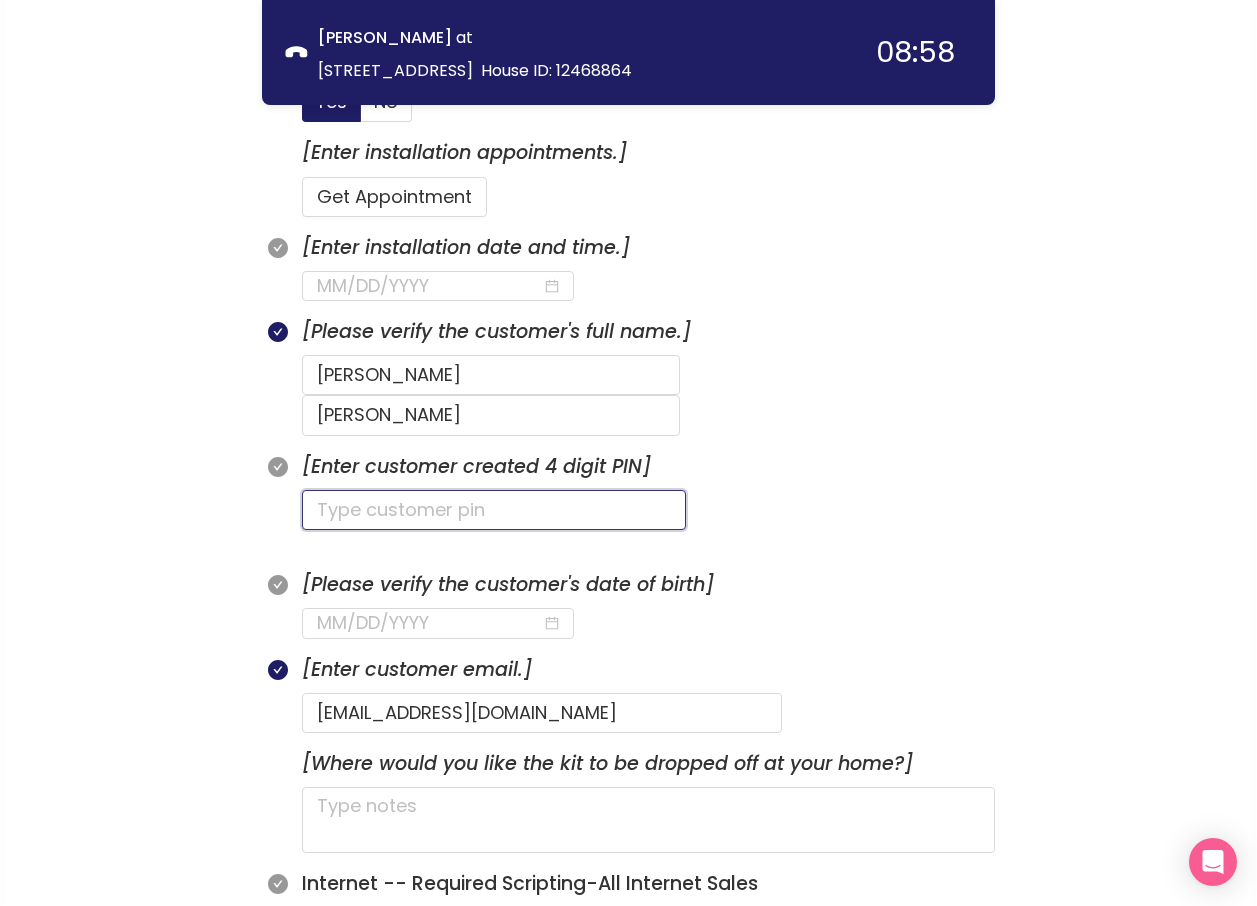 click 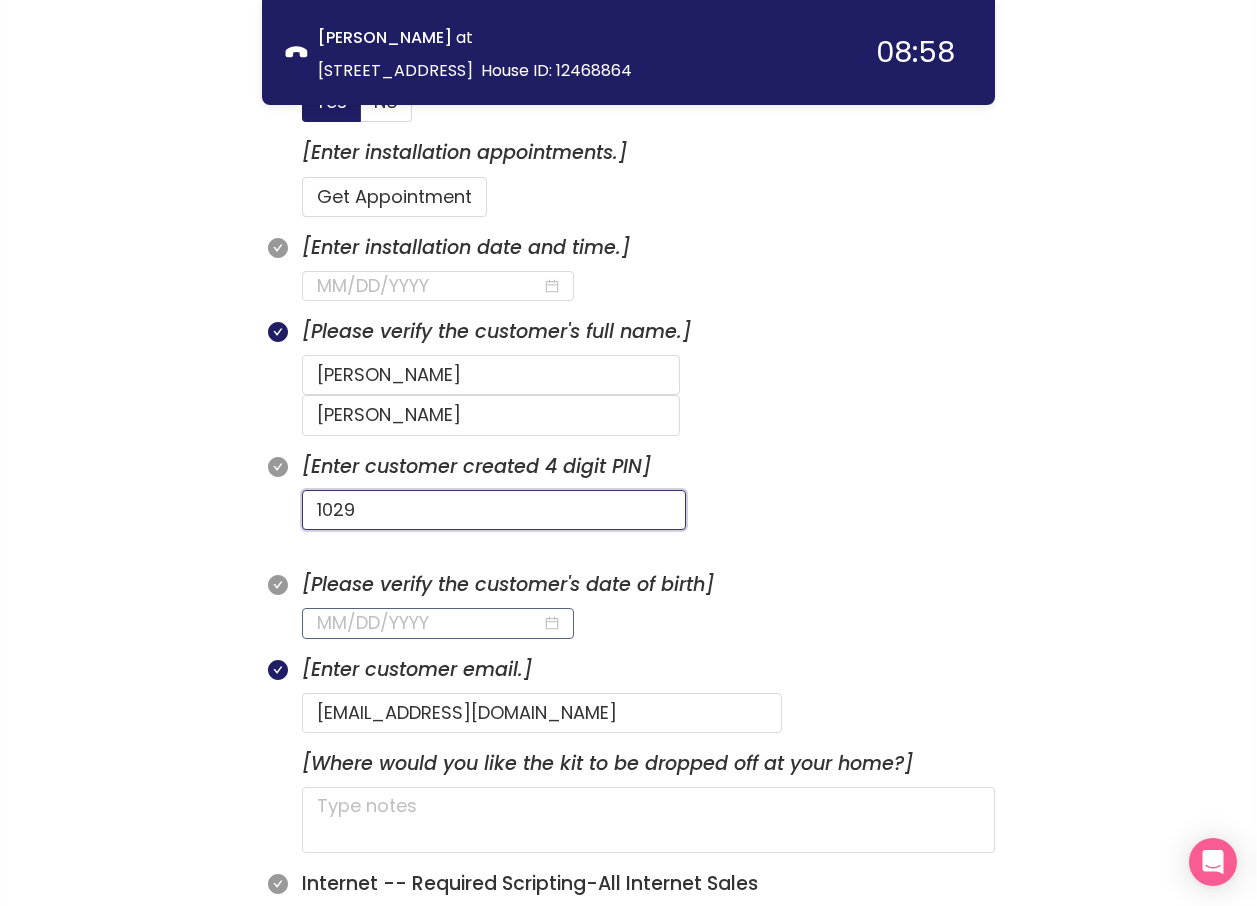 type on "1029" 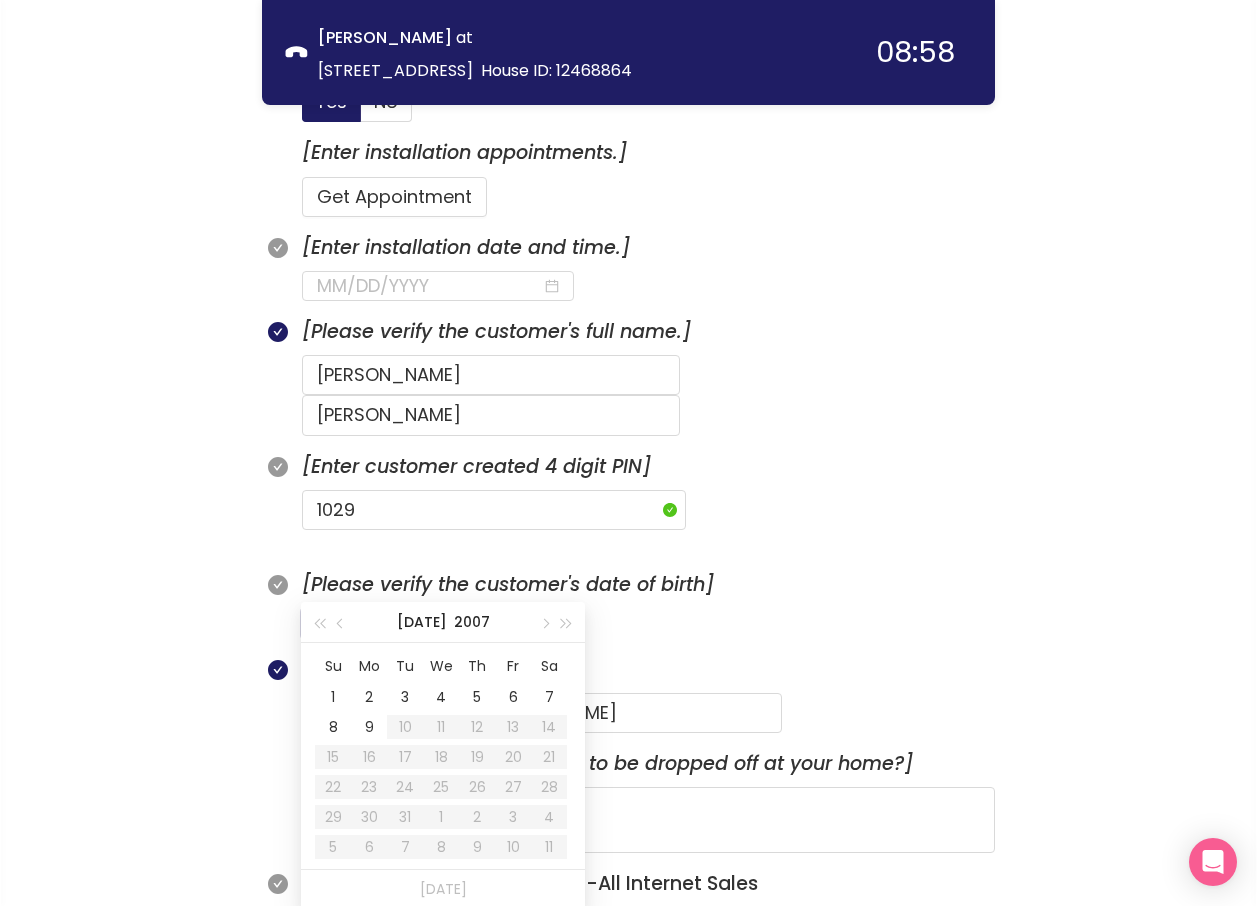 click at bounding box center [429, 623] 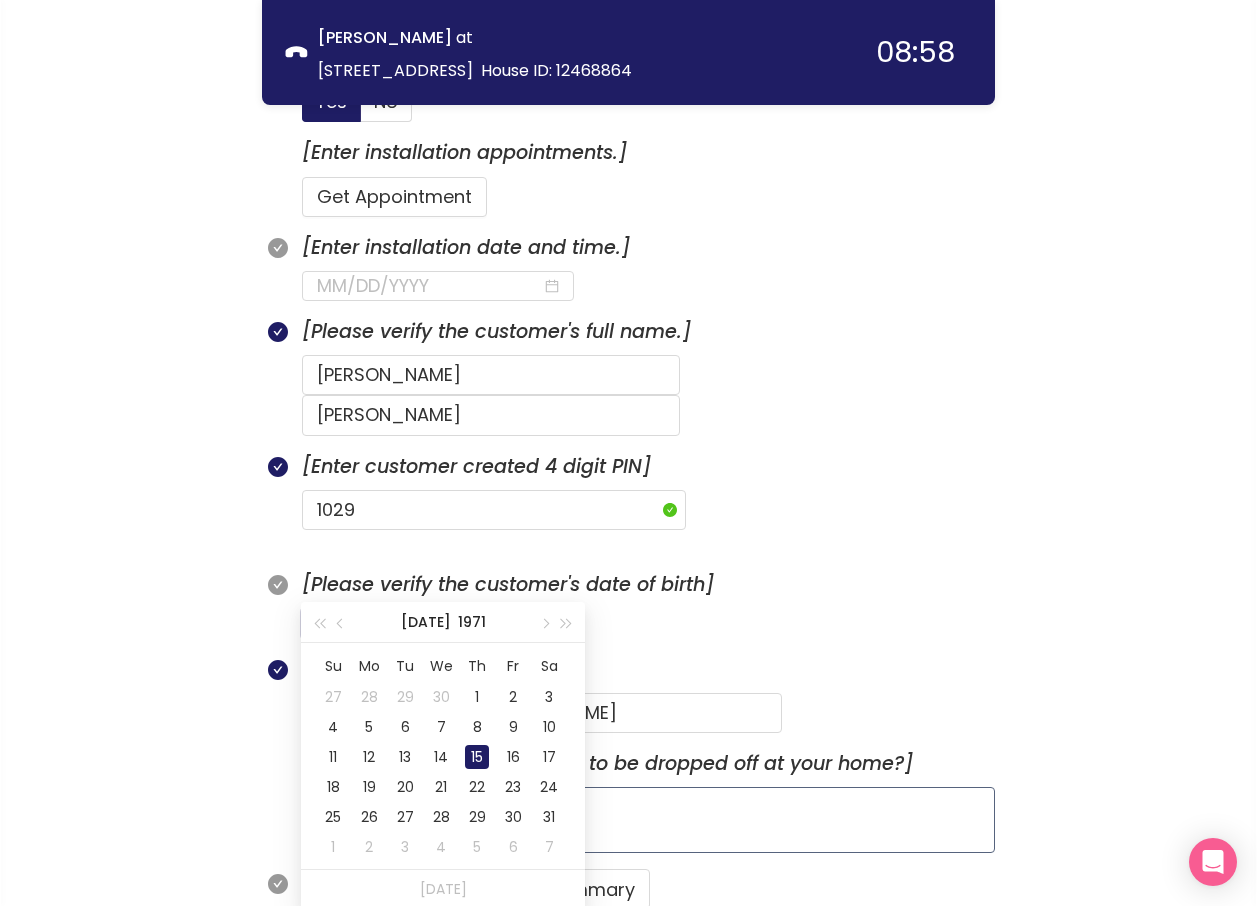 click on "15" at bounding box center (477, 757) 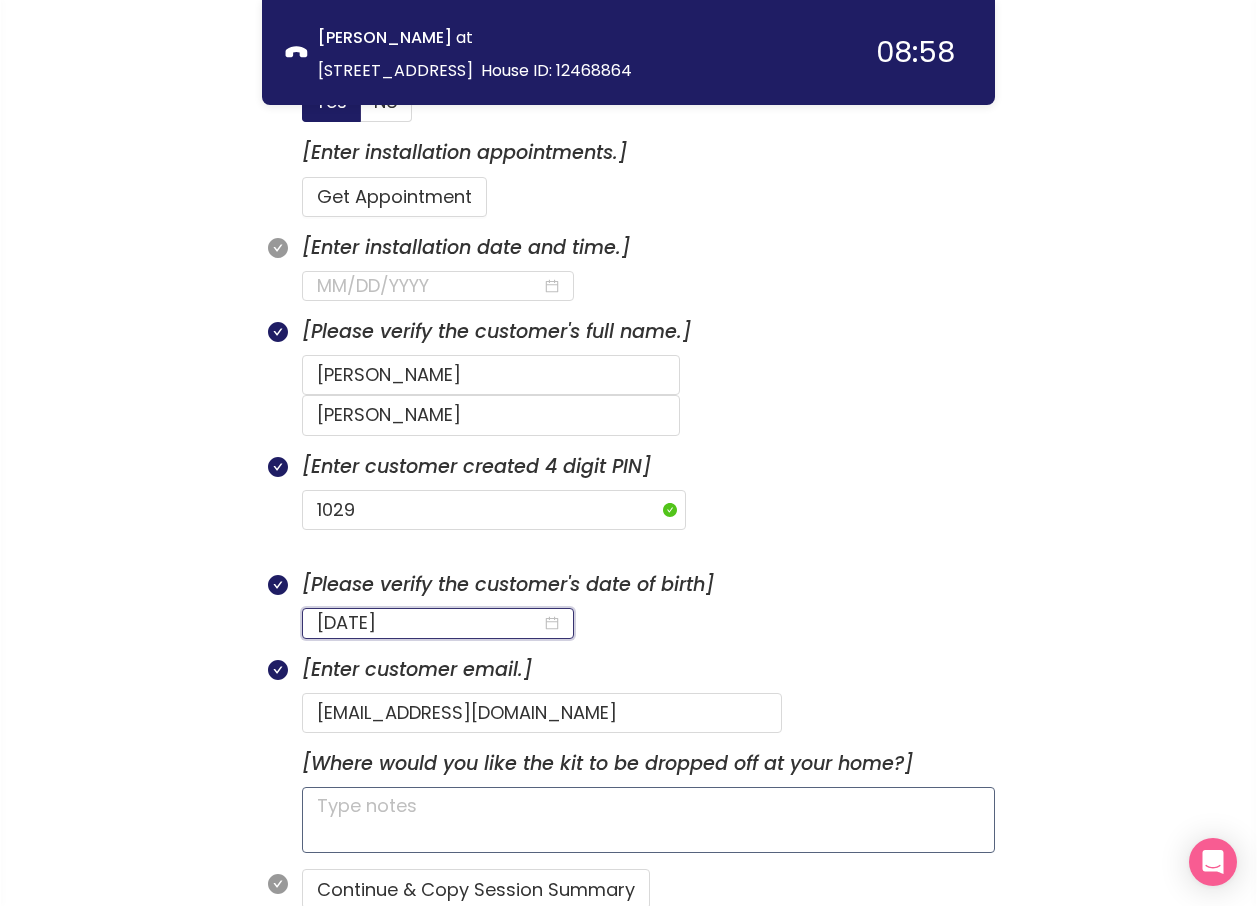 type on "[DATE]" 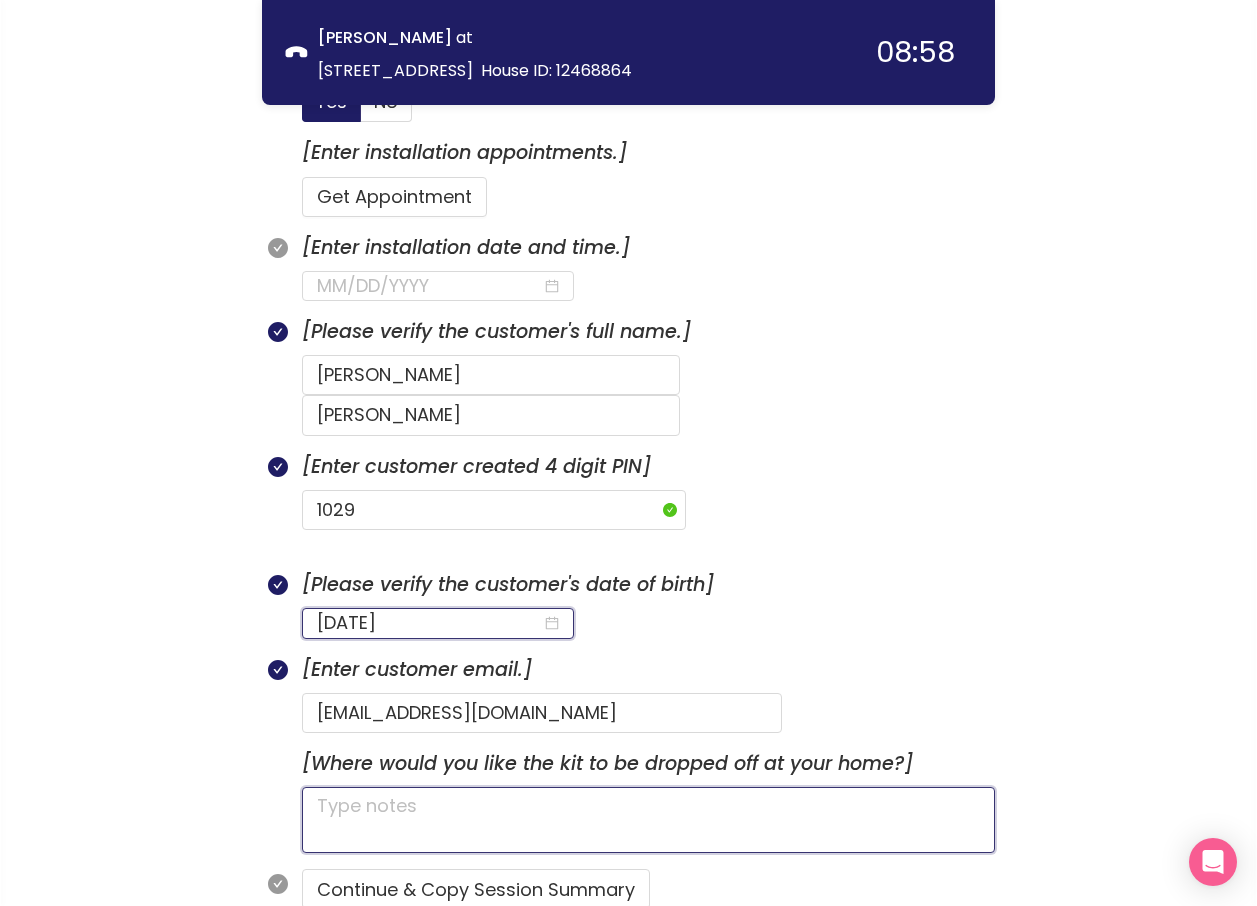 click 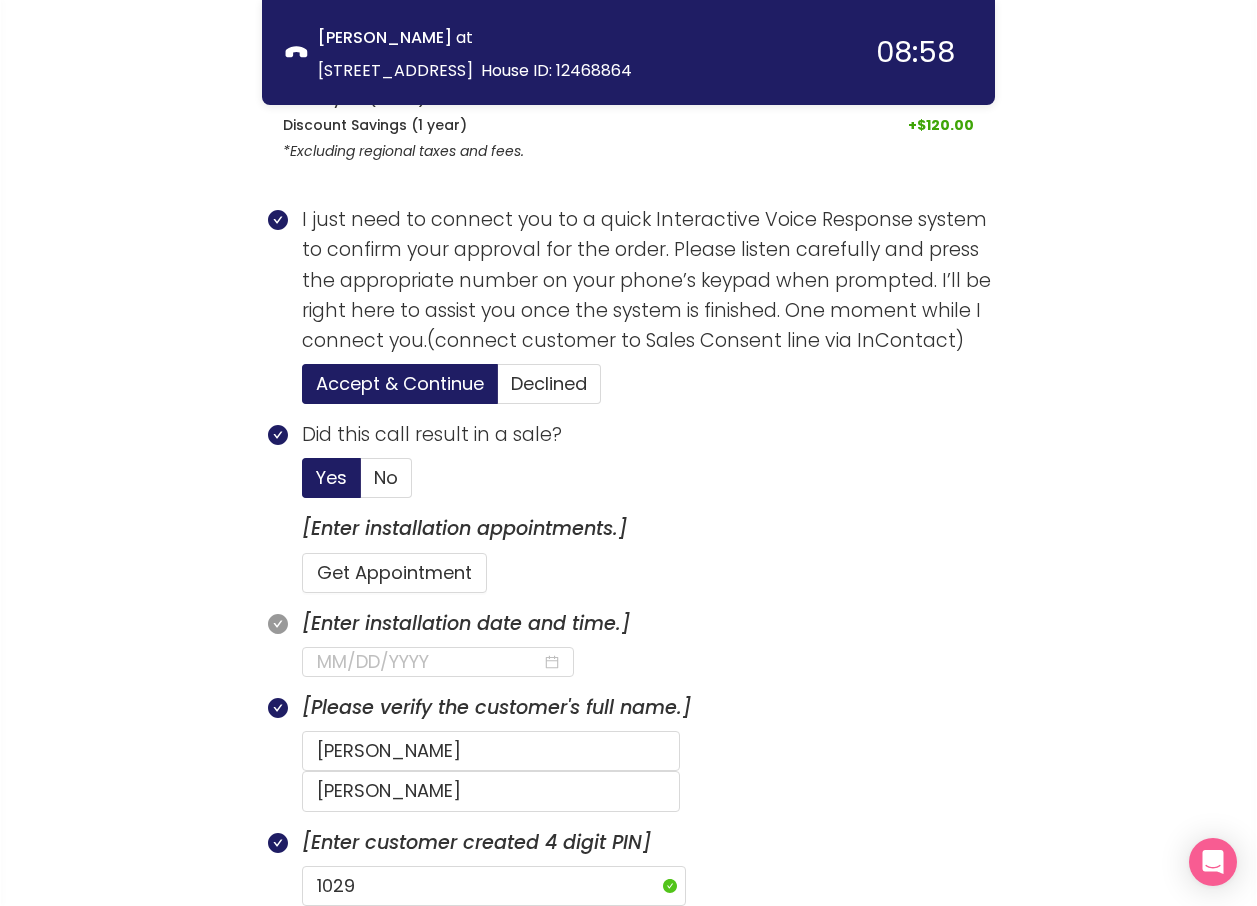 scroll, scrollTop: 817, scrollLeft: 0, axis: vertical 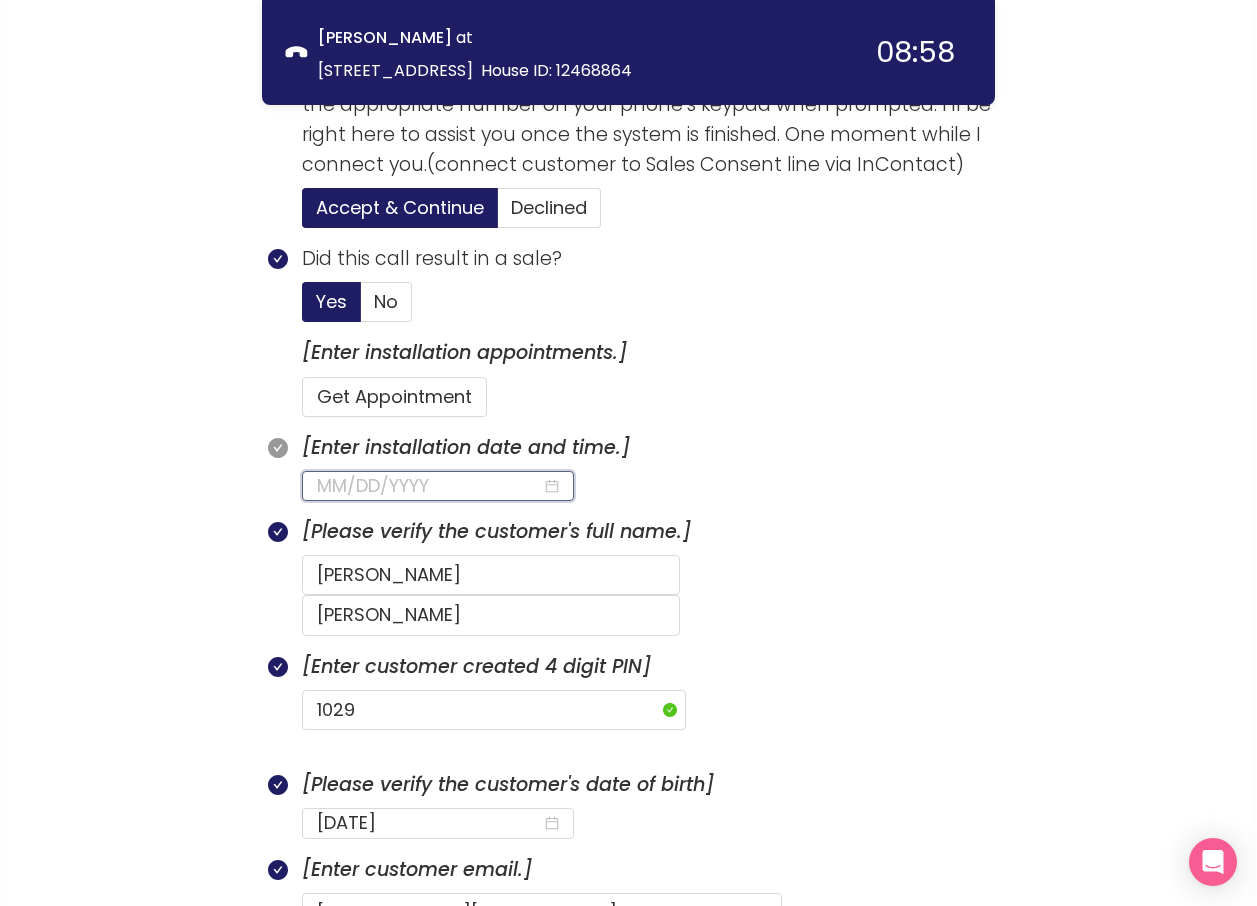 click at bounding box center (429, 486) 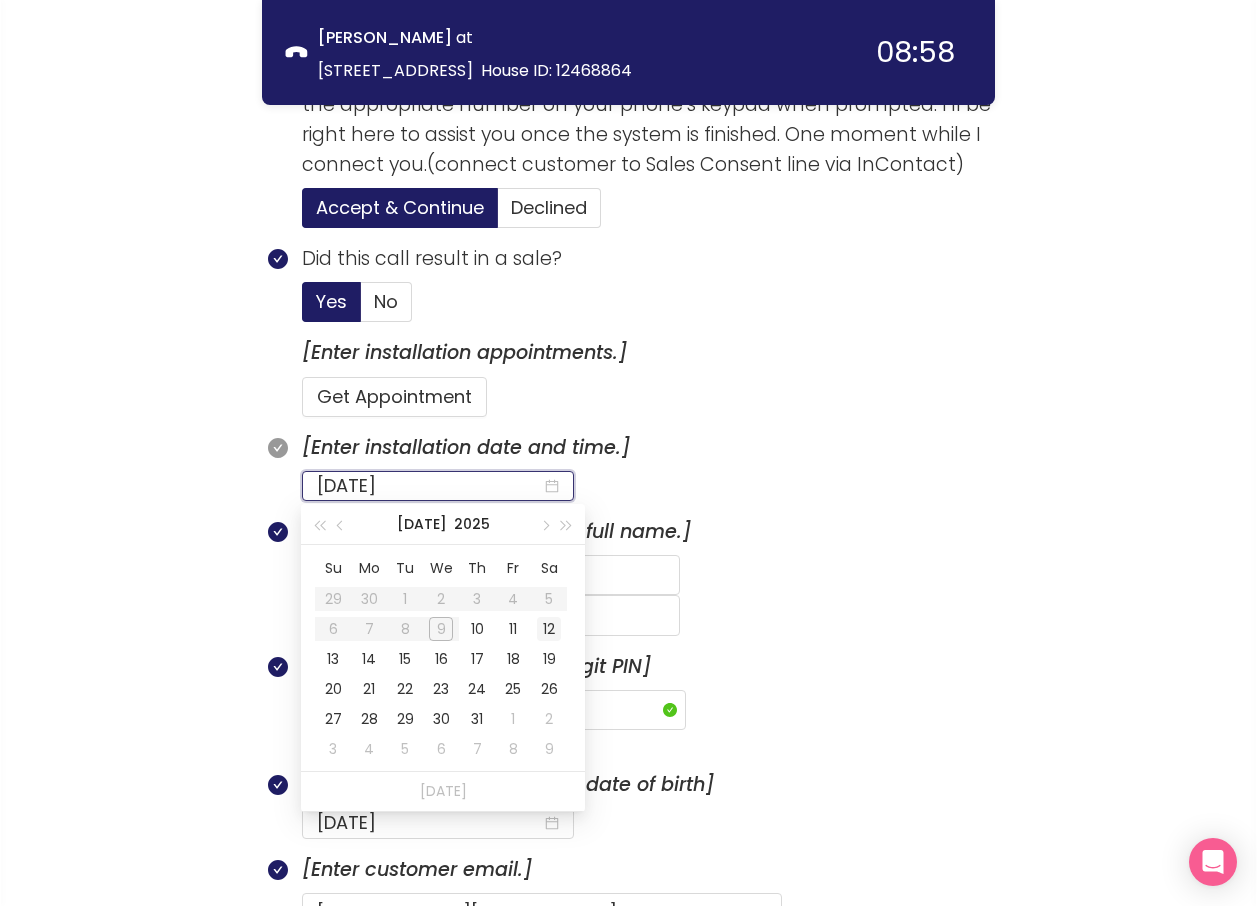 type on "[DATE]" 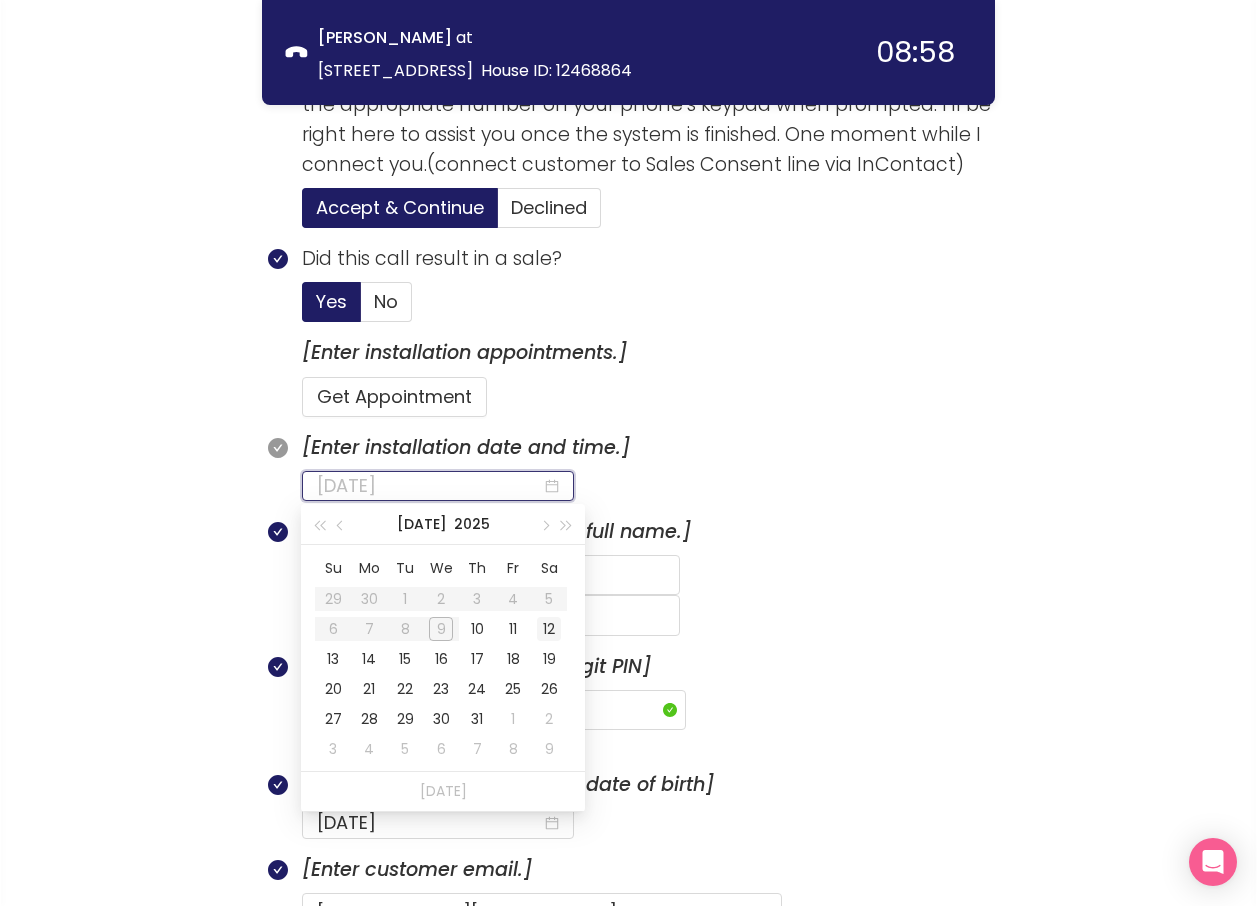 click on "12" at bounding box center [549, 629] 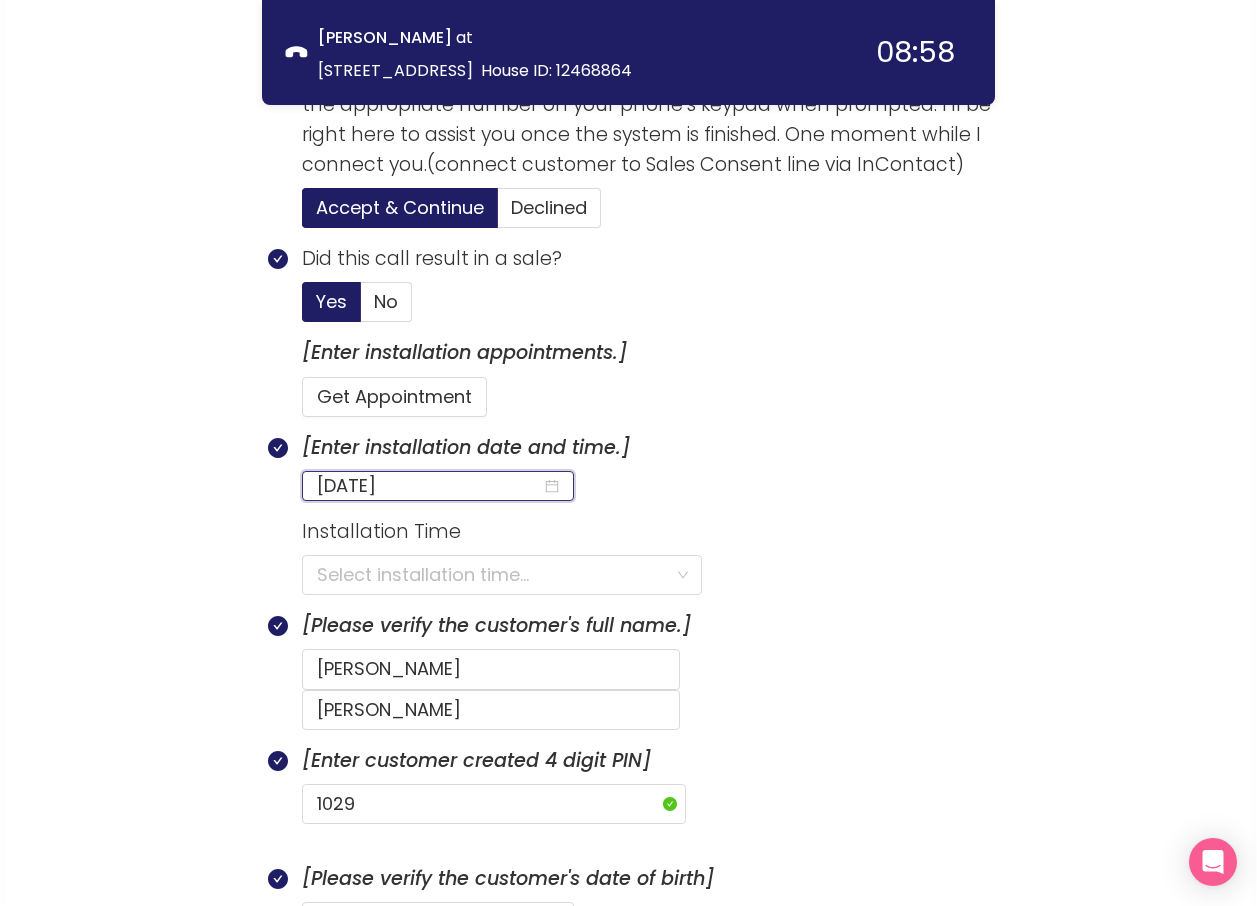 click at bounding box center [495, 575] 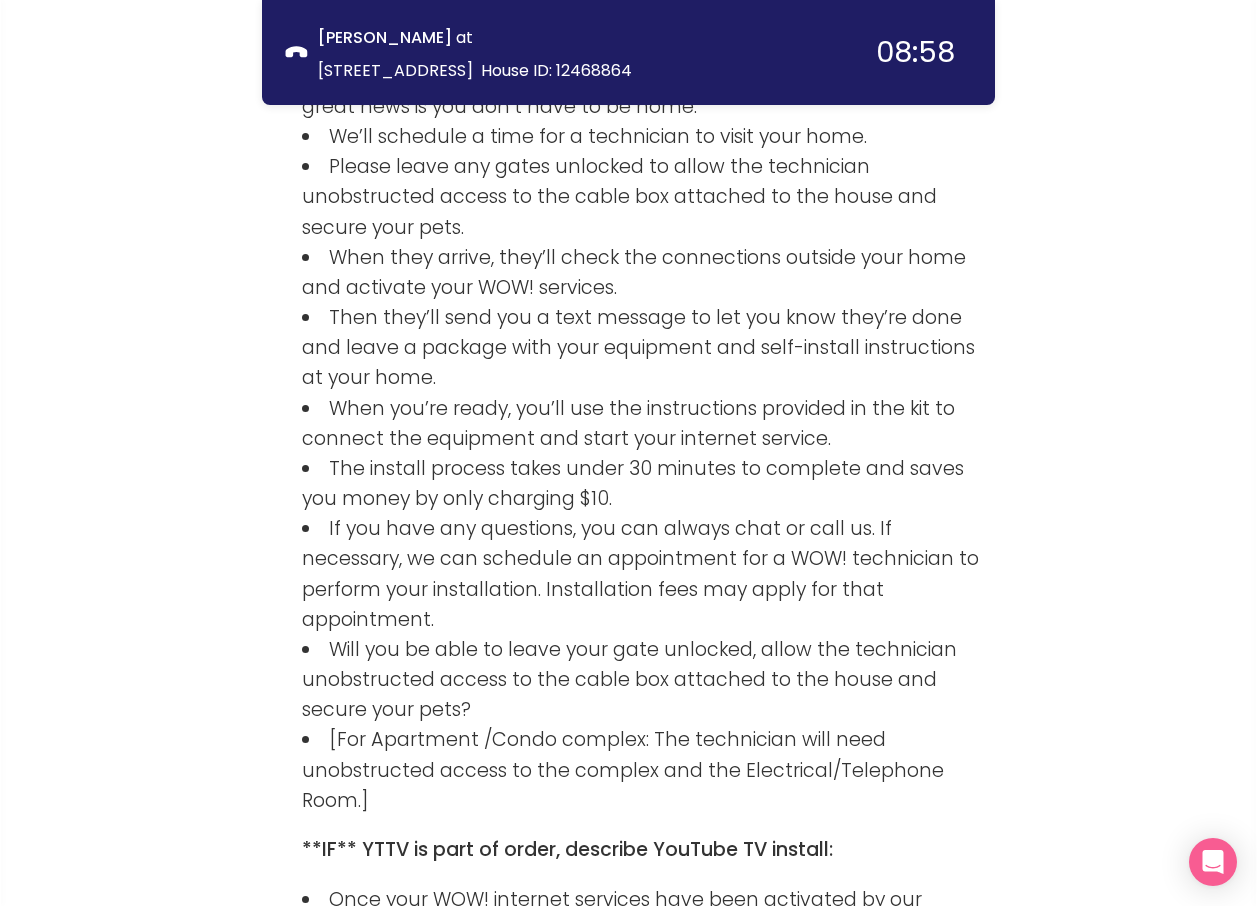 scroll, scrollTop: 3517, scrollLeft: 0, axis: vertical 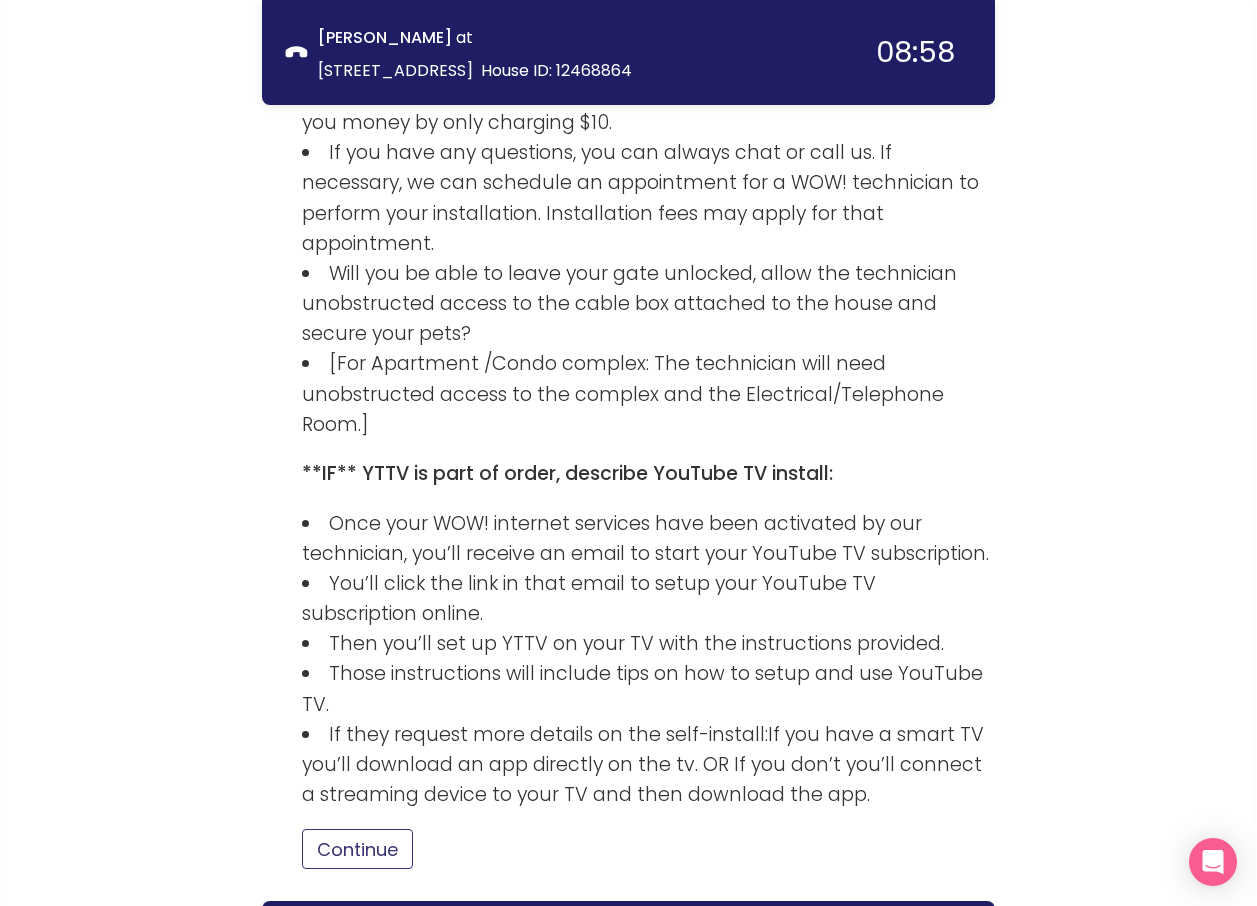 click on "Continue" at bounding box center [357, 849] 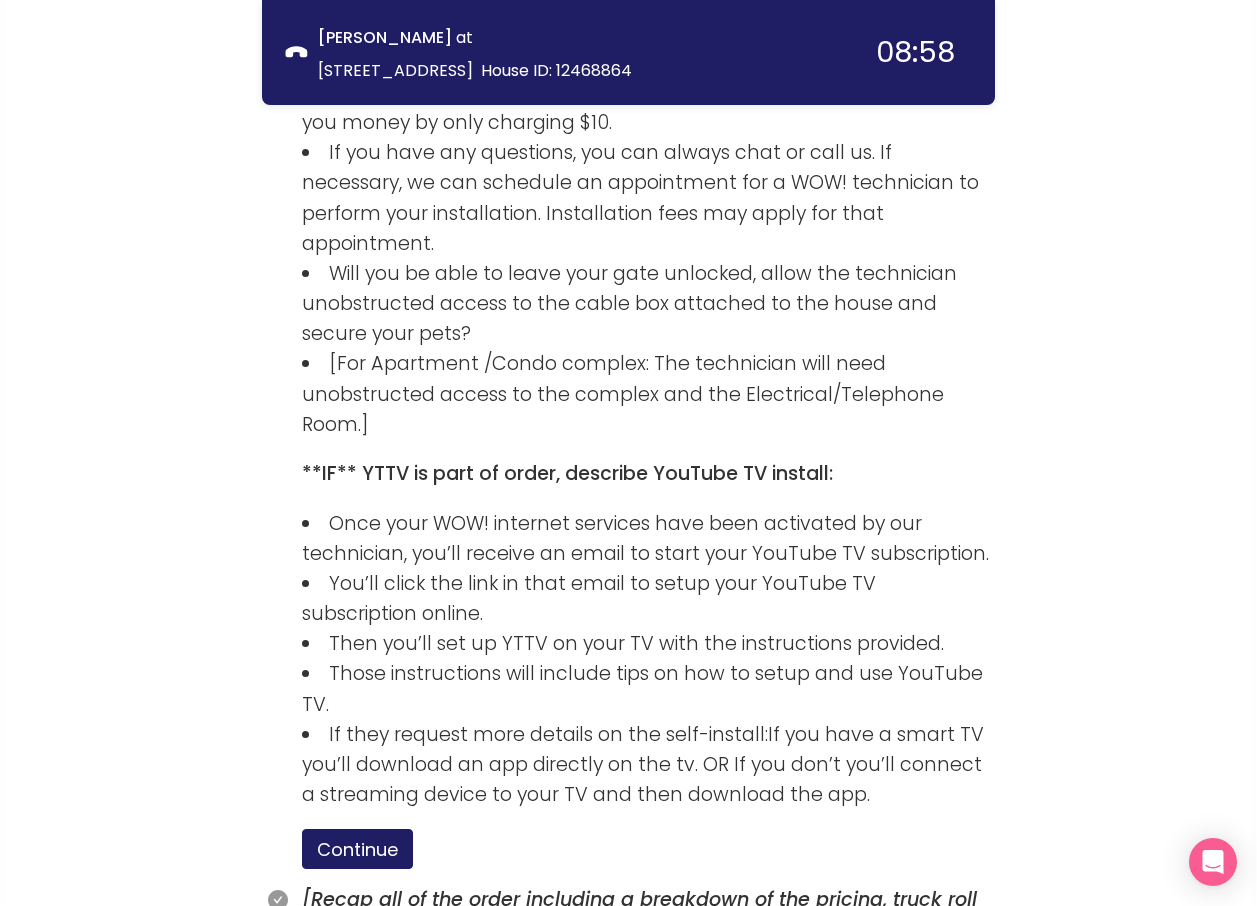 click on "Continue" at bounding box center (357, 985) 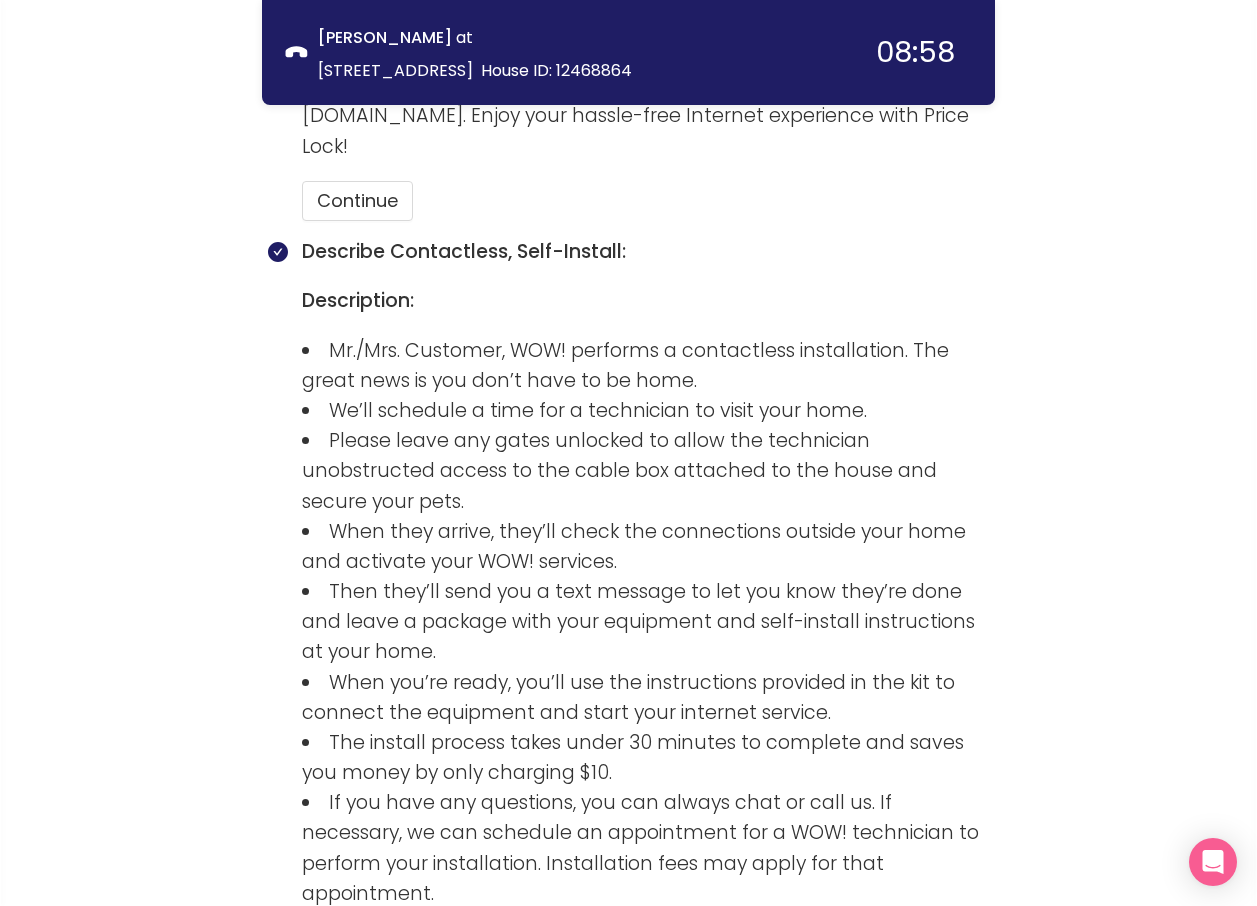 scroll, scrollTop: 2817, scrollLeft: 0, axis: vertical 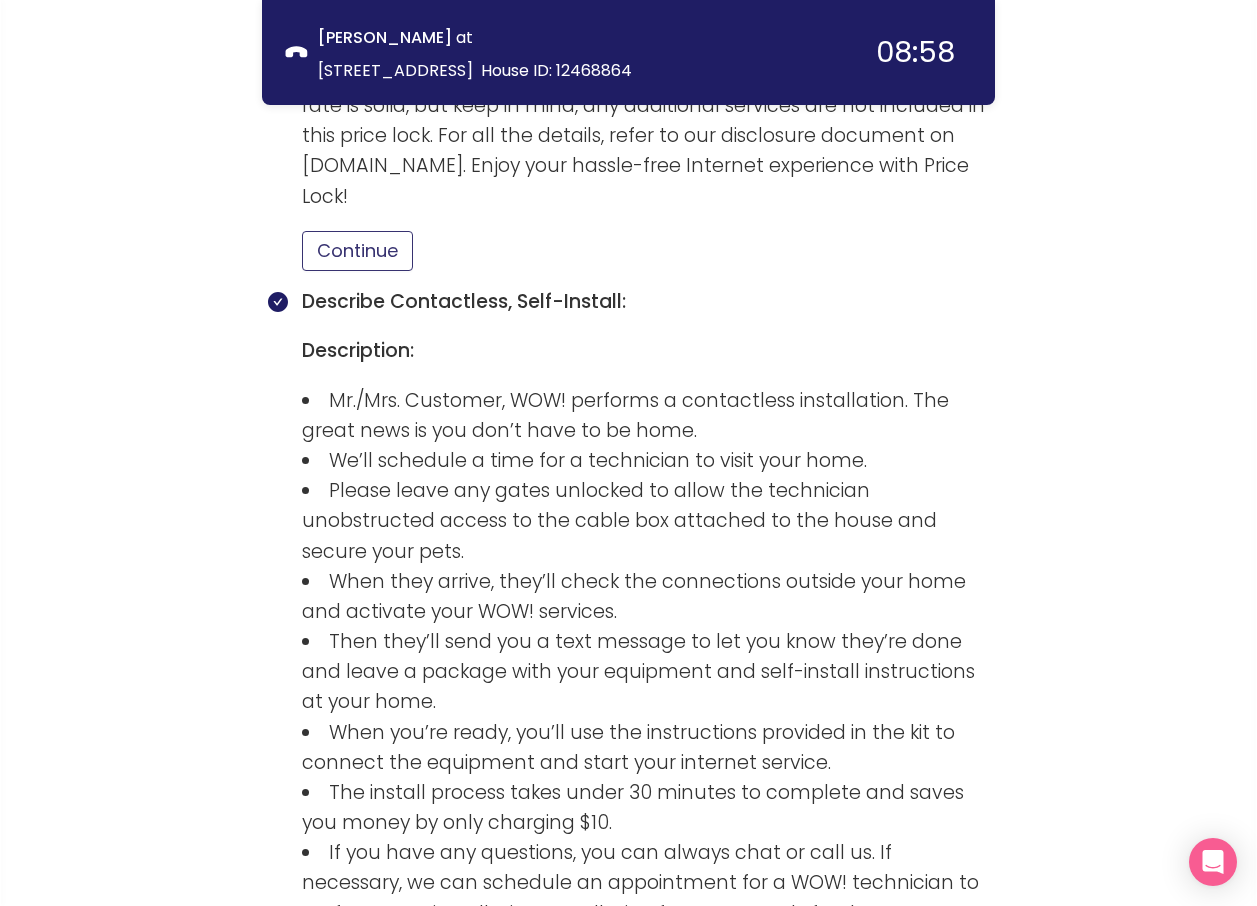 drag, startPoint x: 340, startPoint y: 182, endPoint x: 35, endPoint y: 240, distance: 310.4658 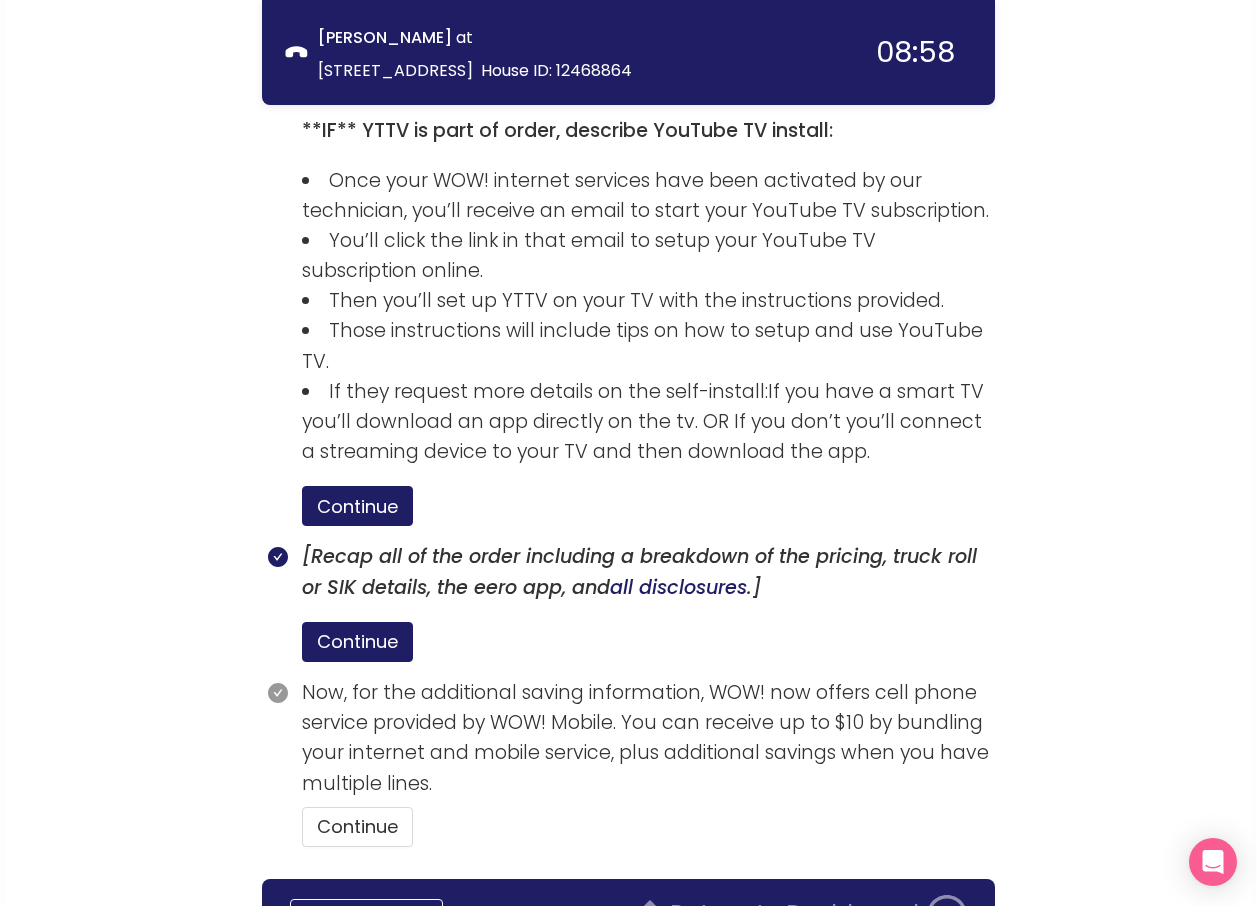 scroll, scrollTop: 3884, scrollLeft: 0, axis: vertical 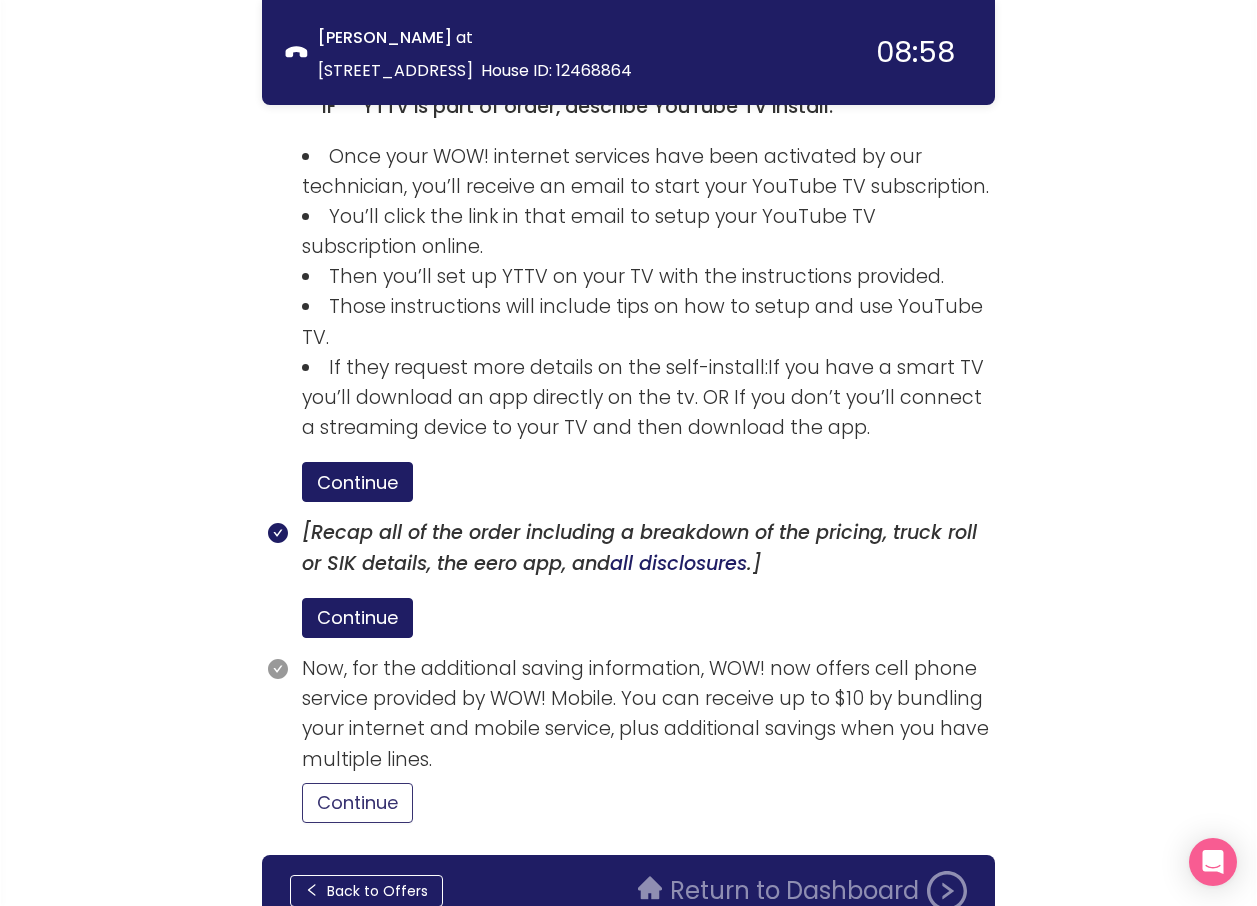 click on "Continue" at bounding box center (357, 803) 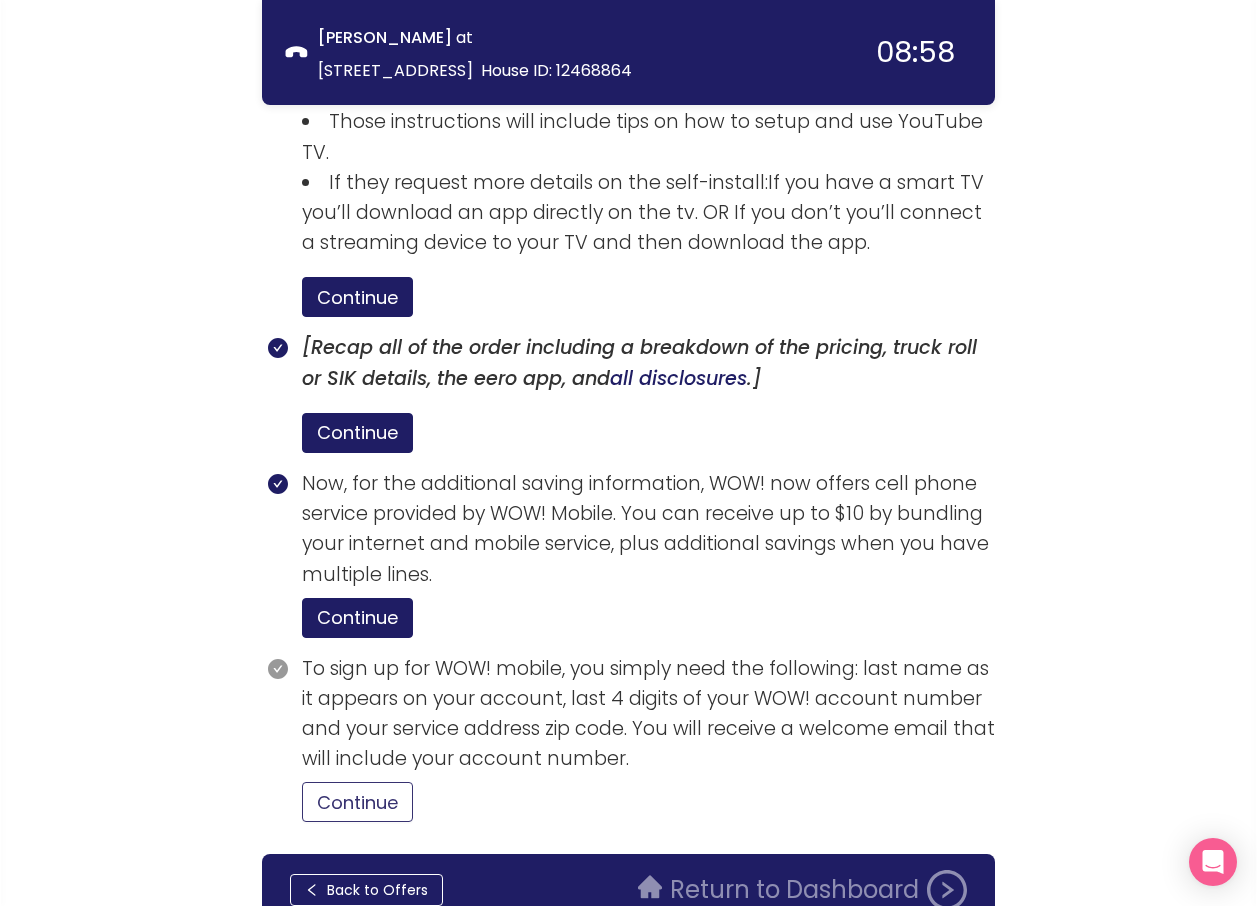 click on "Continue" at bounding box center [357, 802] 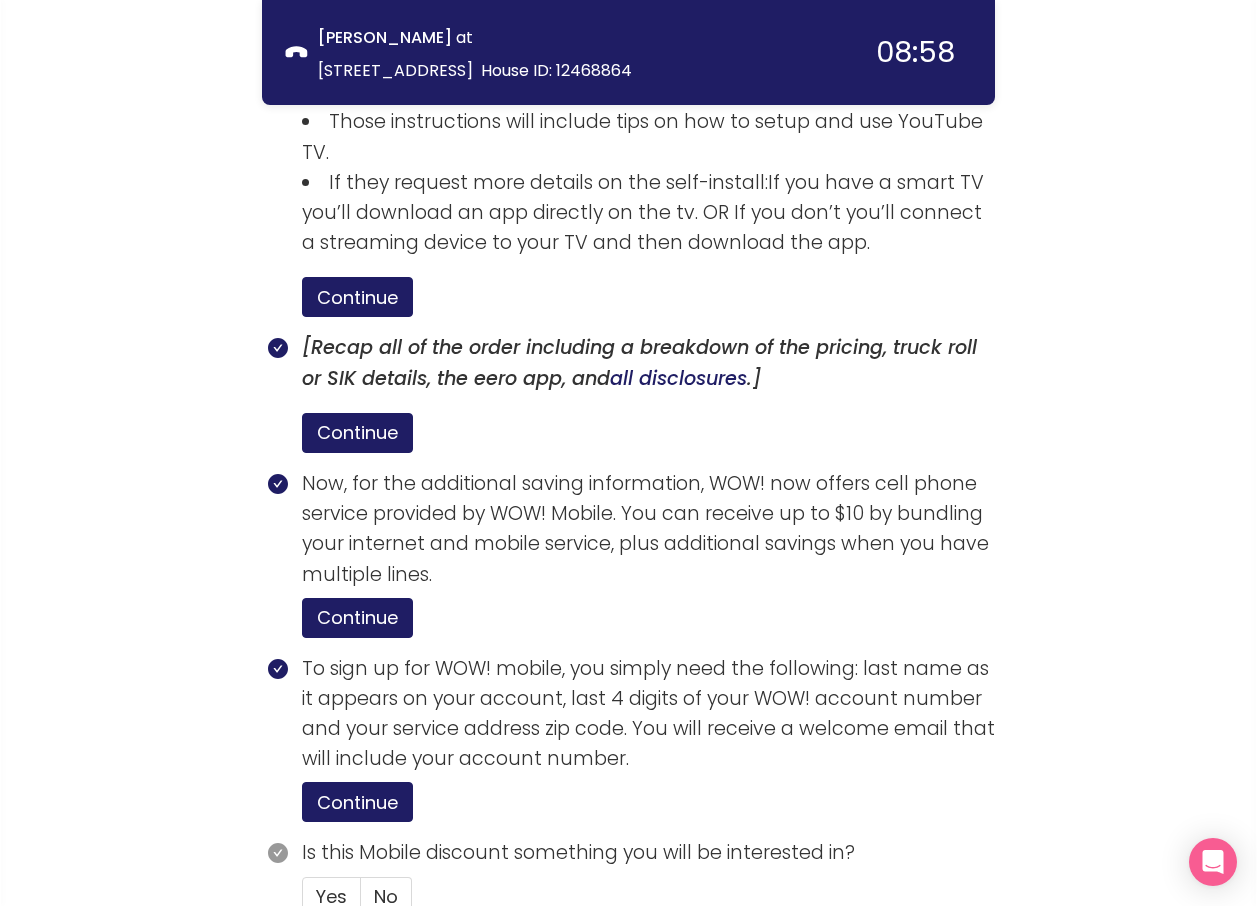 scroll, scrollTop: 4163, scrollLeft: 0, axis: vertical 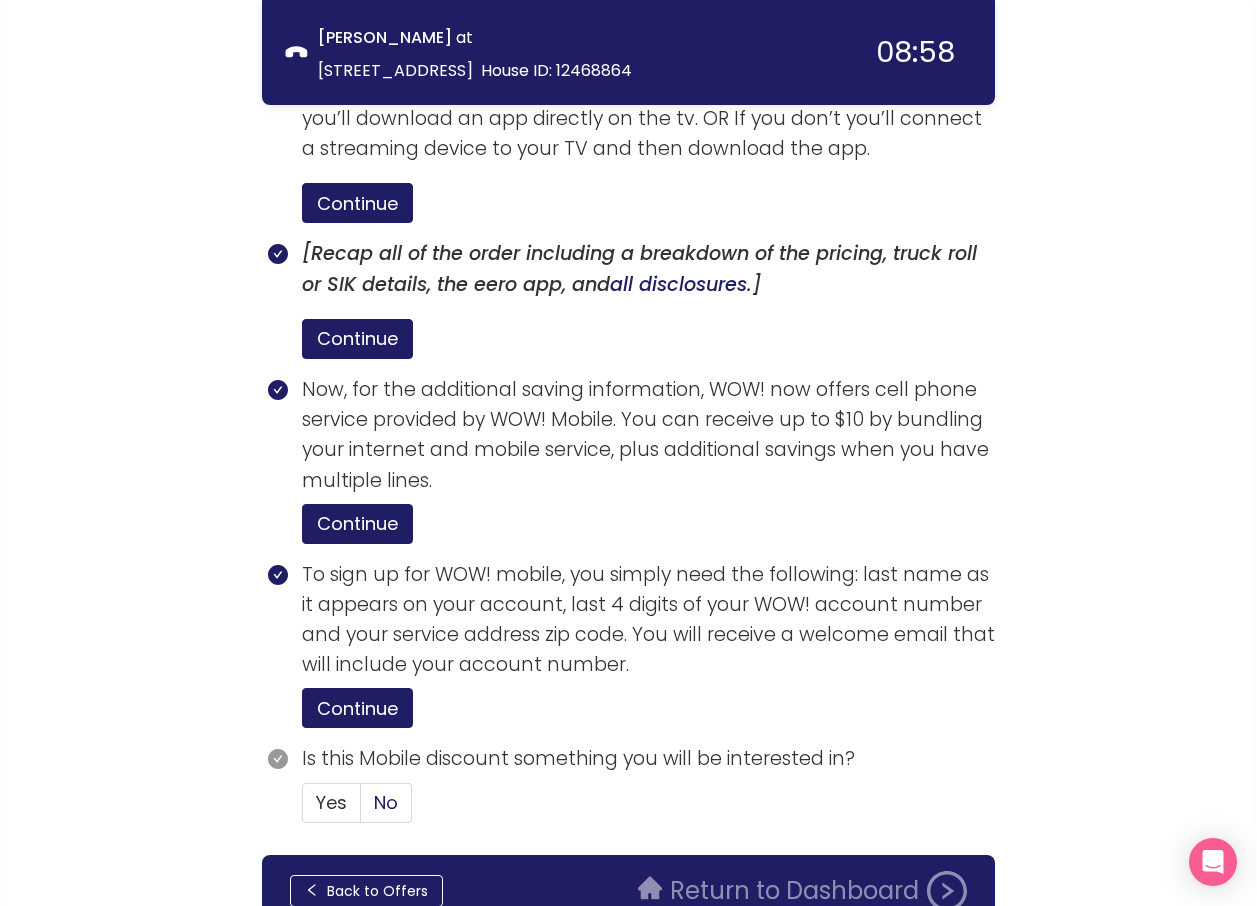 click on "No" 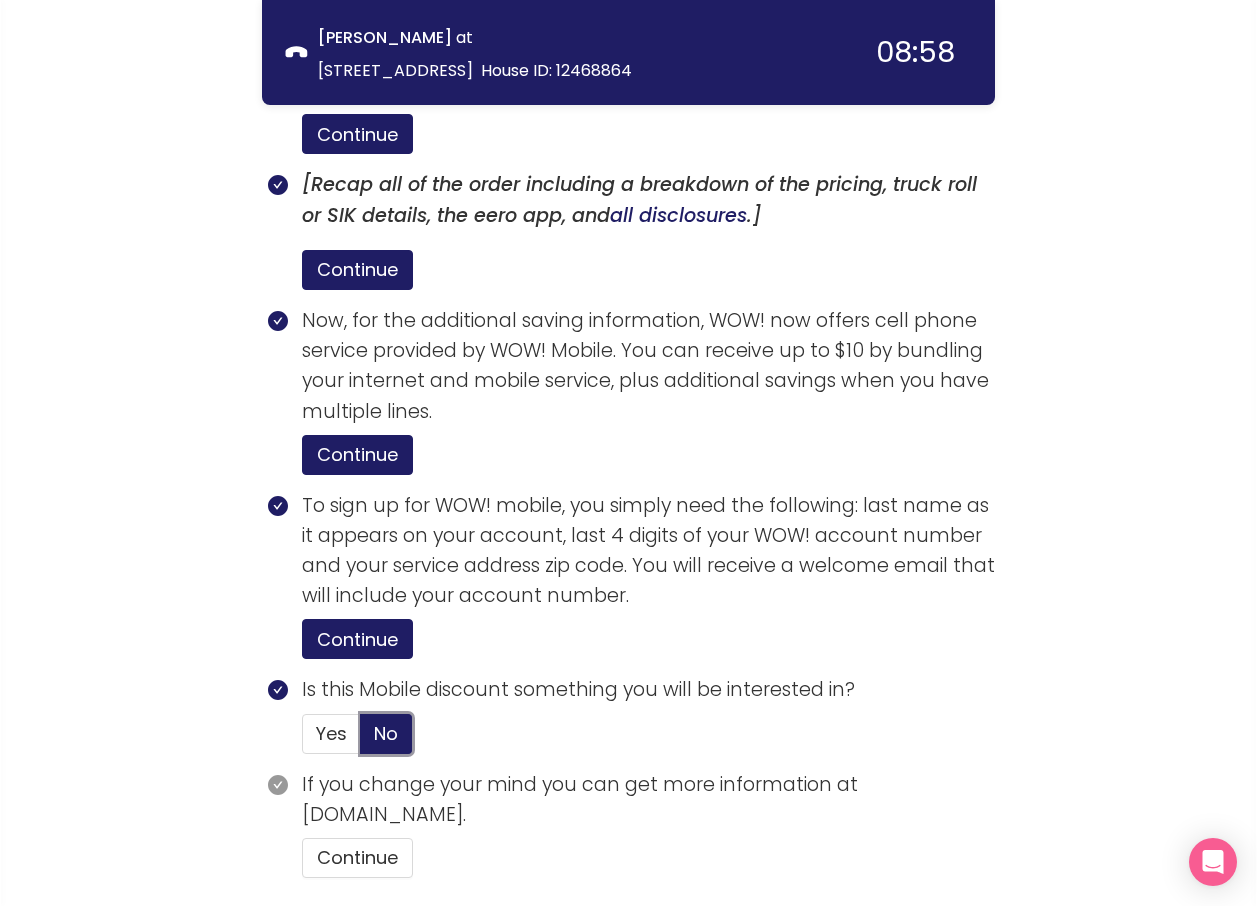 scroll, scrollTop: 4287, scrollLeft: 0, axis: vertical 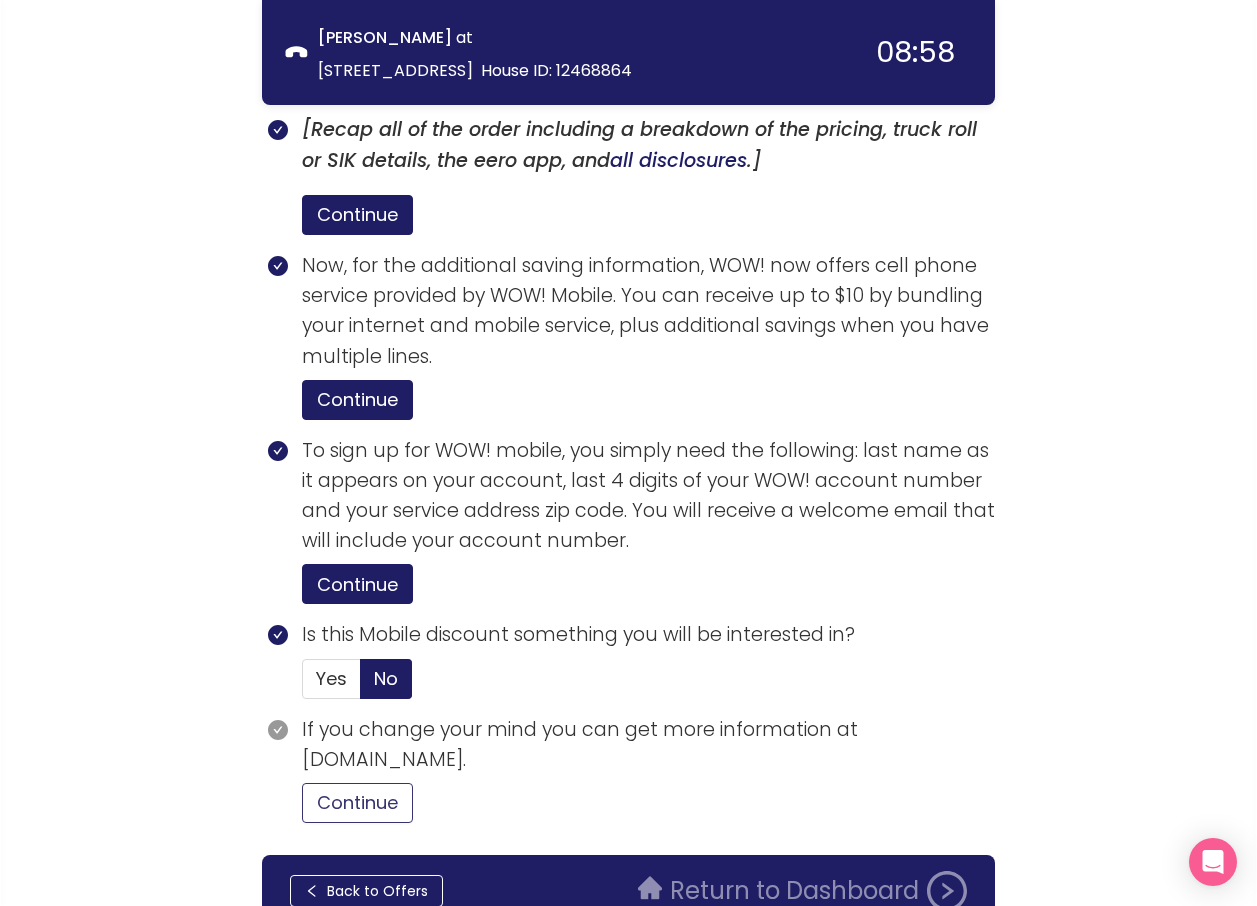 click on "Continue" at bounding box center (357, 803) 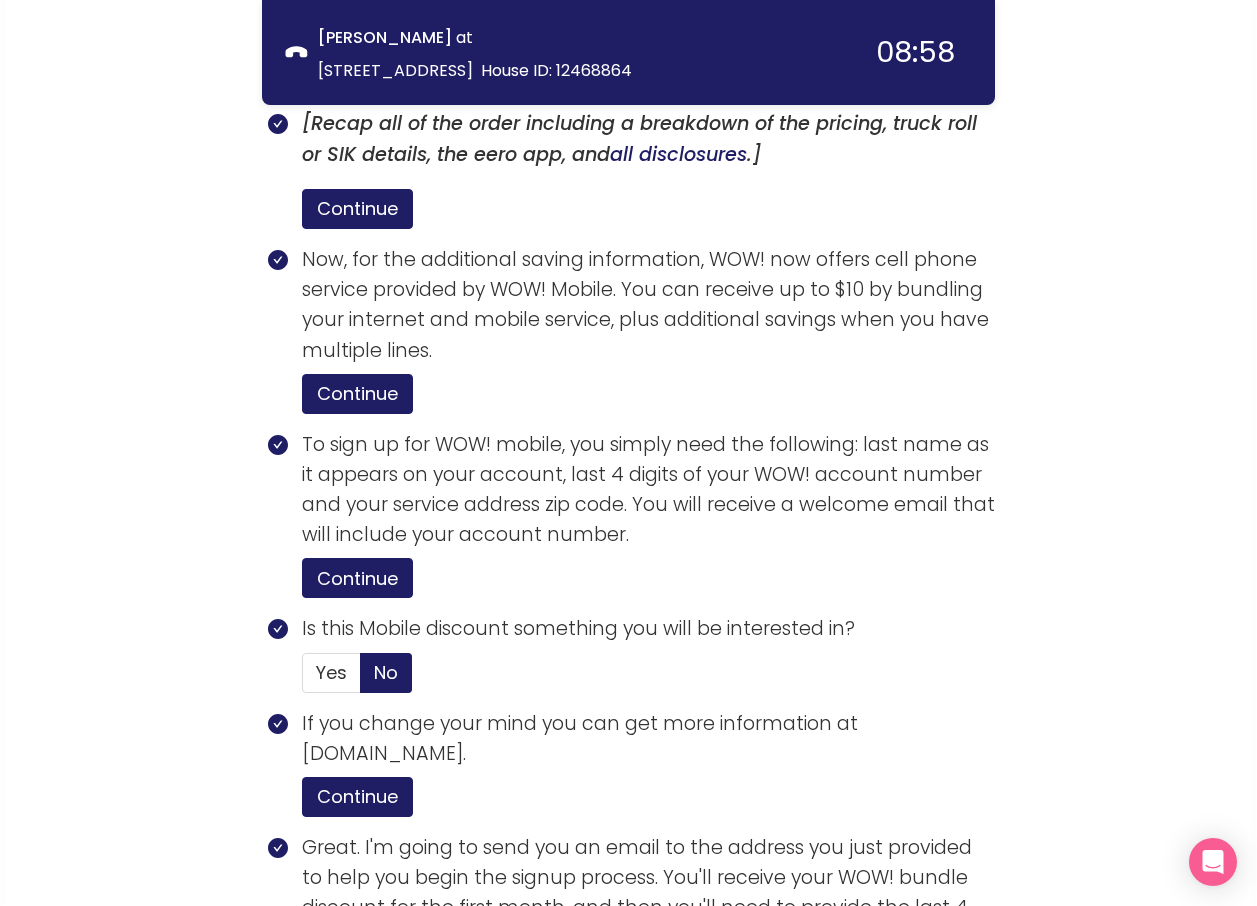 scroll, scrollTop: 4668, scrollLeft: 0, axis: vertical 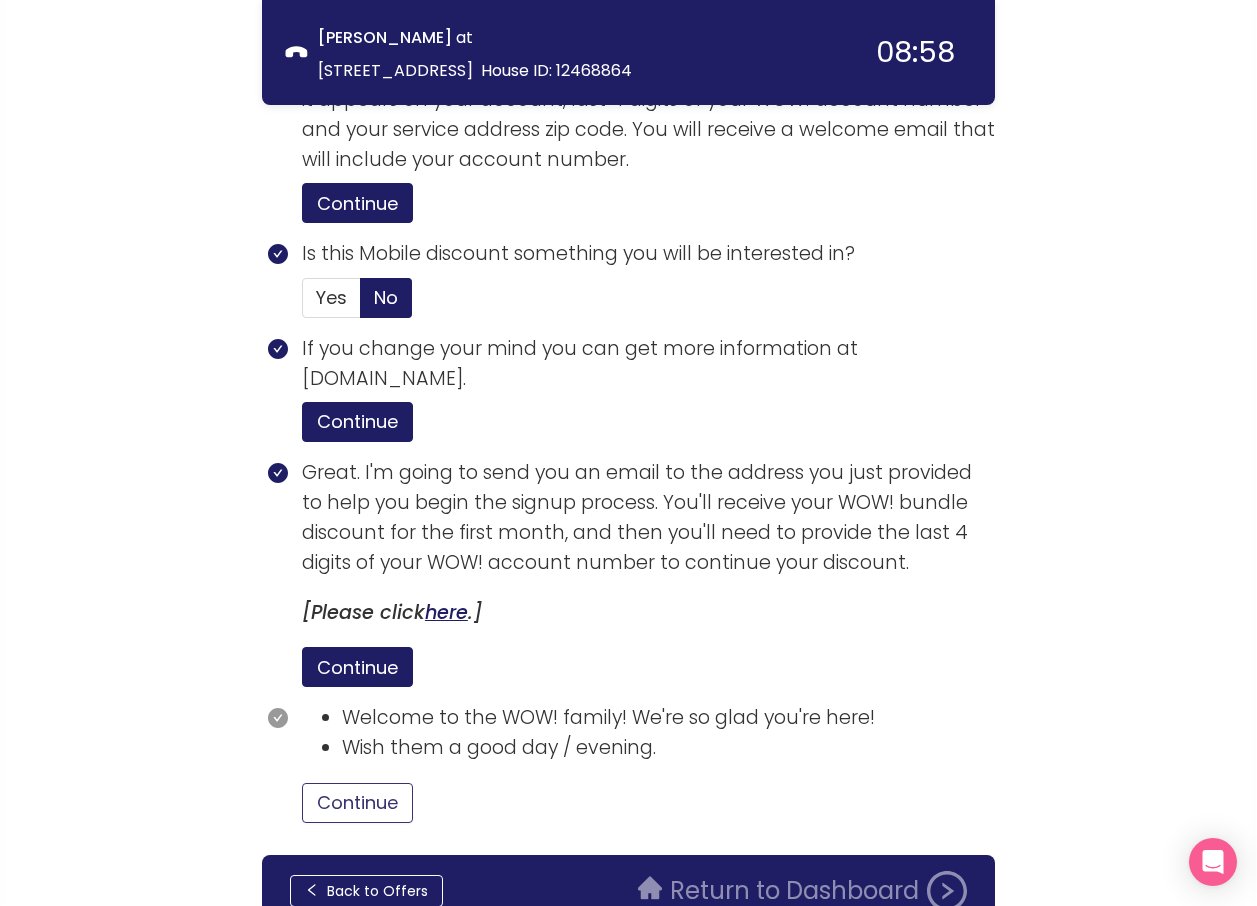 click on "Continue" at bounding box center [357, 803] 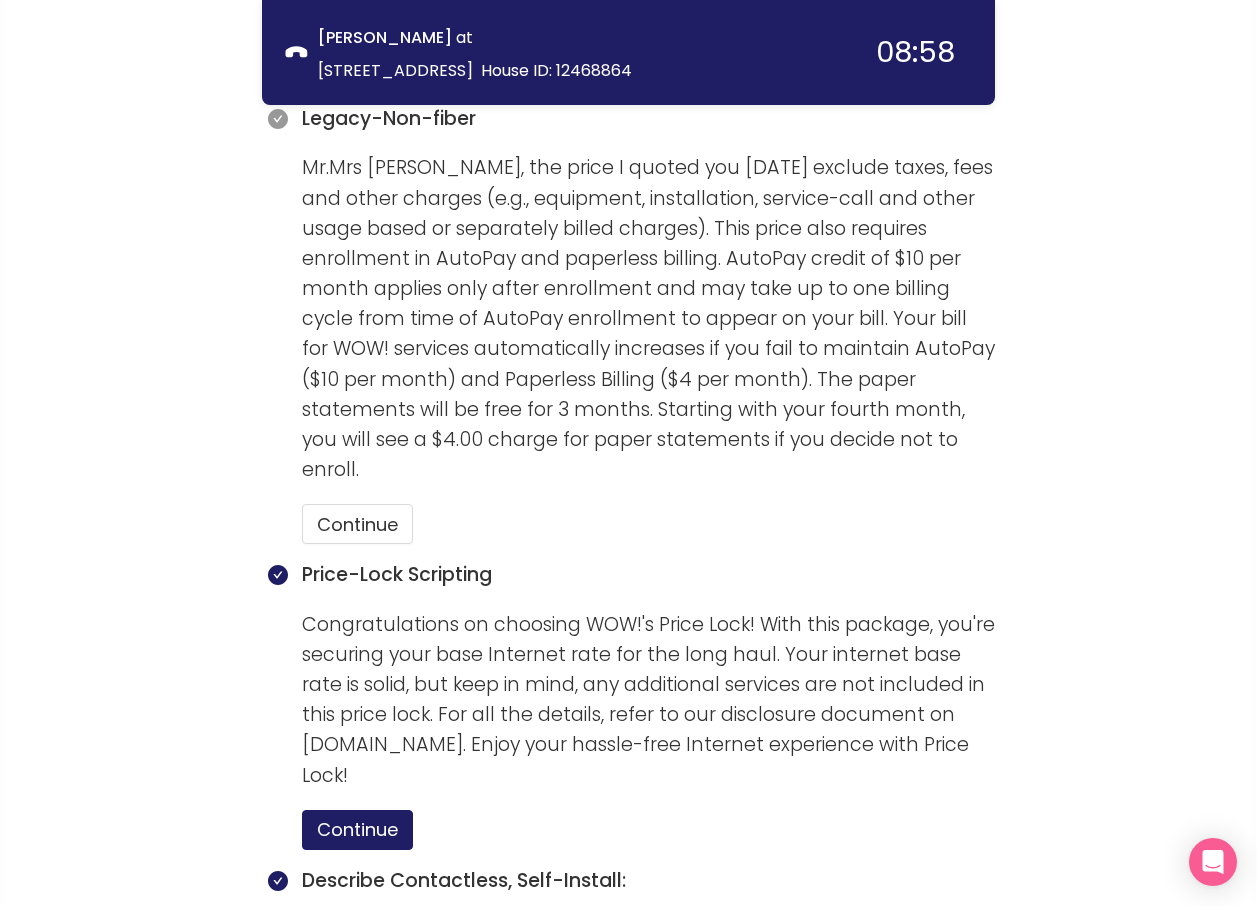 scroll, scrollTop: 2068, scrollLeft: 0, axis: vertical 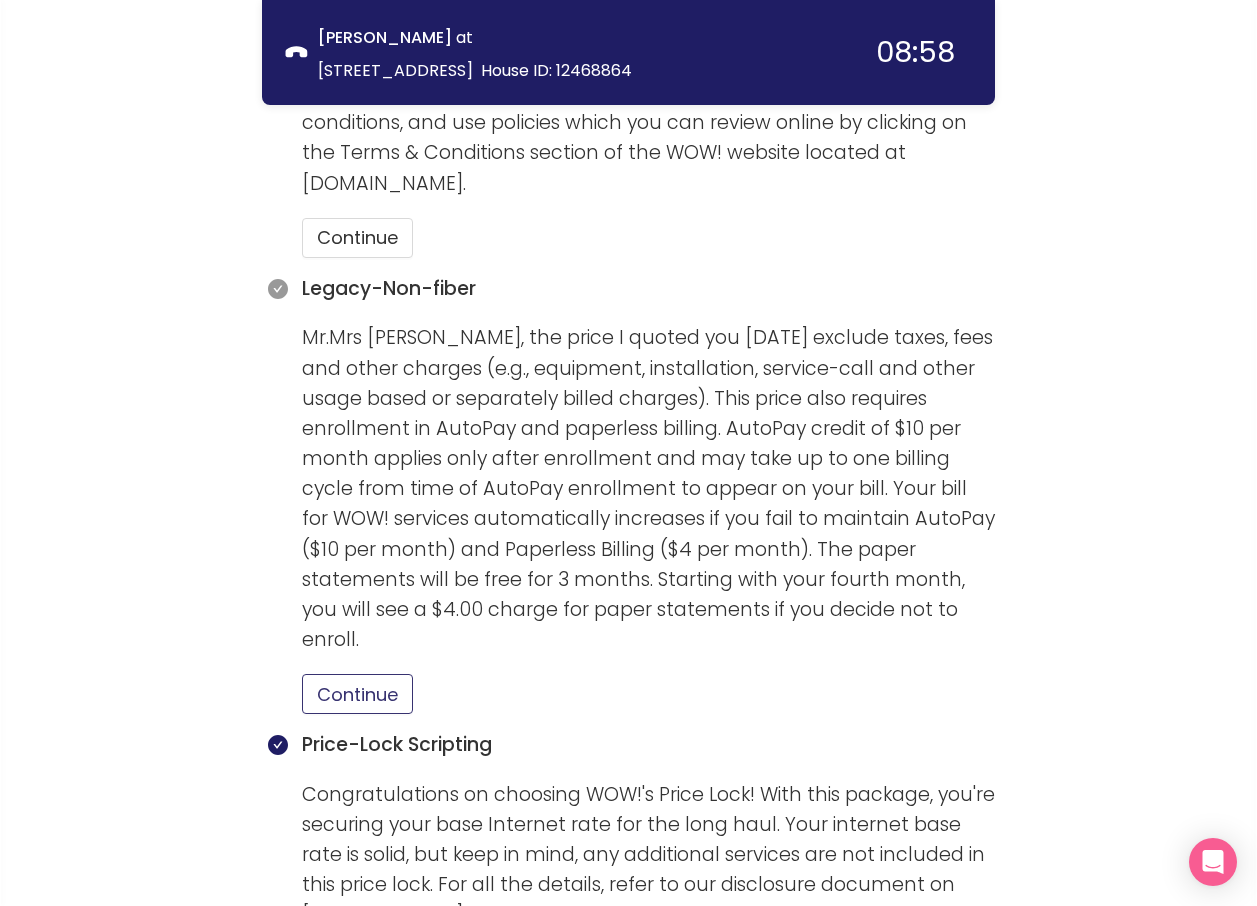 click on "Continue" at bounding box center (357, 694) 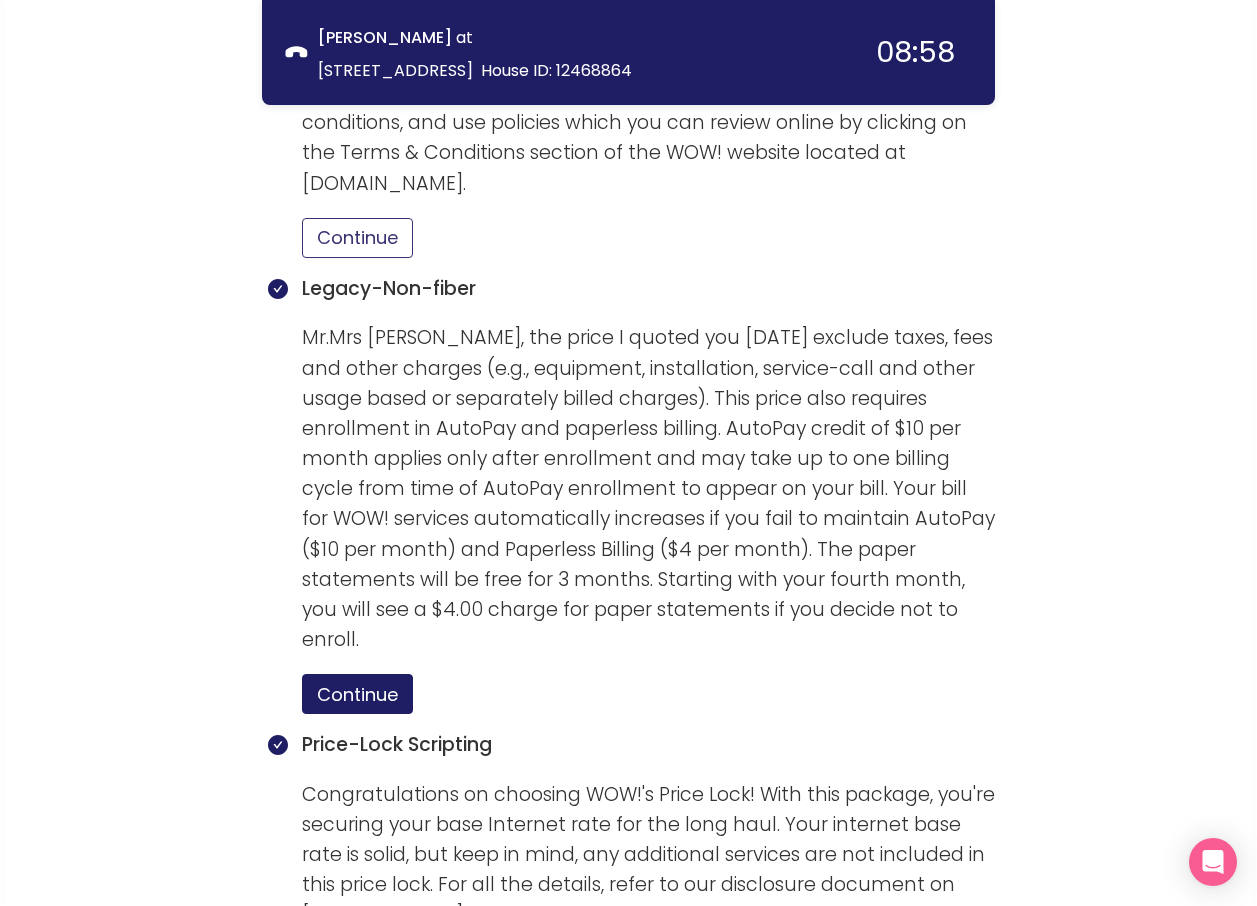 click on "Continue" at bounding box center [357, 238] 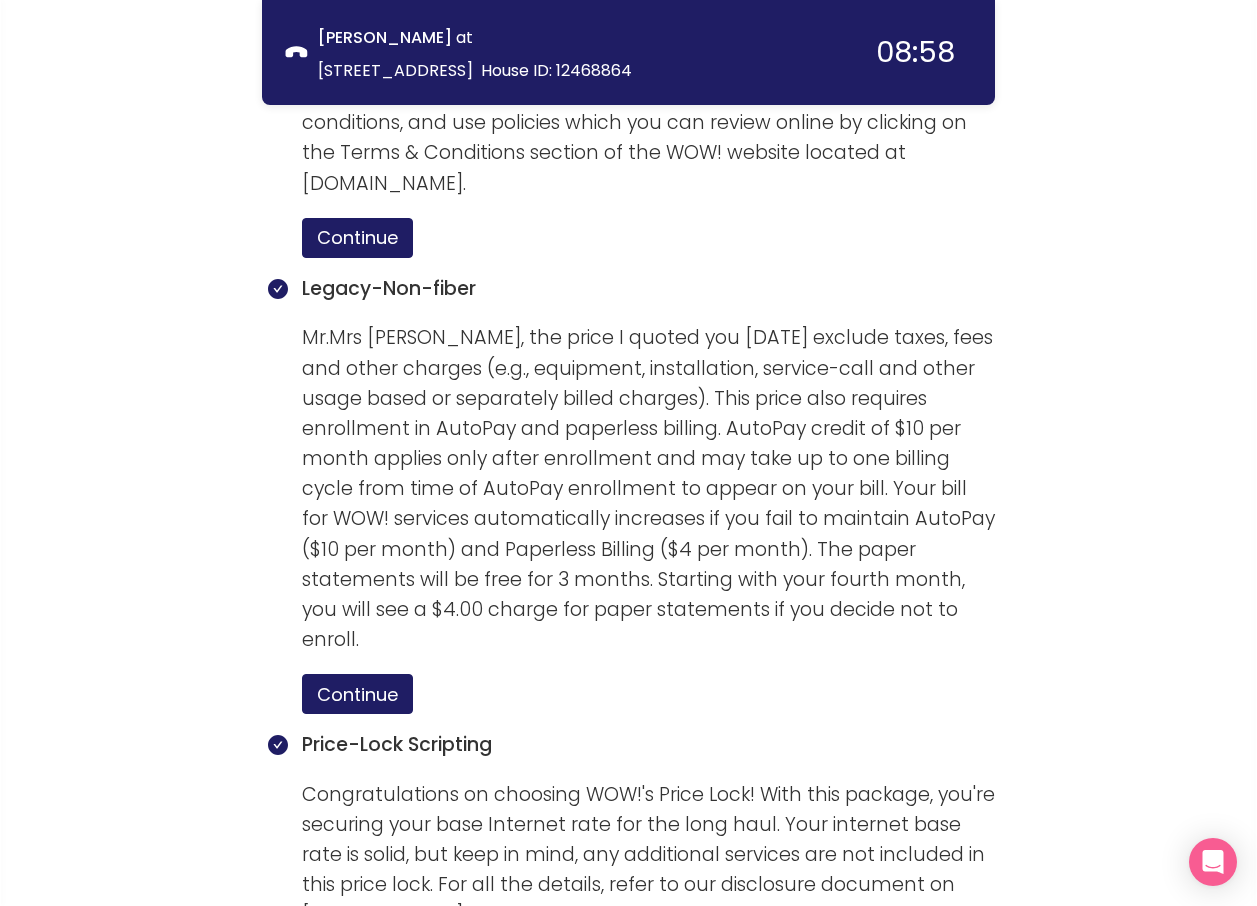 scroll, scrollTop: 1668, scrollLeft: 0, axis: vertical 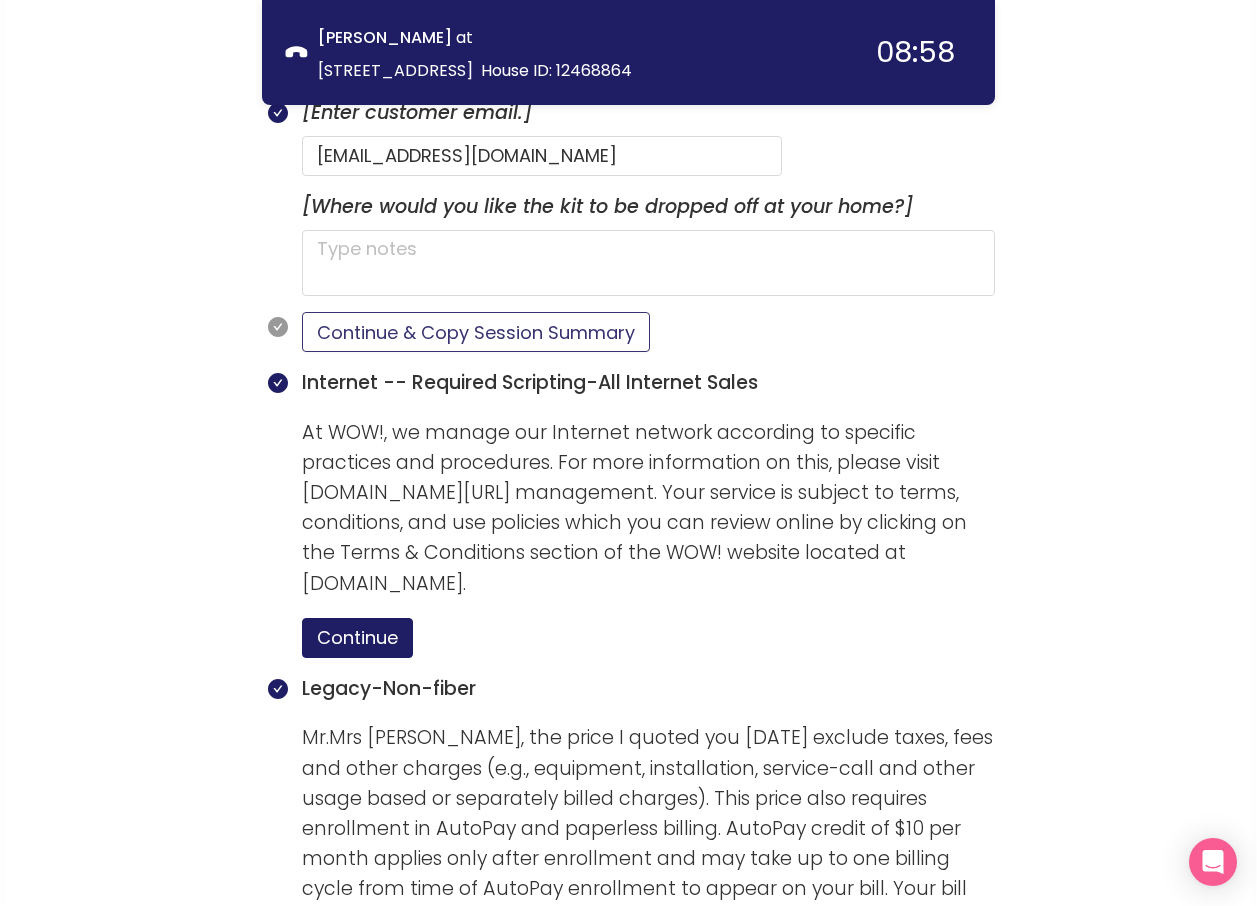 click on "Continue & Copy Session Summary" at bounding box center (476, 332) 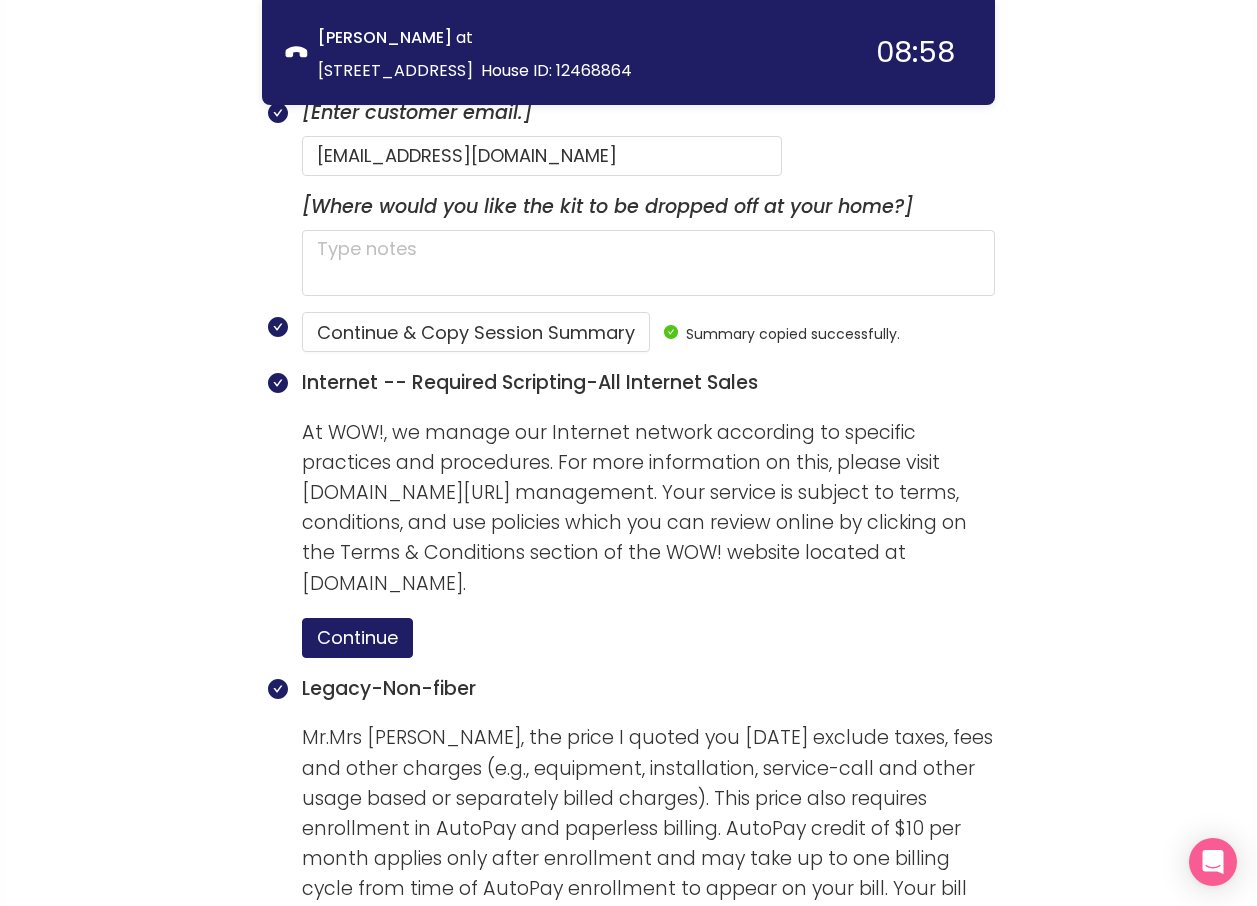 click on "call info discovery offers summary [PERSON_NAME] at [STREET_ADDRESS] House ID: 12468864 08:58 Session Summary  Internet  $82.98 Internet 1000 Price Lock Promise $80.00  Whole-Home WiFi (2 Devices) $9.99  Modem $0.00  Unlimited Data $0.00  eero Secure $2.99  Autopay Discount -$10.00  Addons  $5.00 Service Protection Plan $5.00  Price Lock Promise add-on $0.00  One Time Fees  $10.00 Totals  $97.98 Internet $82.98 Addons $5.00 One Time Fees $10.00 Calculations Monthly Bill (1+ mo) $87.98 * Discount Savings (1 year) $120.00 *Excluding regional taxes and fees. I just need to connect you to a quick Interactive Voice Response system to confirm your approval for the order. Please listen carefully and press the appropriate number on your phone’s keypad when prompted. I’ll be right here to assist you once the system is finished. One moment while I connect you.(connect customer to Sales Consent line via InContact)   Accept & Continue  Declined Did this call result in a sale?   Yes  No Get Appointment .]" at bounding box center [628, 1137] 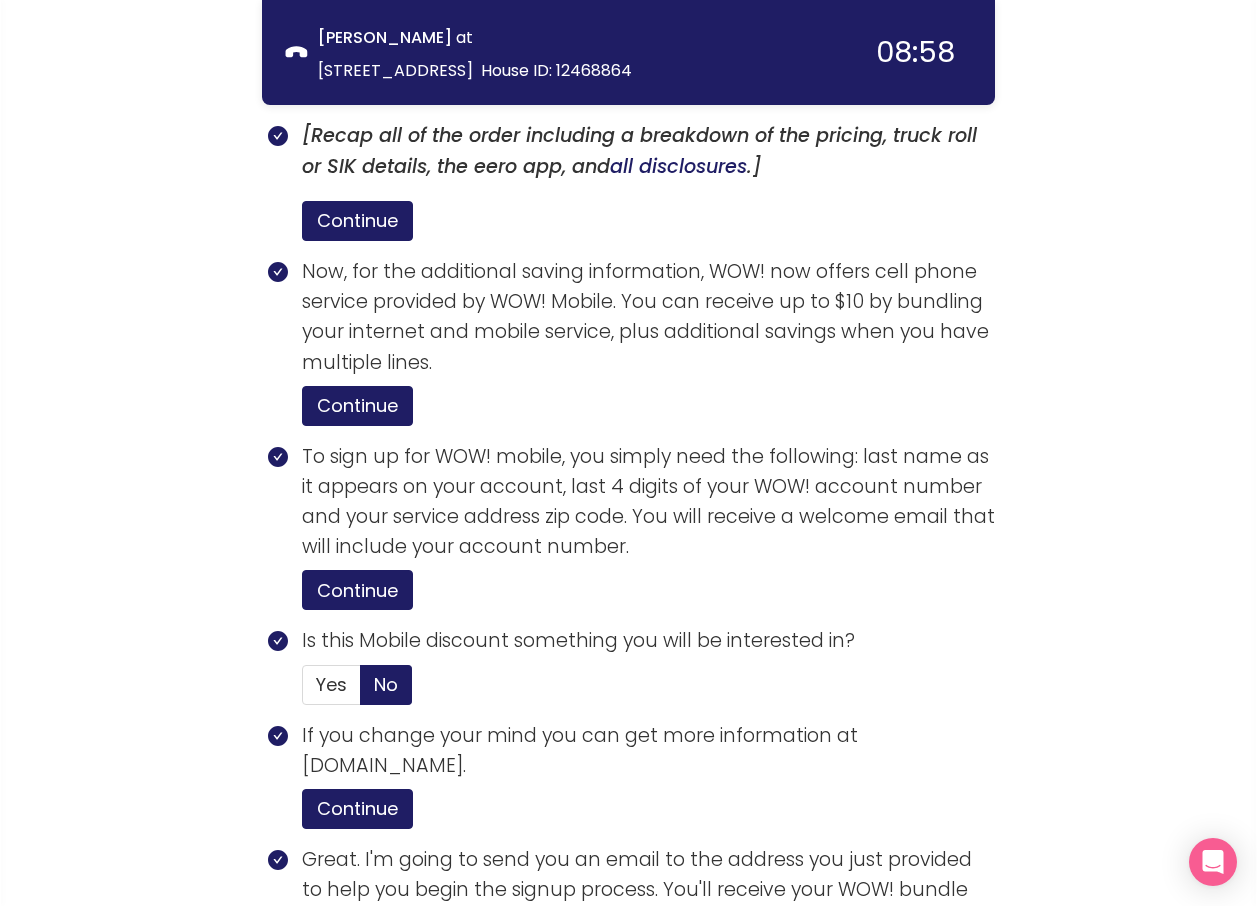 scroll, scrollTop: 4668, scrollLeft: 0, axis: vertical 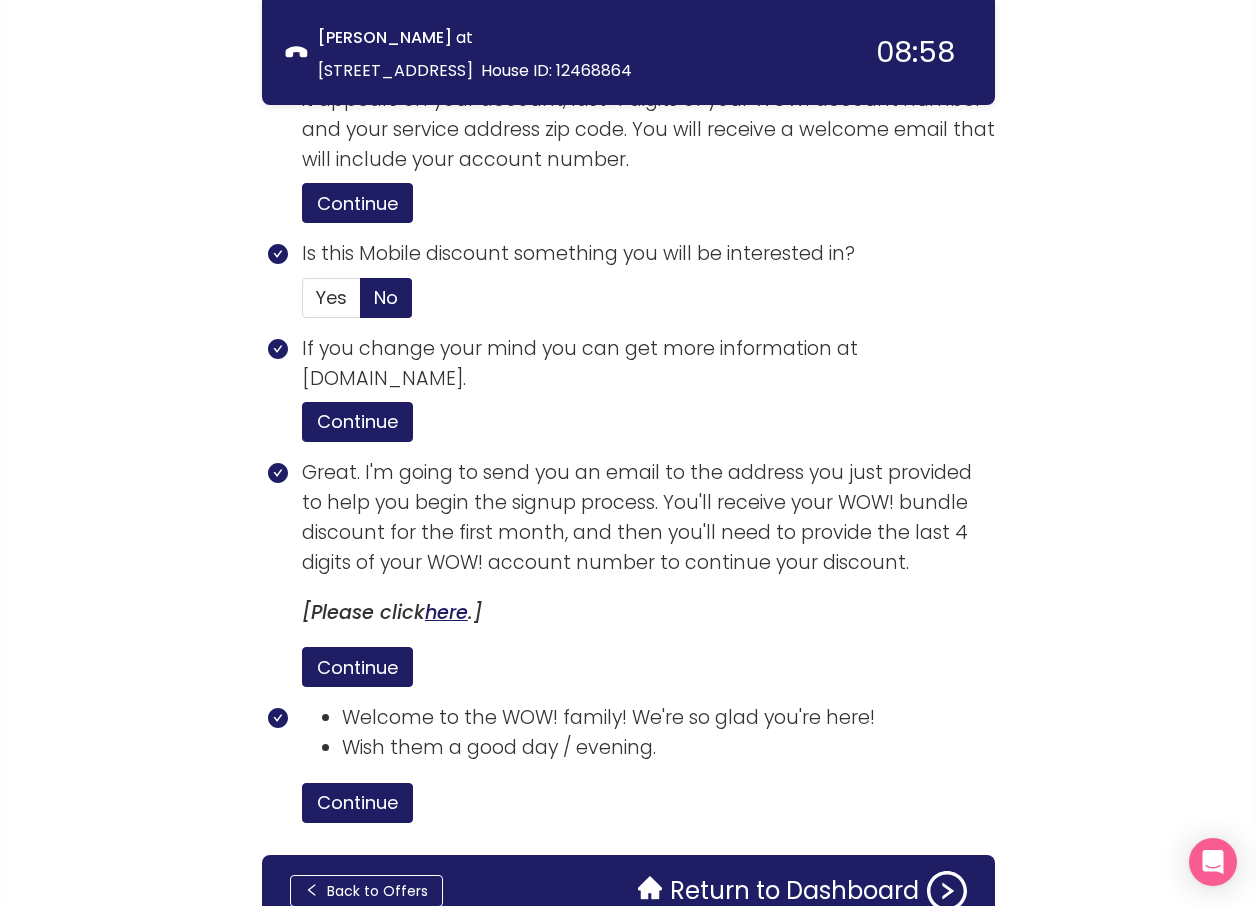 click on "Back to Offers  Return to Dashboard" 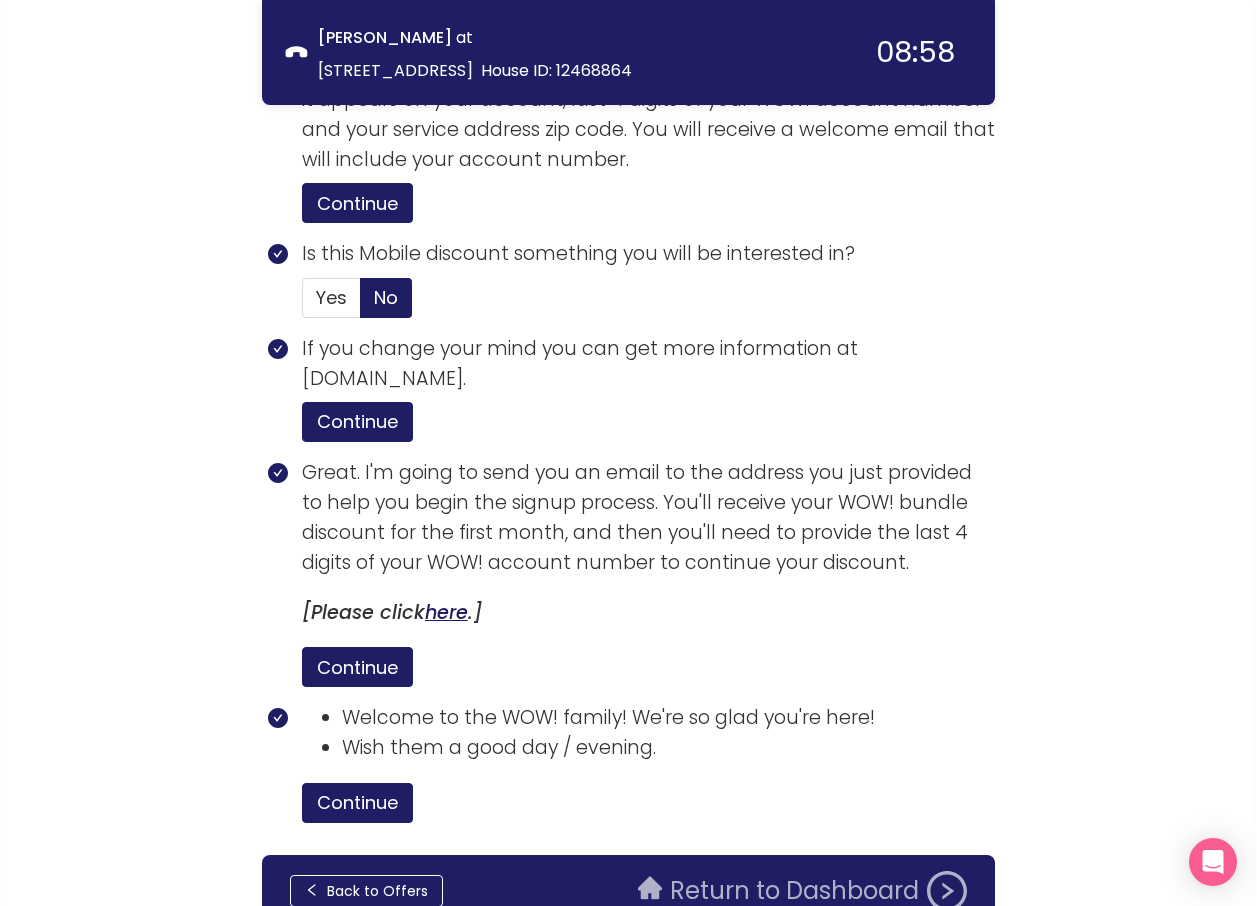 click on "Return to Dashboard" 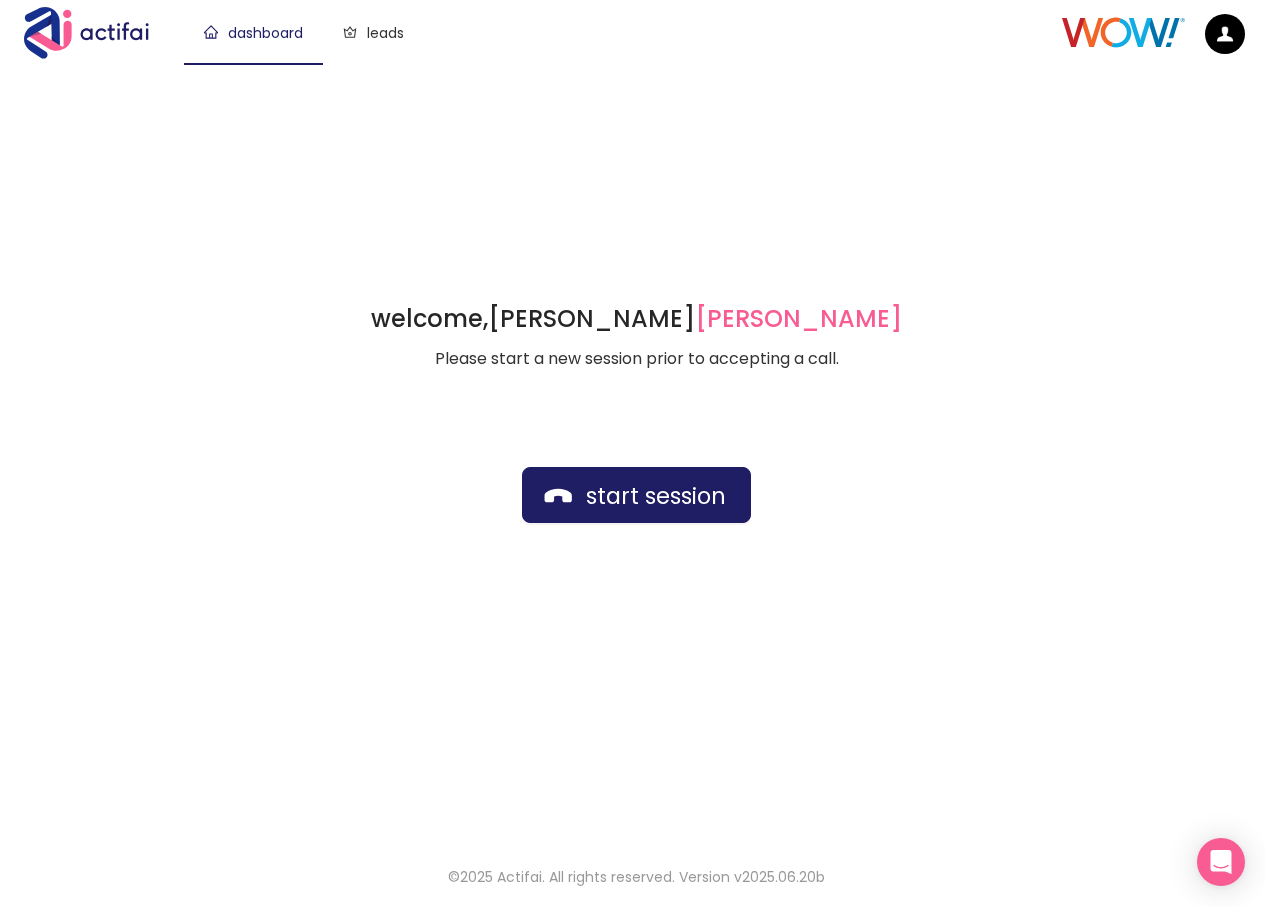 scroll, scrollTop: 0, scrollLeft: 0, axis: both 